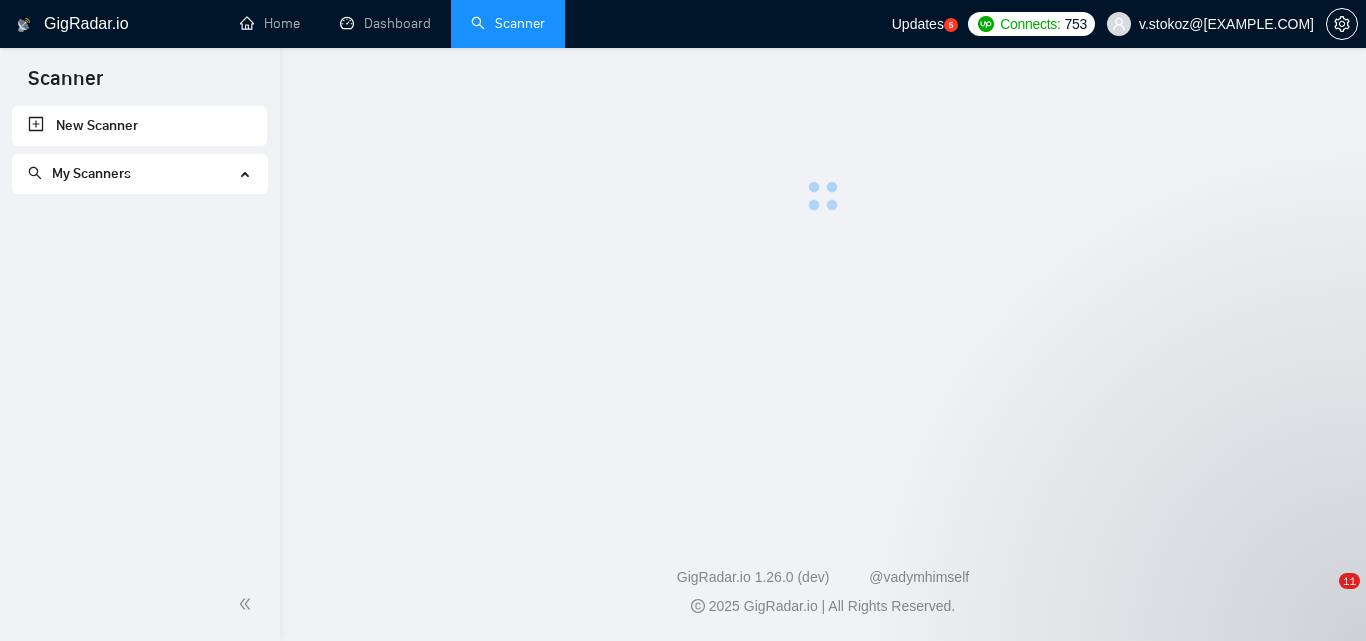 scroll, scrollTop: 0, scrollLeft: 0, axis: both 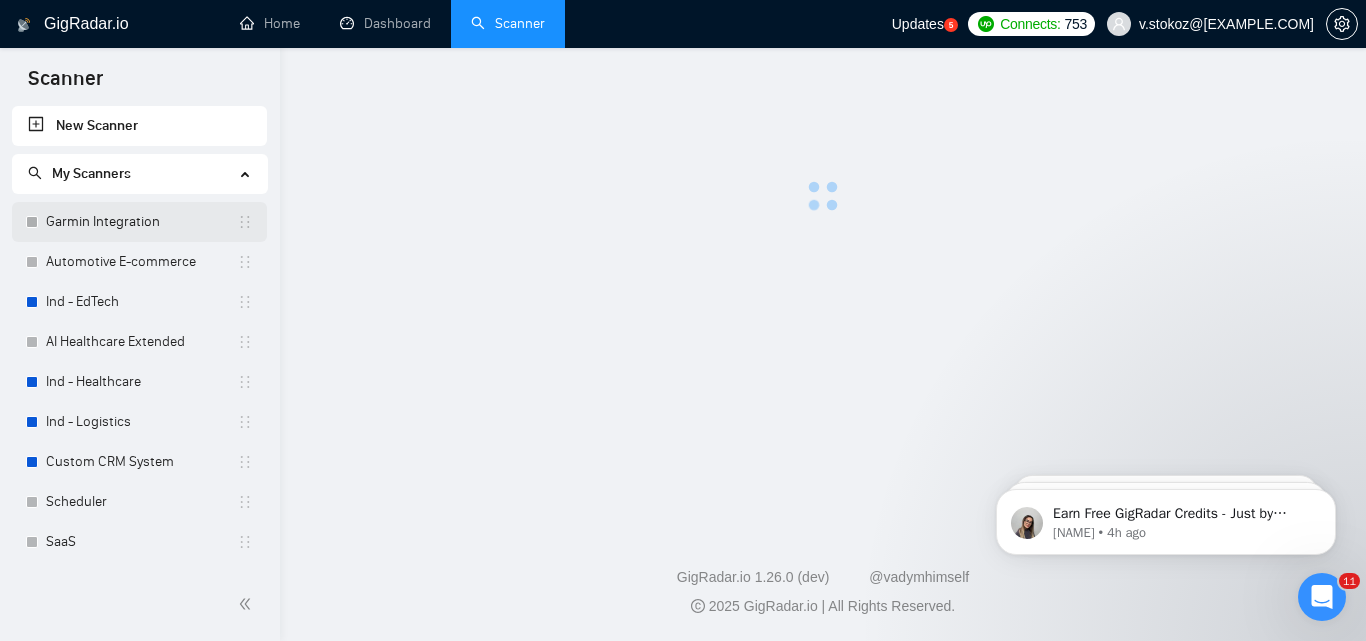 click on "Garmin Integration" at bounding box center (141, 222) 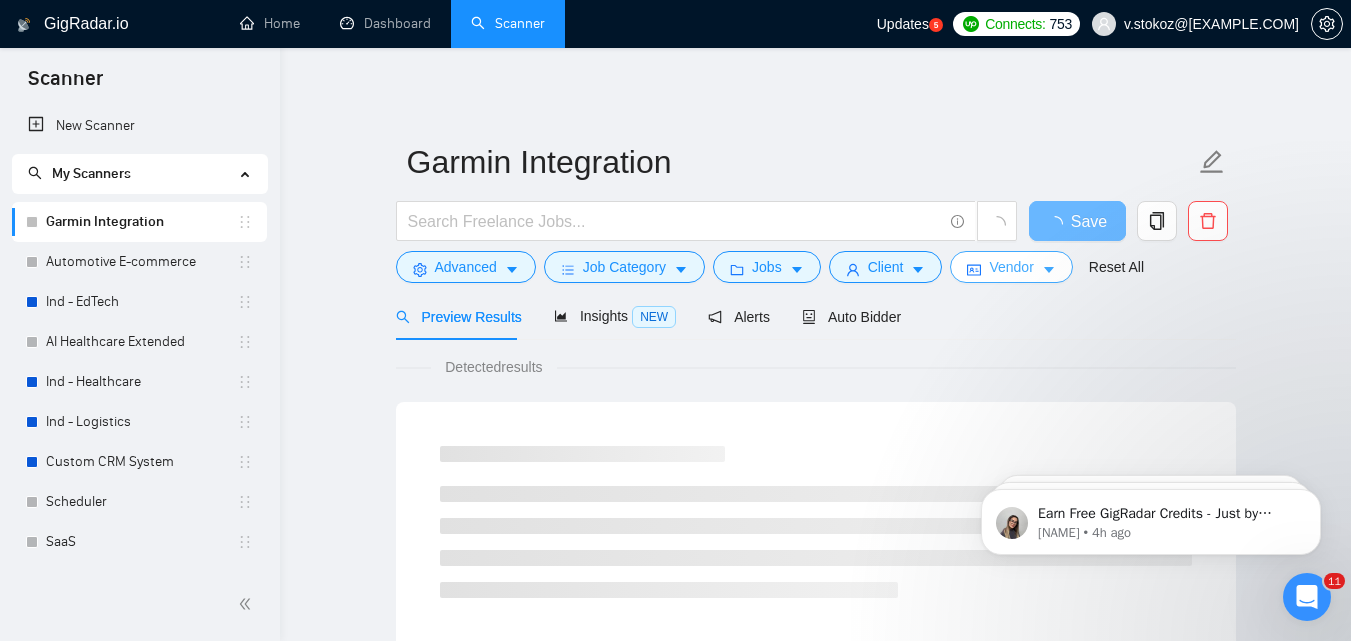 click on "Vendor" at bounding box center [1011, 267] 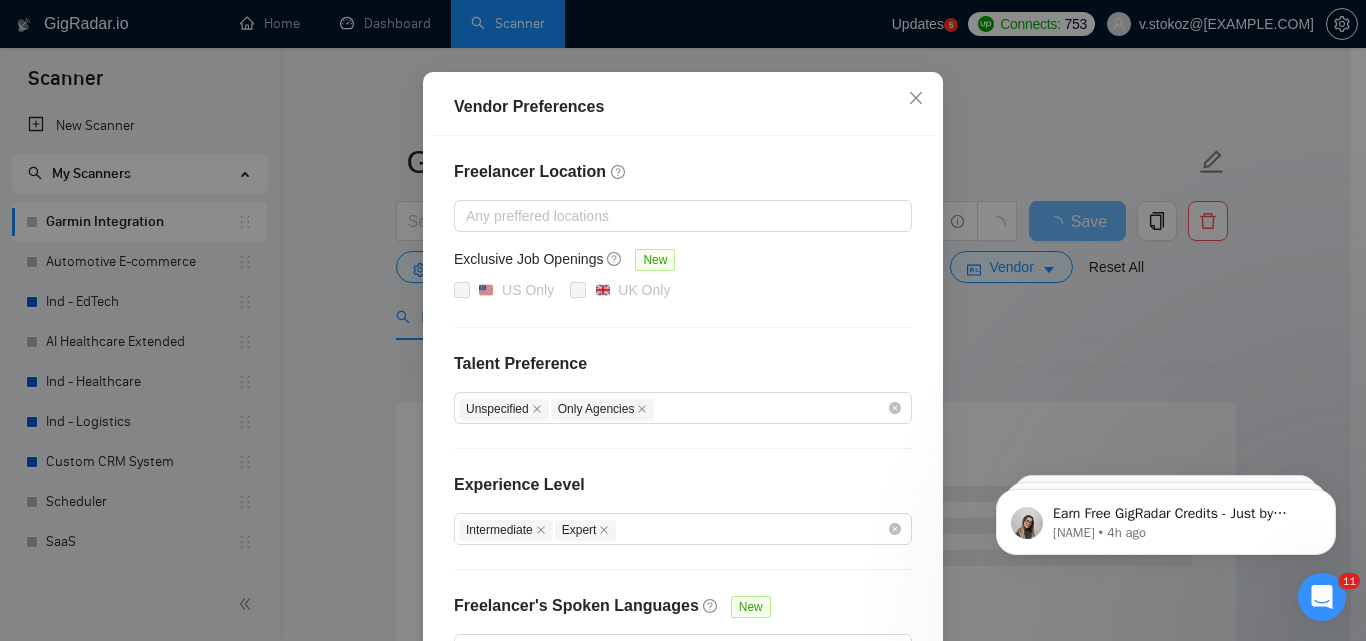 scroll, scrollTop: 0, scrollLeft: 0, axis: both 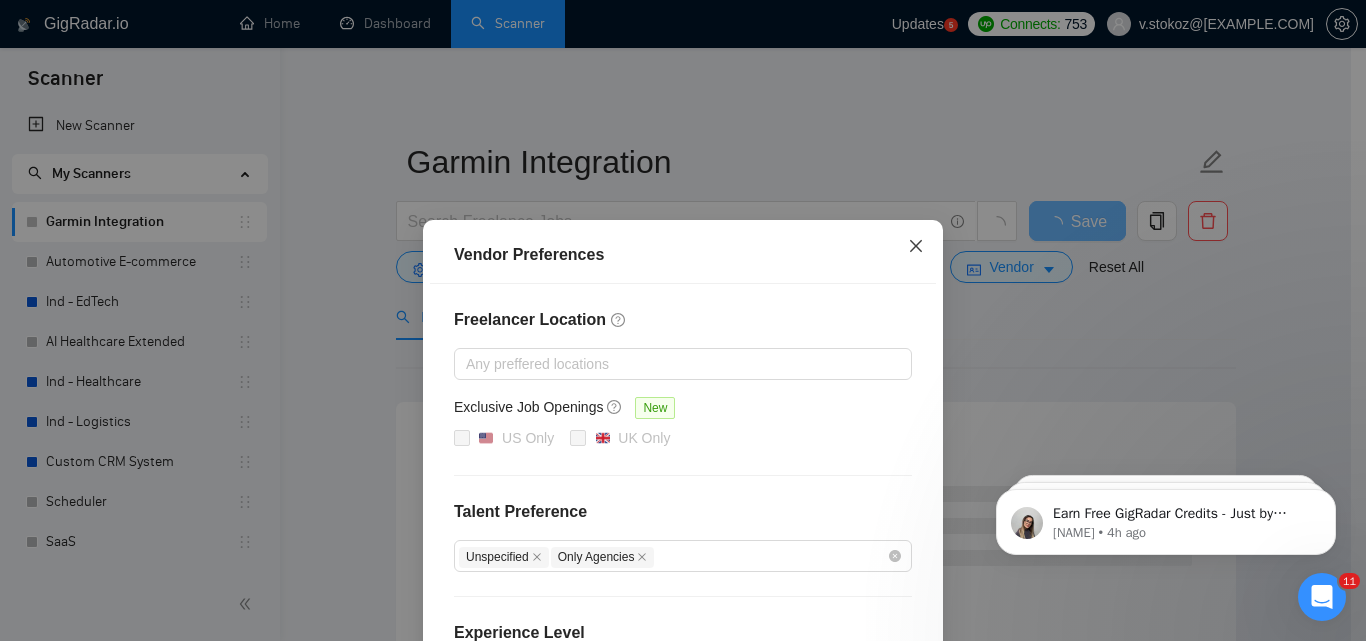 click at bounding box center [916, 247] 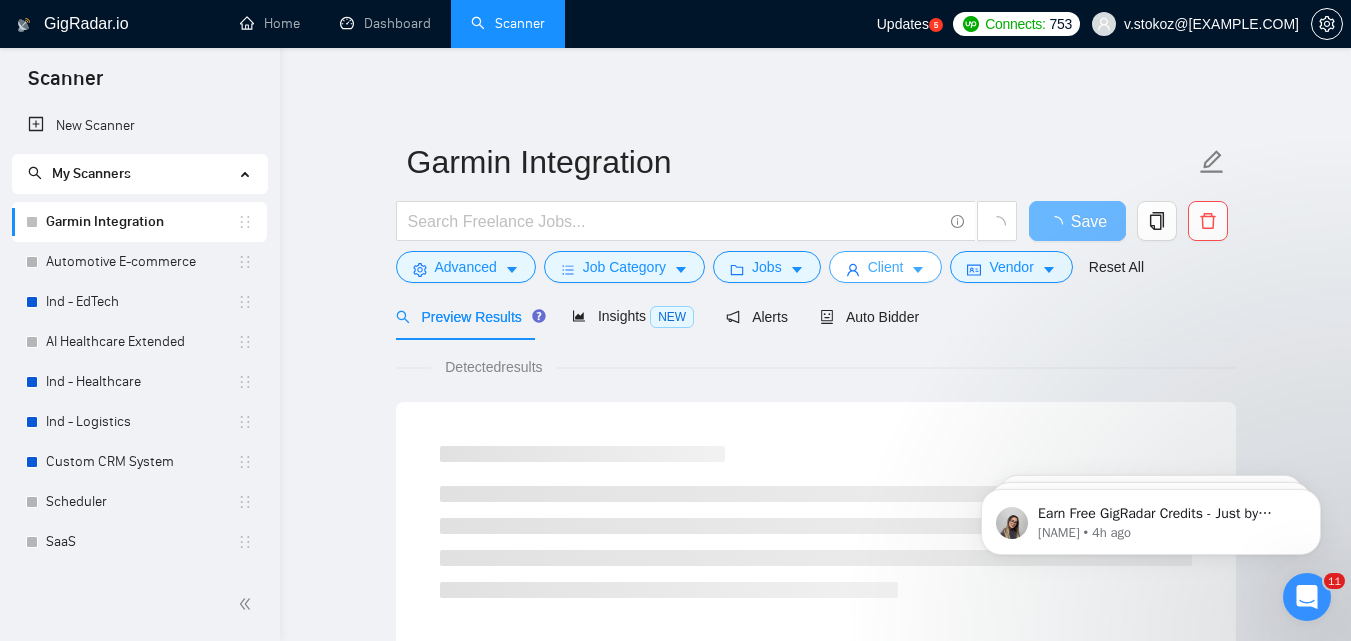 click on "Client" at bounding box center [886, 267] 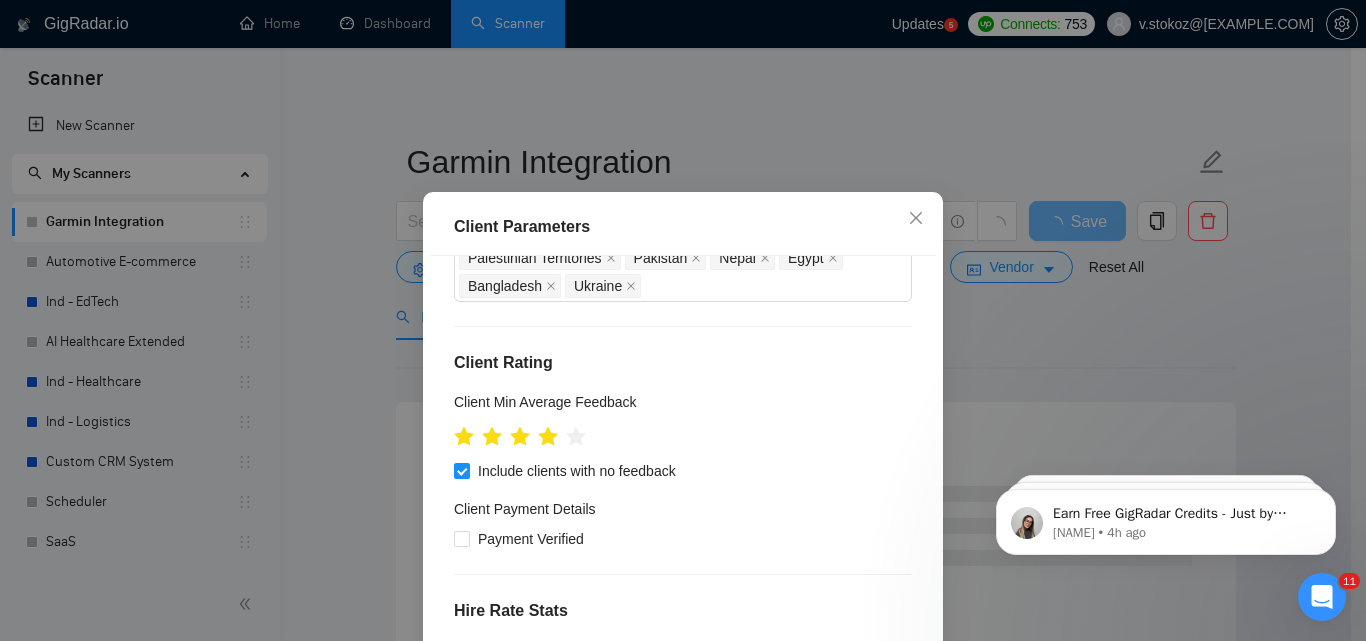 scroll, scrollTop: 300, scrollLeft: 0, axis: vertical 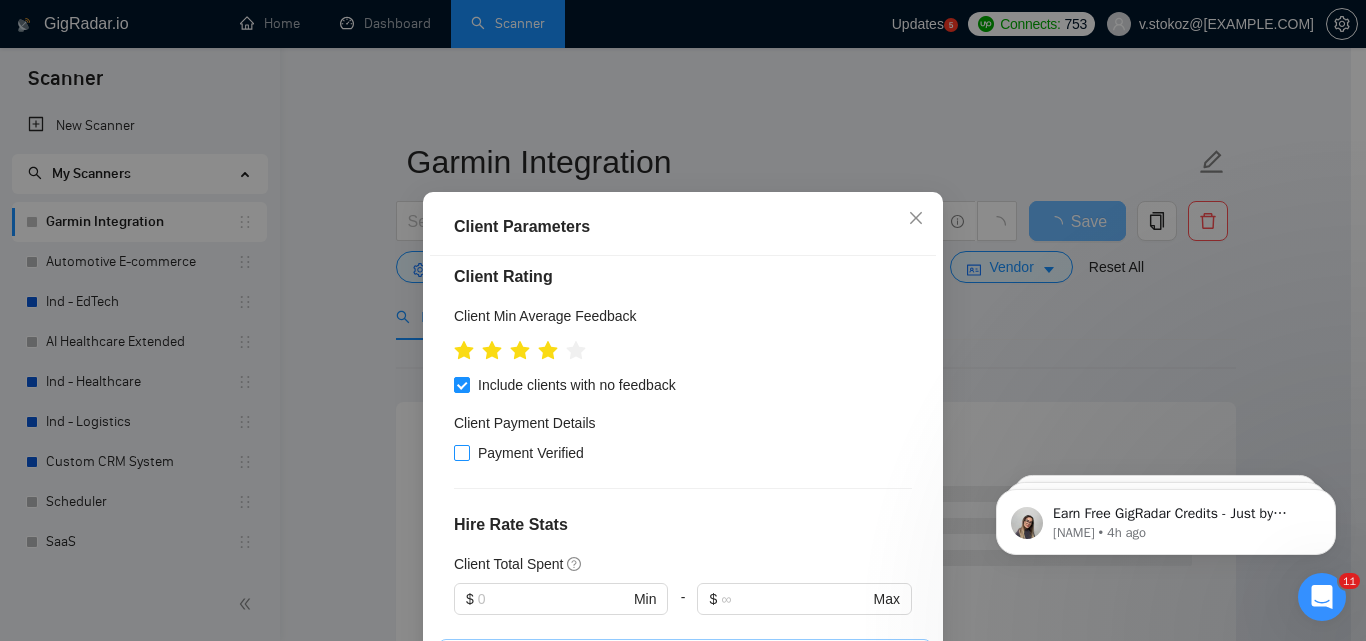 click on "Payment Verified" at bounding box center (531, 453) 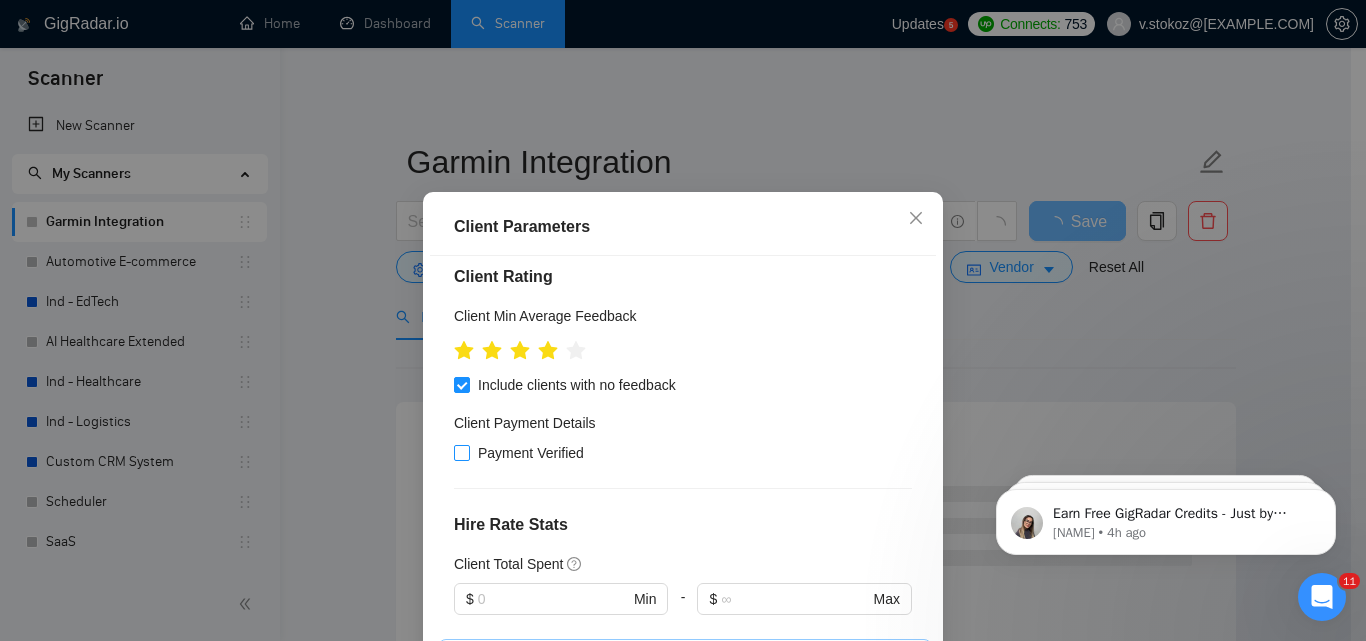 click on "Payment Verified" at bounding box center (461, 452) 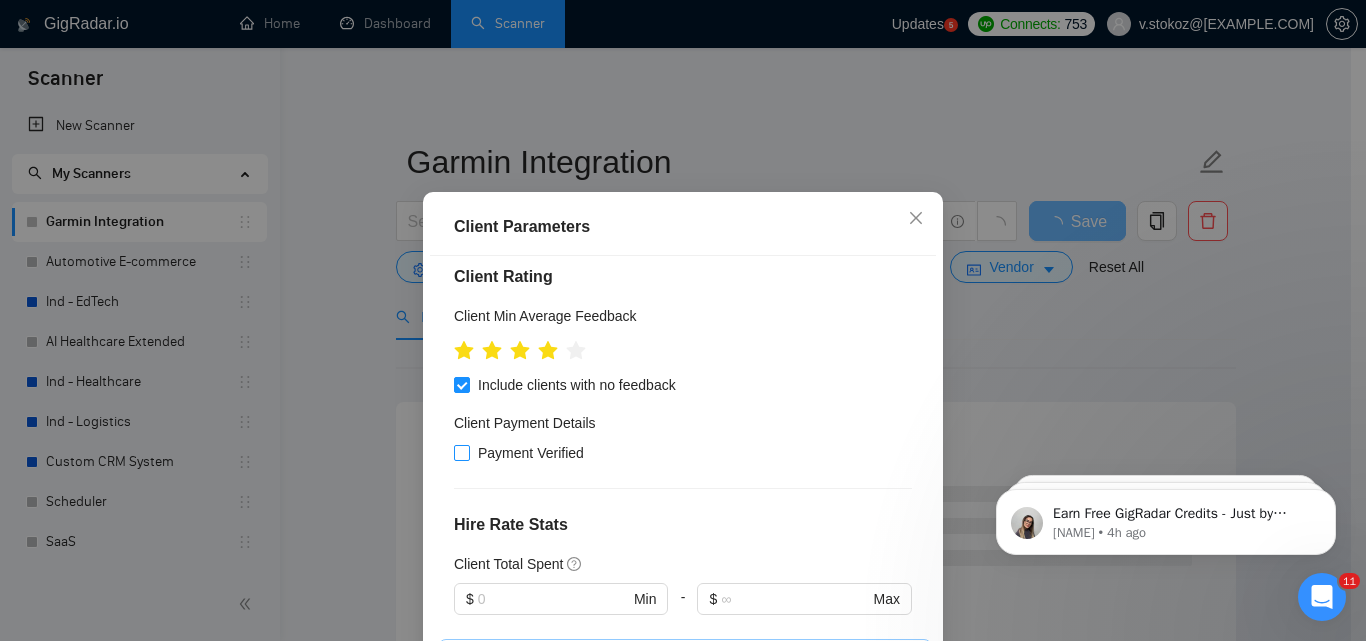 checkbox on "true" 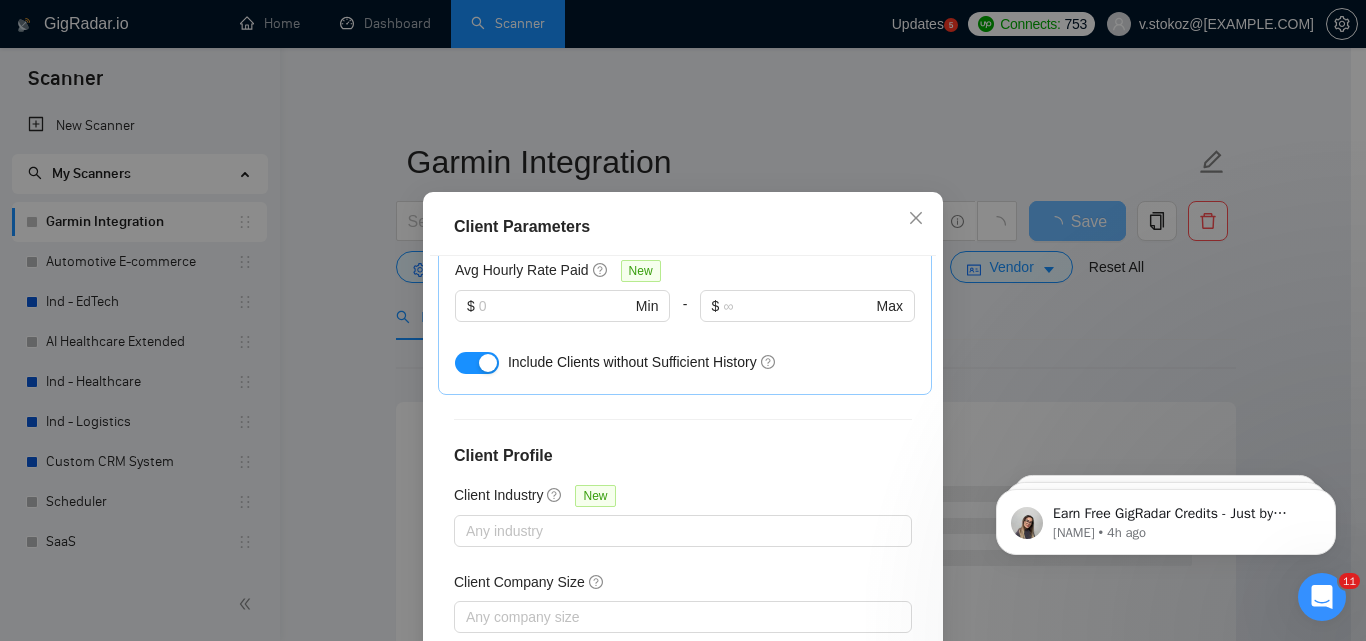 scroll, scrollTop: 851, scrollLeft: 0, axis: vertical 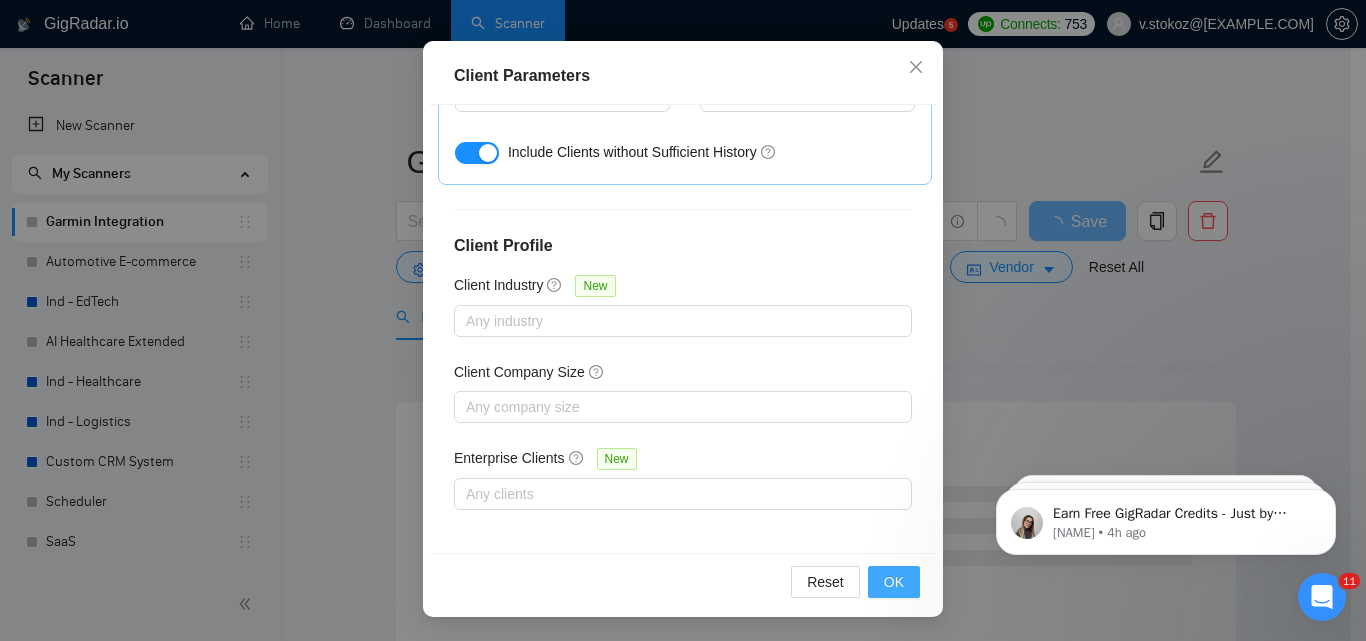 click on "OK" at bounding box center (894, 582) 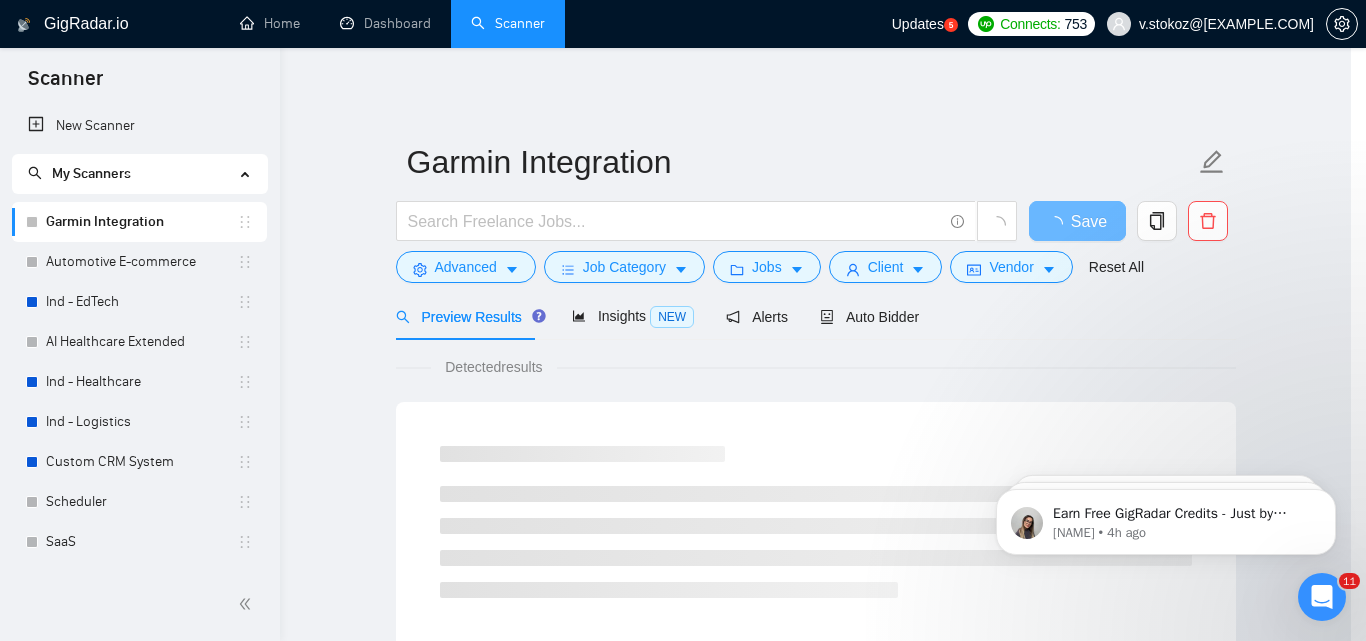 scroll, scrollTop: 80, scrollLeft: 0, axis: vertical 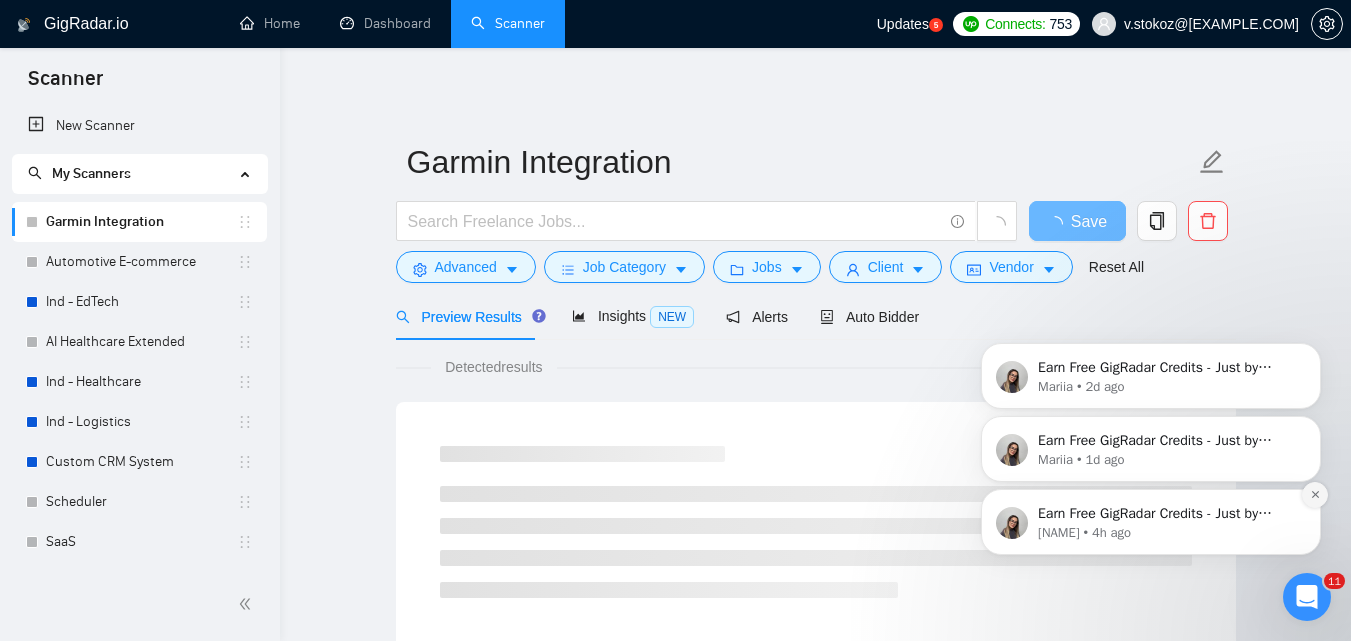 click 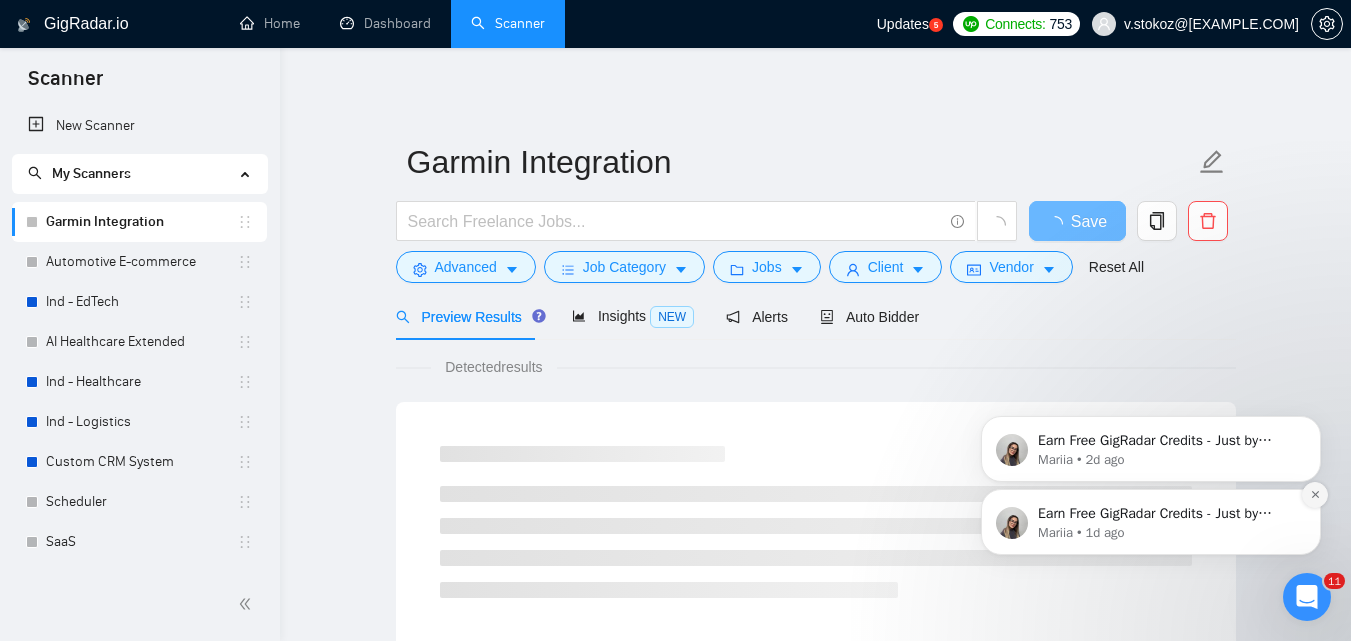 click 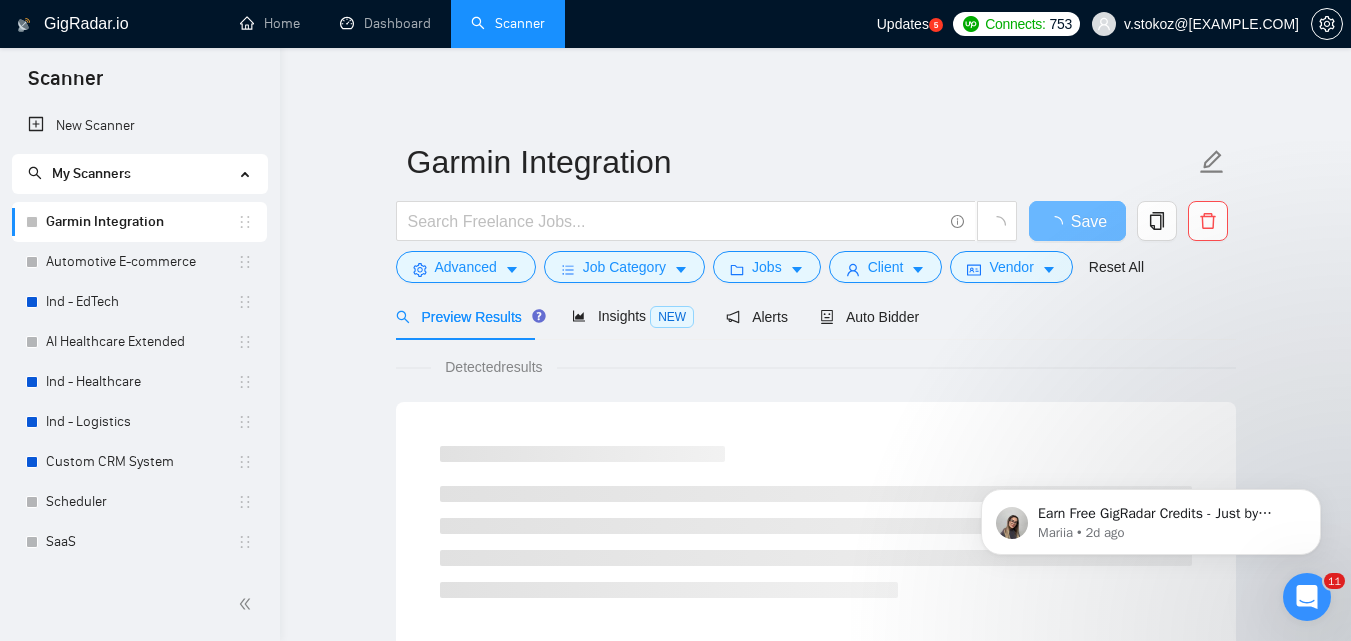 click 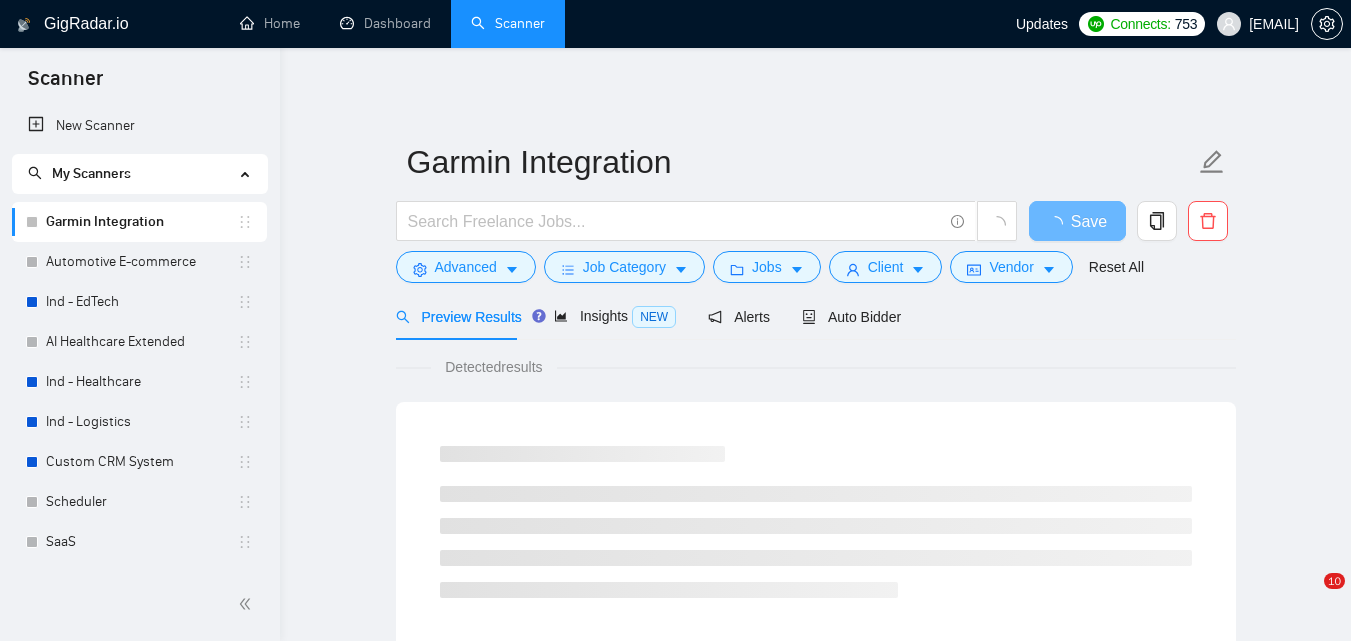scroll, scrollTop: 0, scrollLeft: 0, axis: both 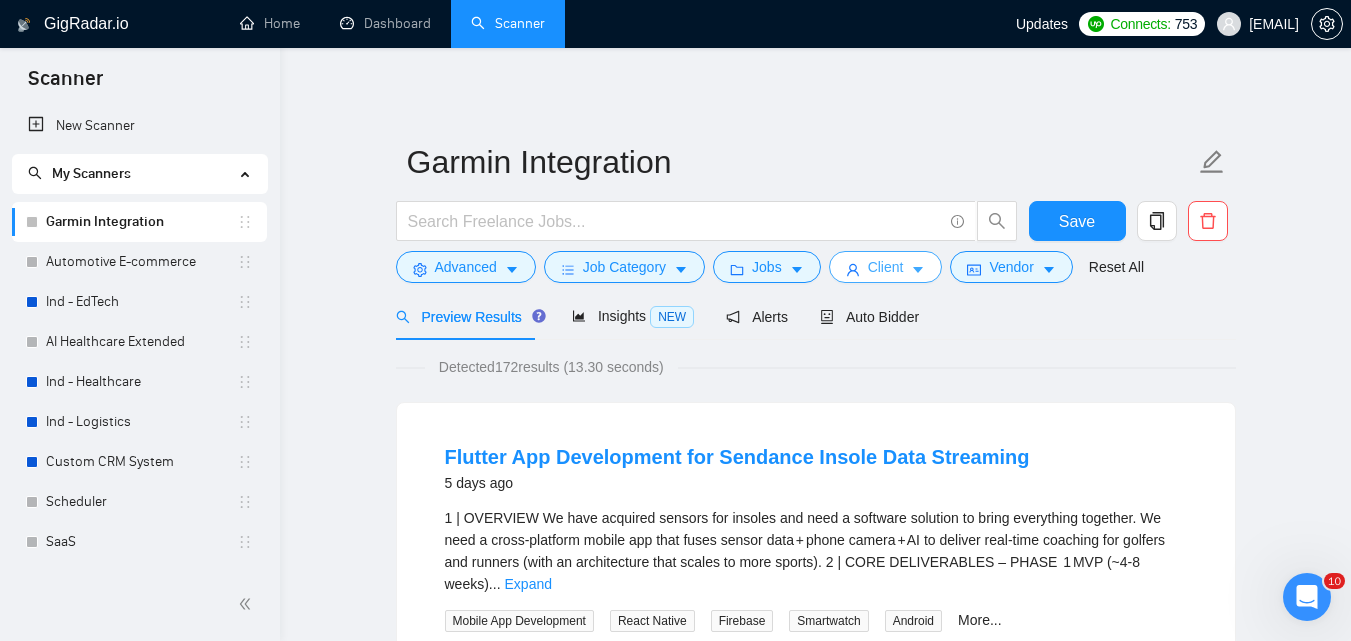click on "Client" at bounding box center (886, 267) 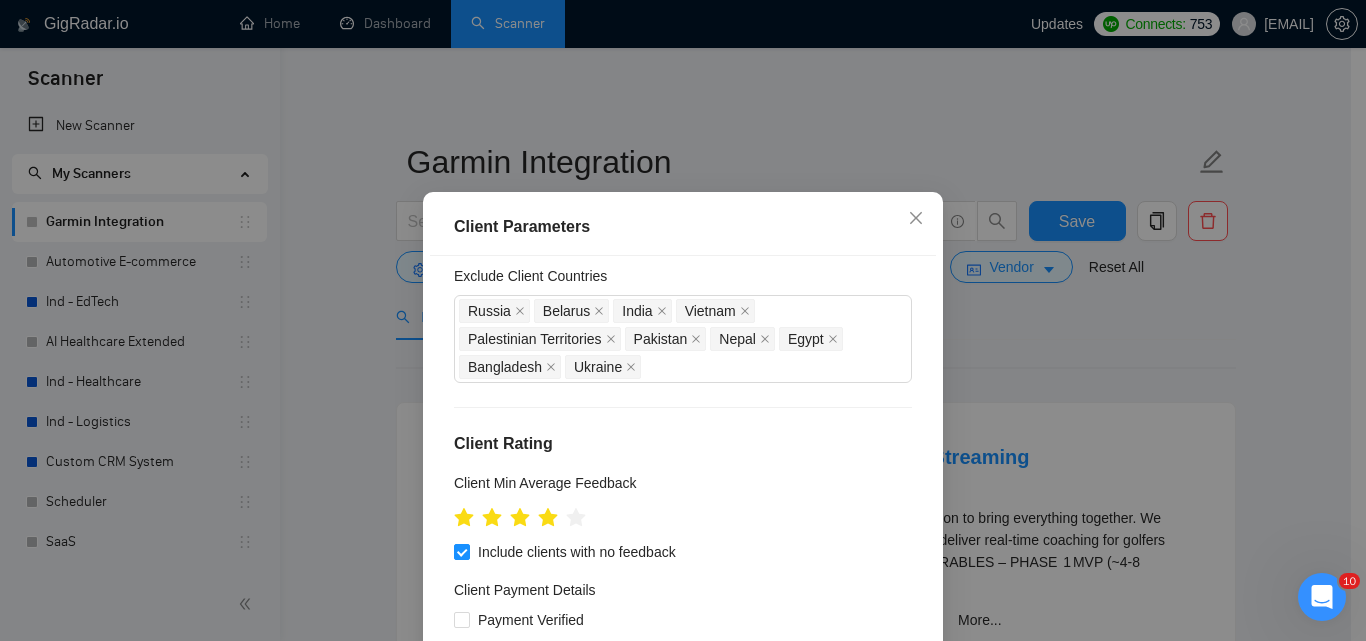 scroll, scrollTop: 200, scrollLeft: 0, axis: vertical 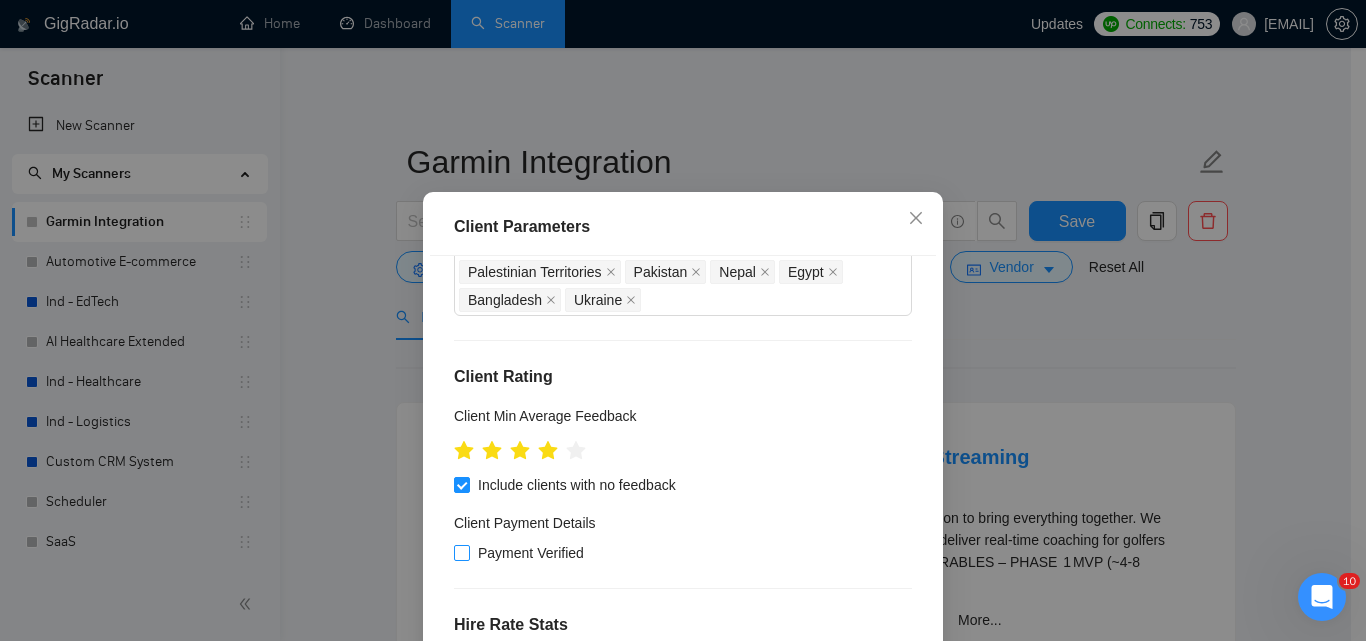click on "Payment Verified" at bounding box center [531, 553] 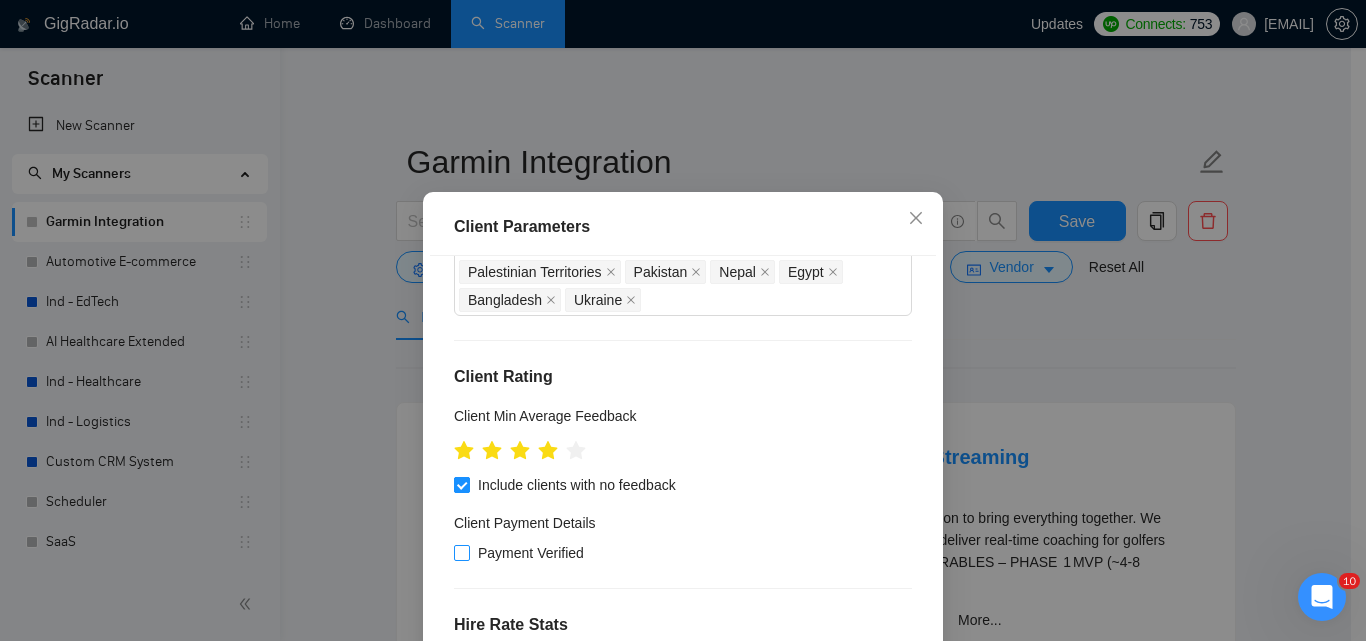 checkbox on "true" 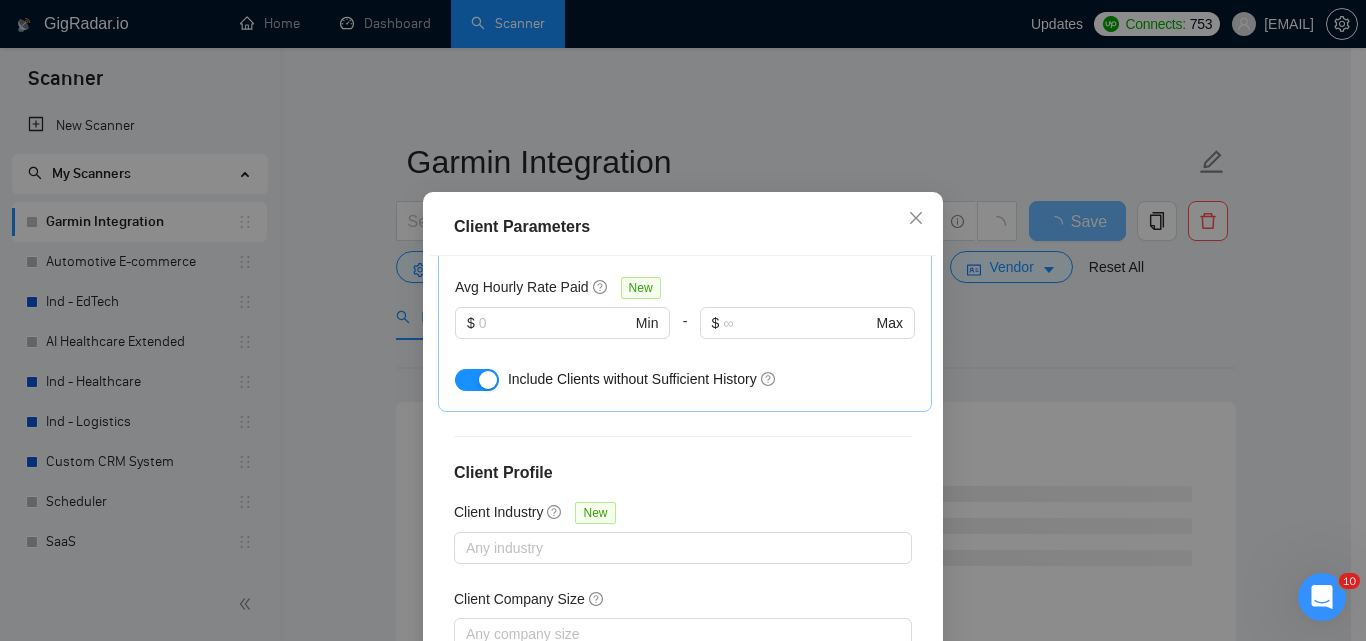 scroll, scrollTop: 851, scrollLeft: 0, axis: vertical 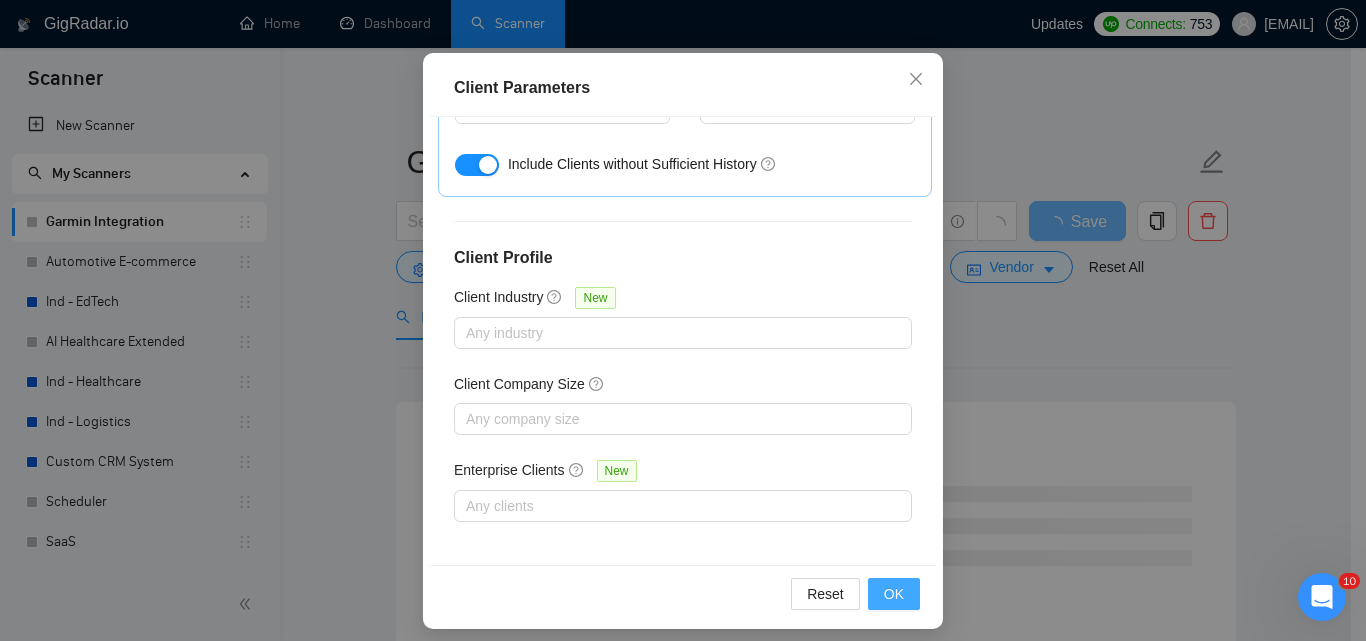 click on "OK" at bounding box center [894, 594] 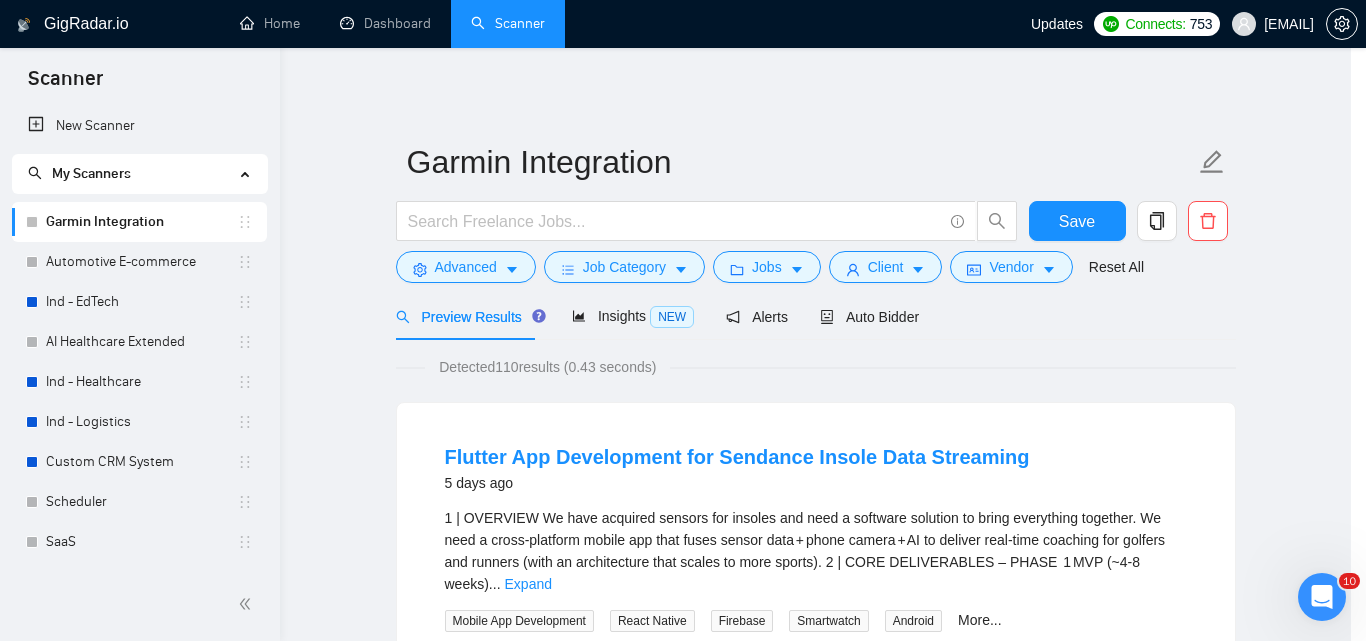 scroll, scrollTop: 80, scrollLeft: 0, axis: vertical 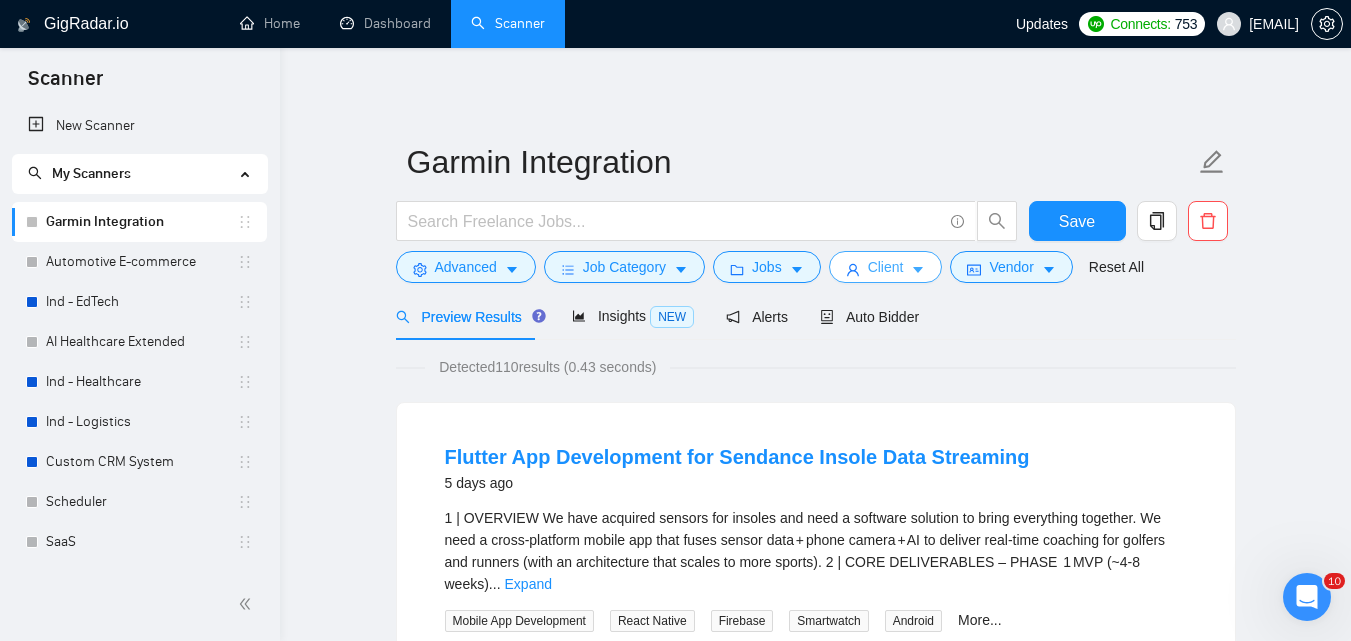 click on "Client" at bounding box center (886, 267) 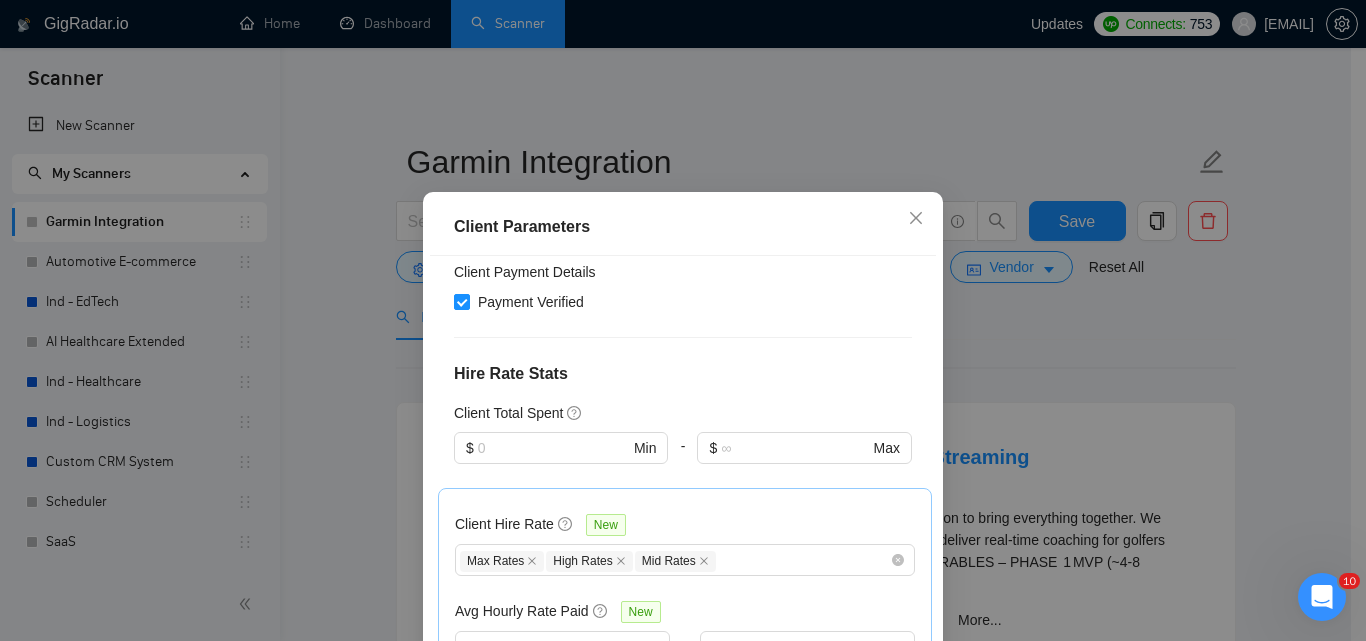 scroll, scrollTop: 851, scrollLeft: 0, axis: vertical 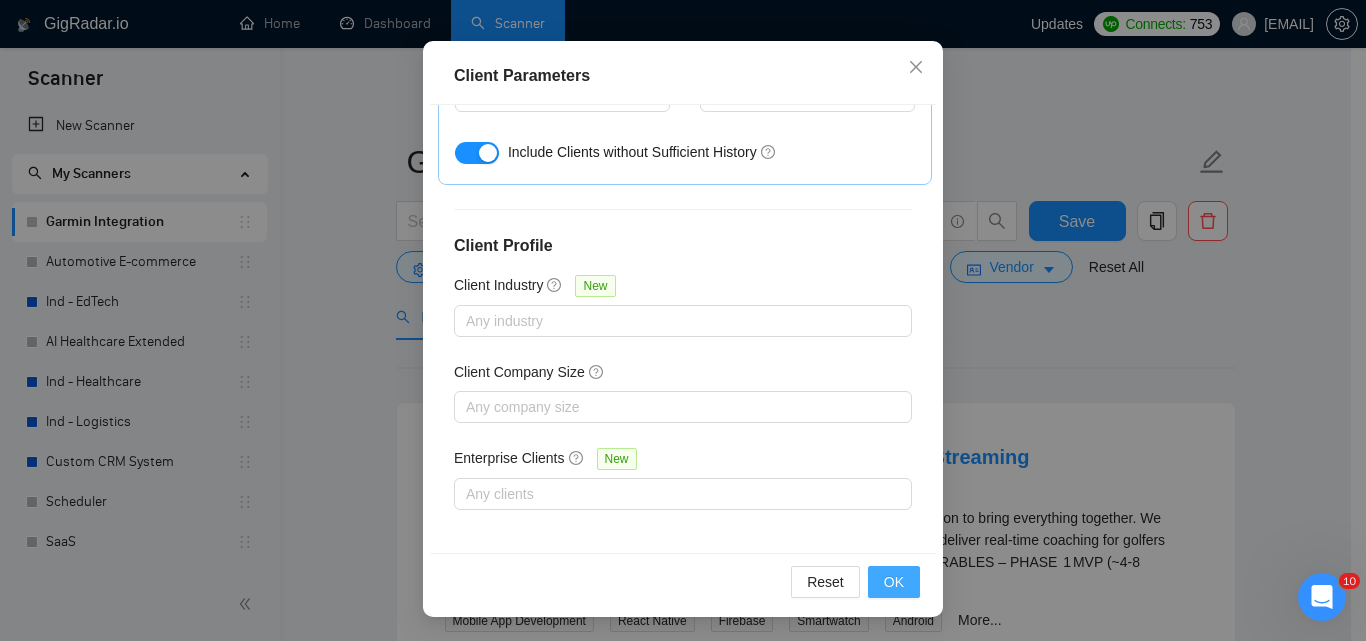 click on "OK" at bounding box center [894, 582] 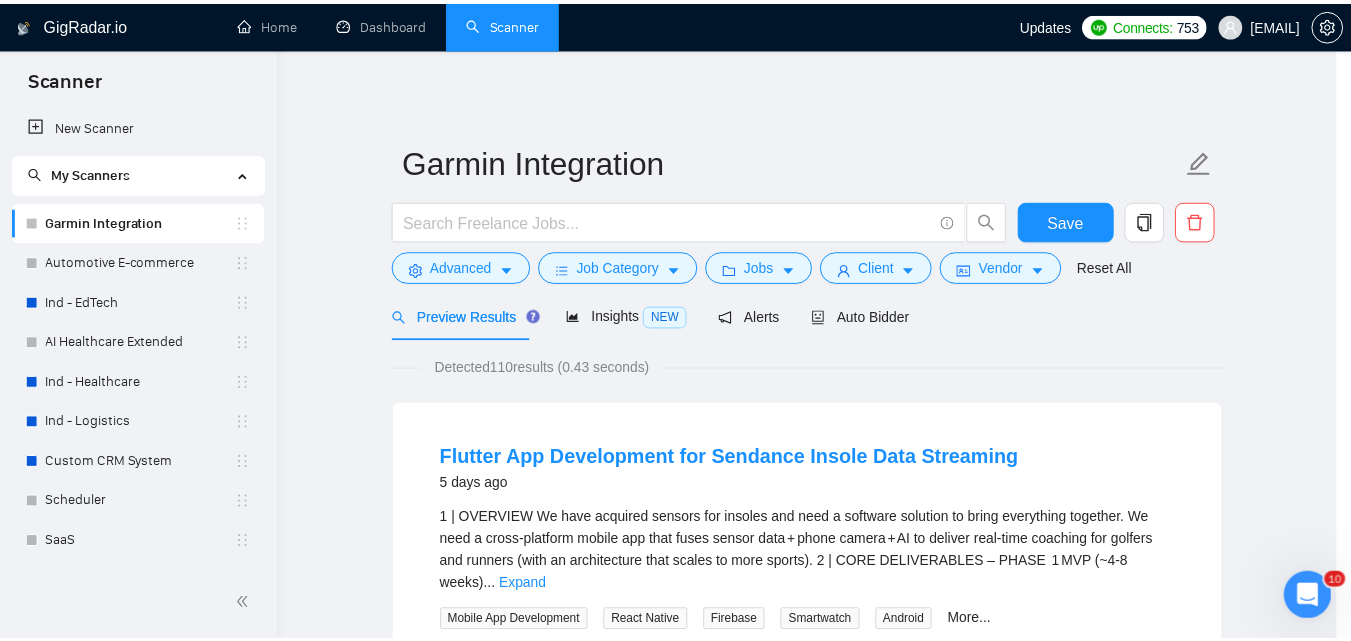 scroll, scrollTop: 80, scrollLeft: 0, axis: vertical 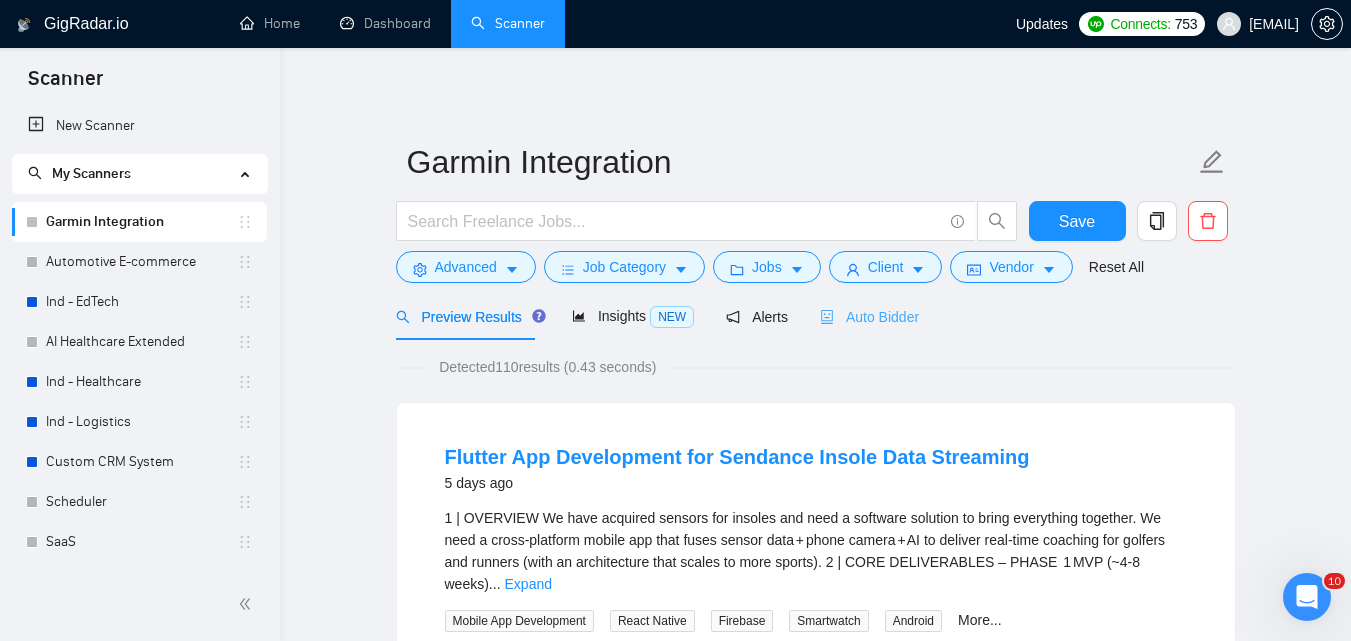 click on "Auto Bidder" at bounding box center (869, 316) 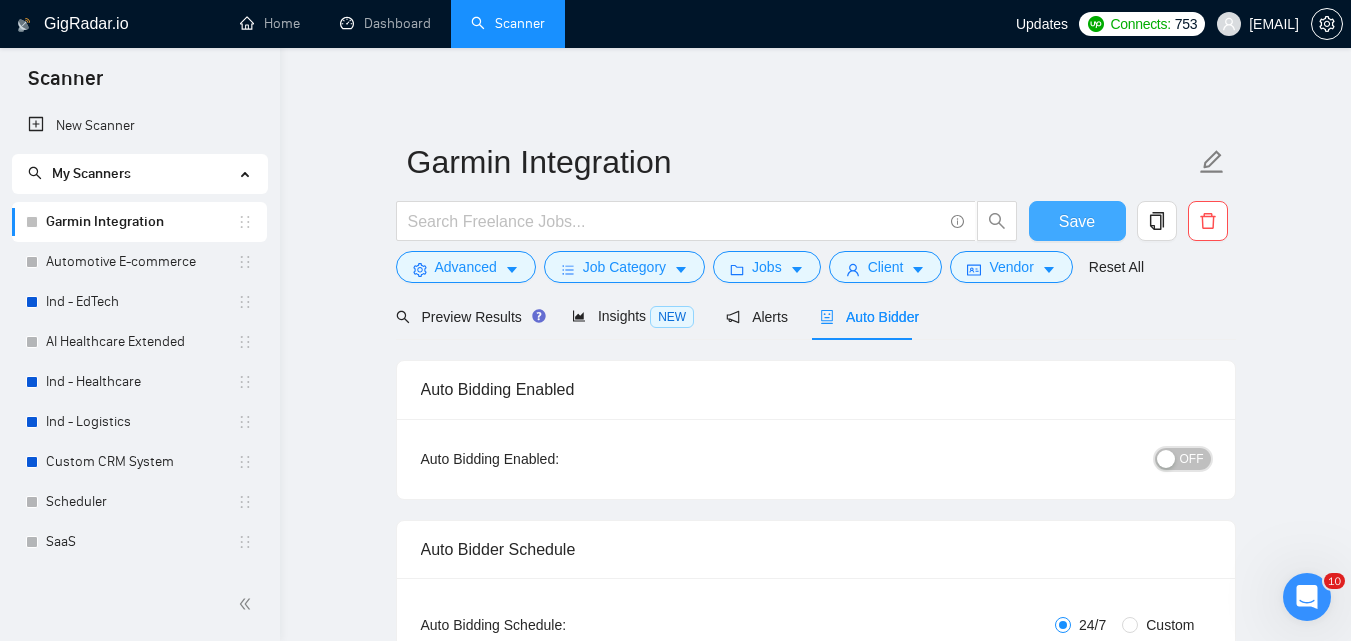 click on "OFF" at bounding box center [1192, 459] 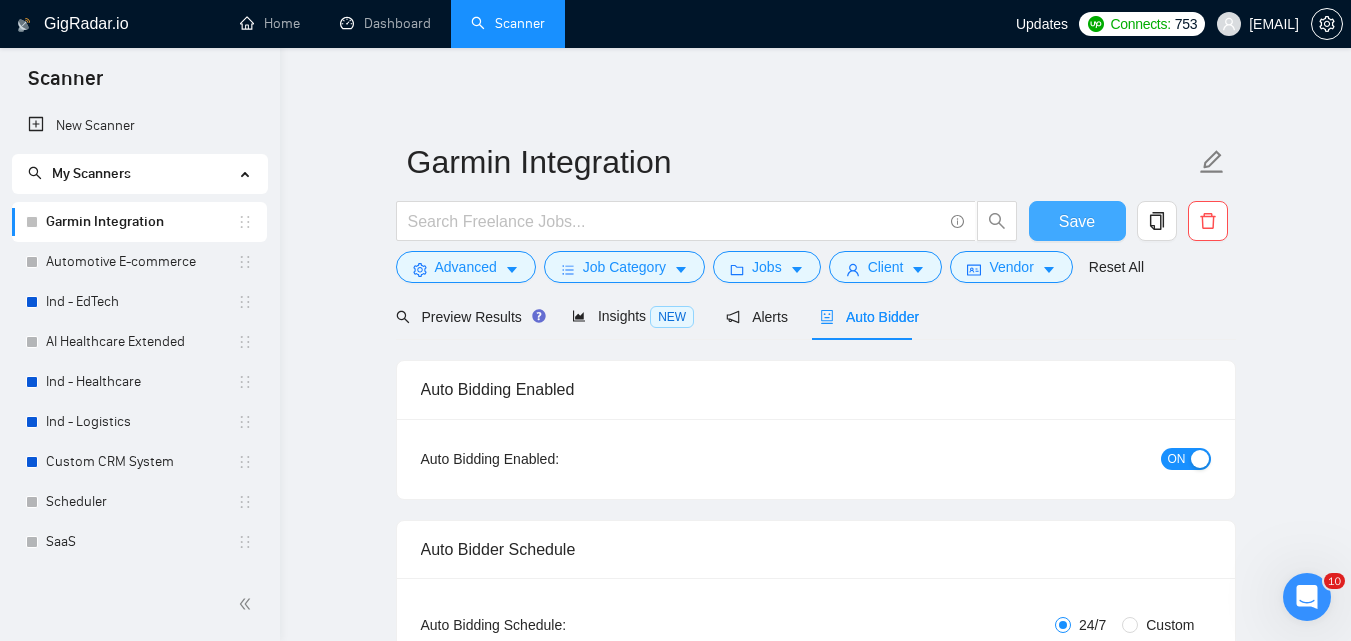 click on "Save" at bounding box center (1077, 221) 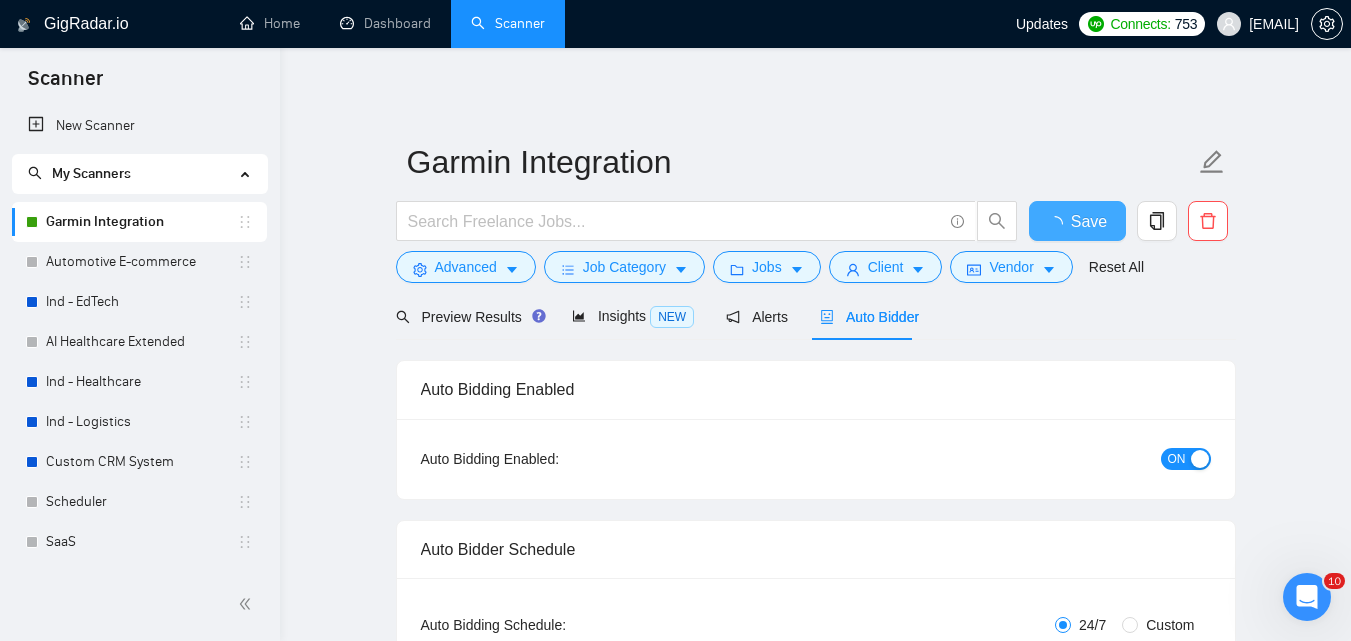 type 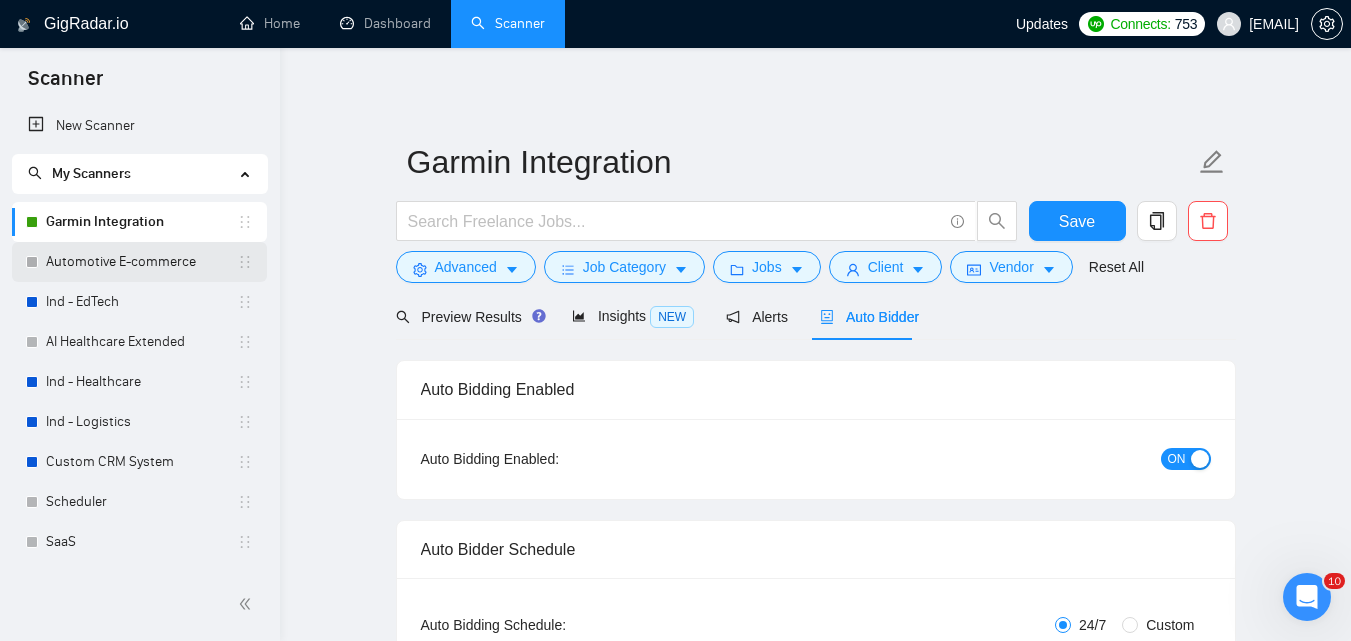 click on "Automotive E-commerce" at bounding box center (141, 262) 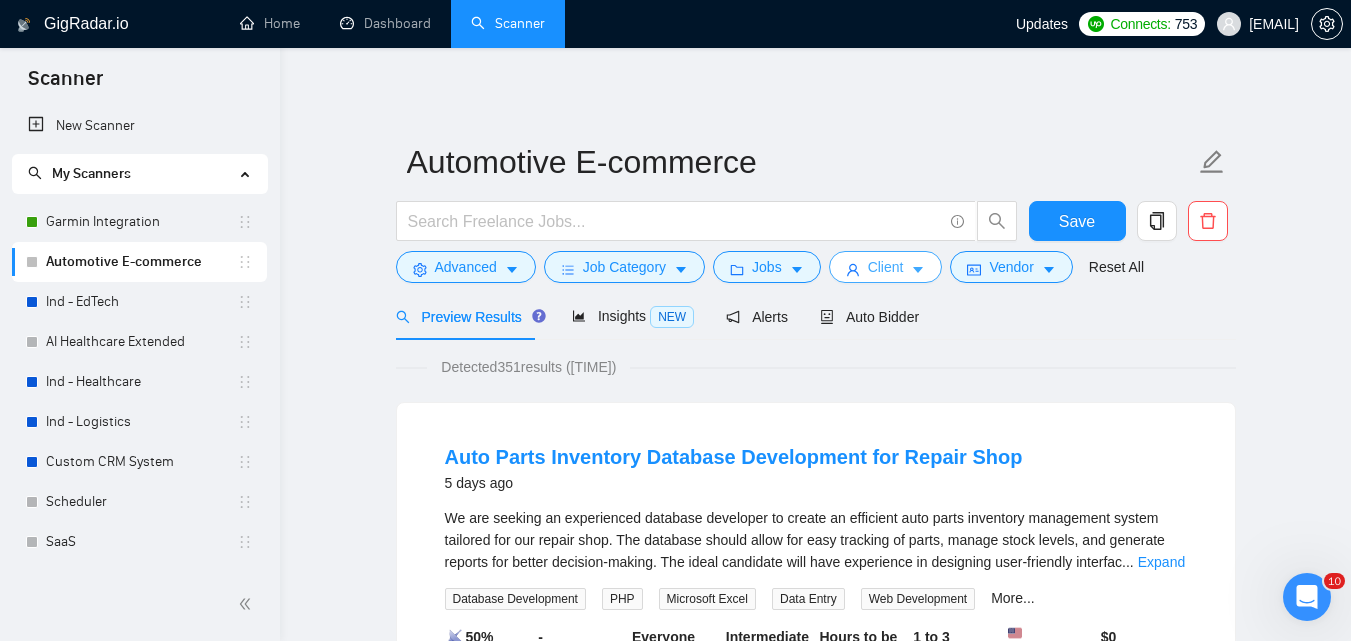 click on "Client" at bounding box center [886, 267] 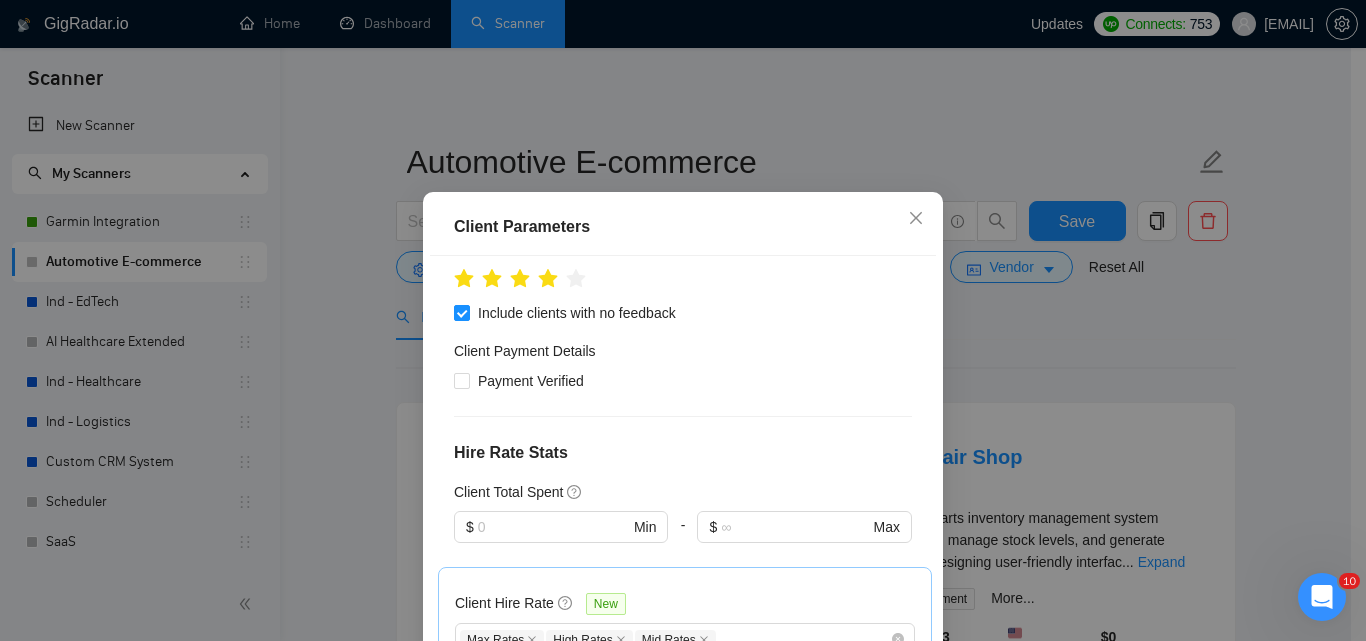 scroll, scrollTop: 351, scrollLeft: 0, axis: vertical 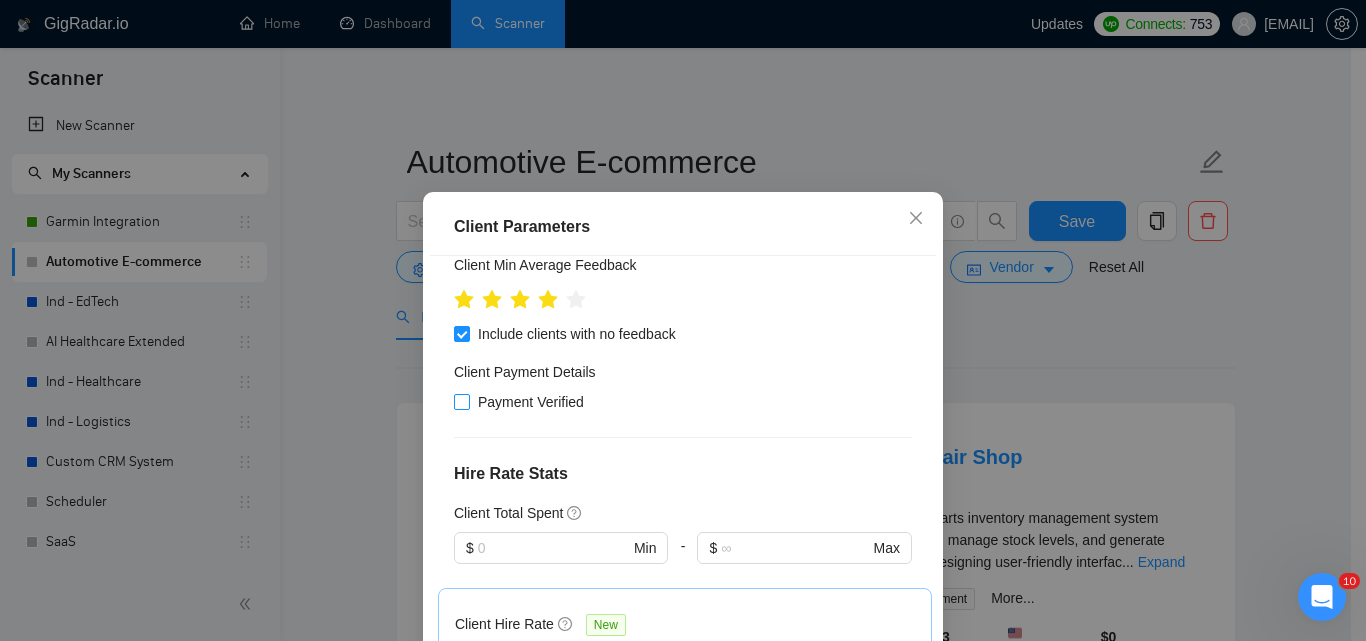 click on "Payment Verified" at bounding box center (531, 402) 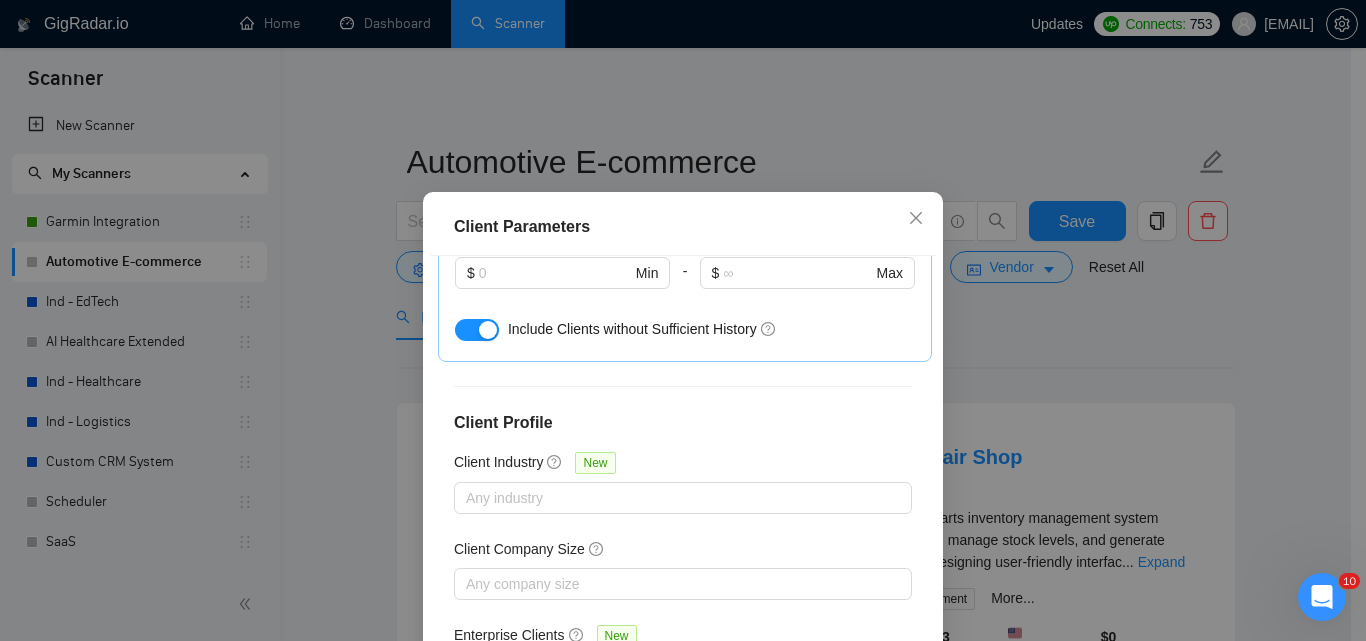 scroll, scrollTop: 851, scrollLeft: 0, axis: vertical 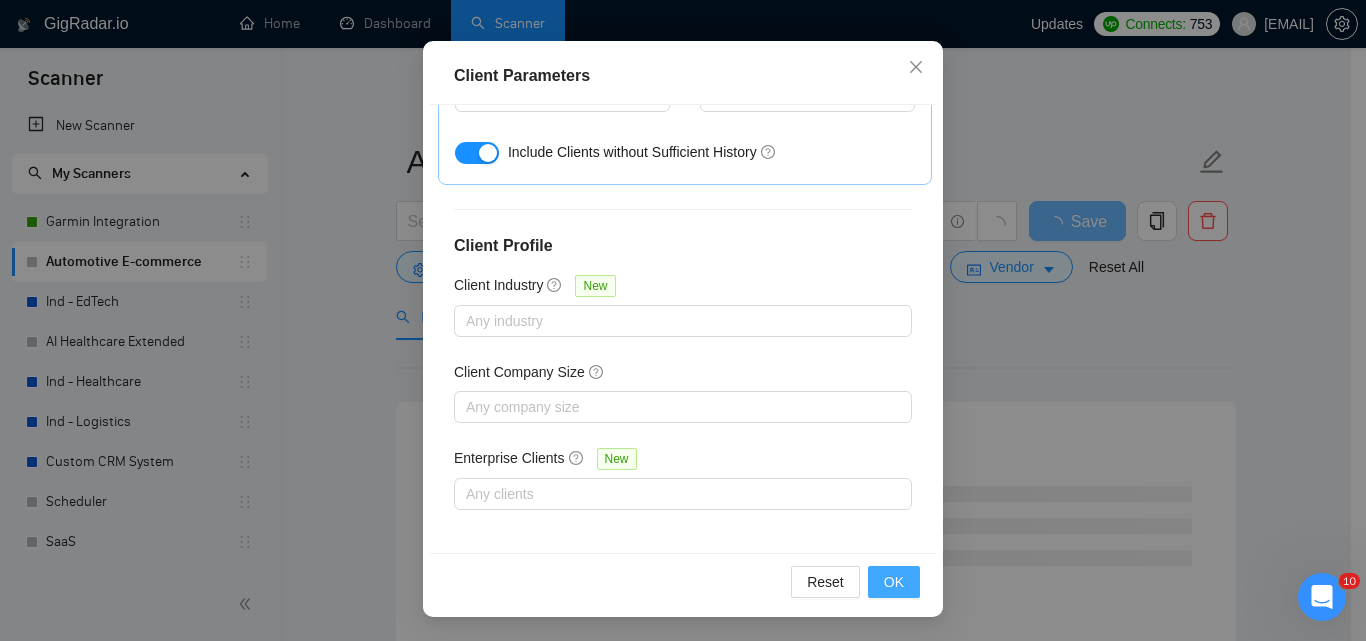 click on "OK" at bounding box center (894, 582) 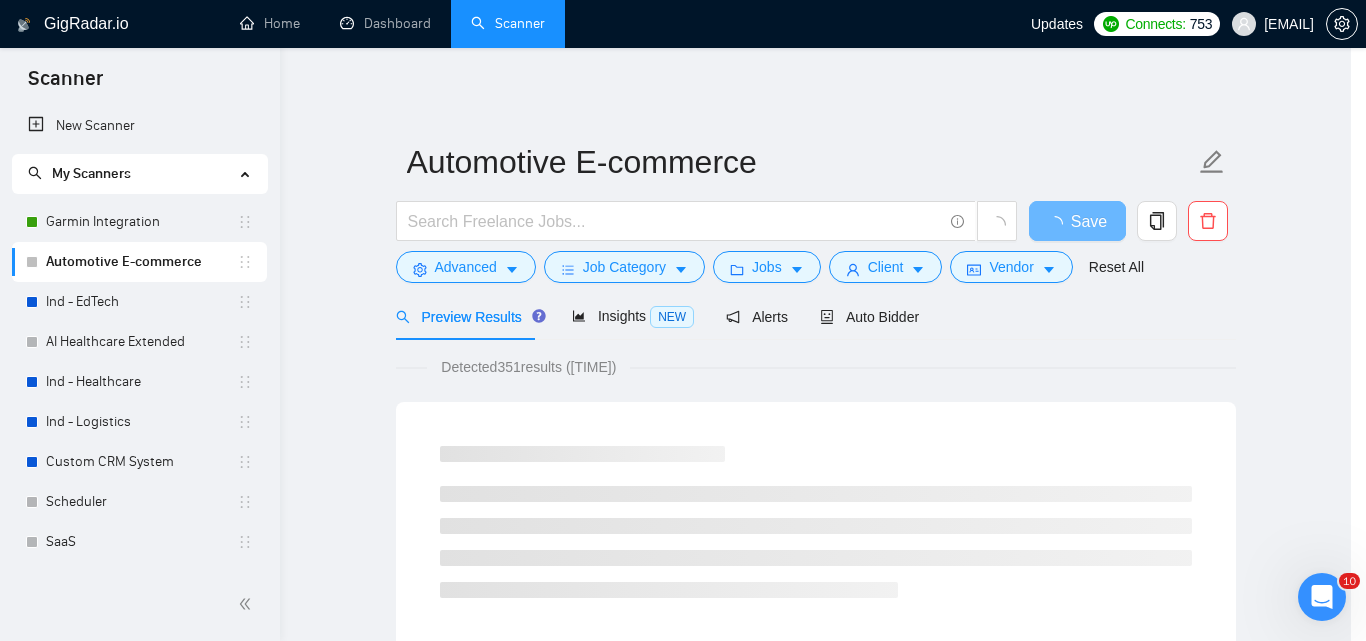 scroll, scrollTop: 80, scrollLeft: 0, axis: vertical 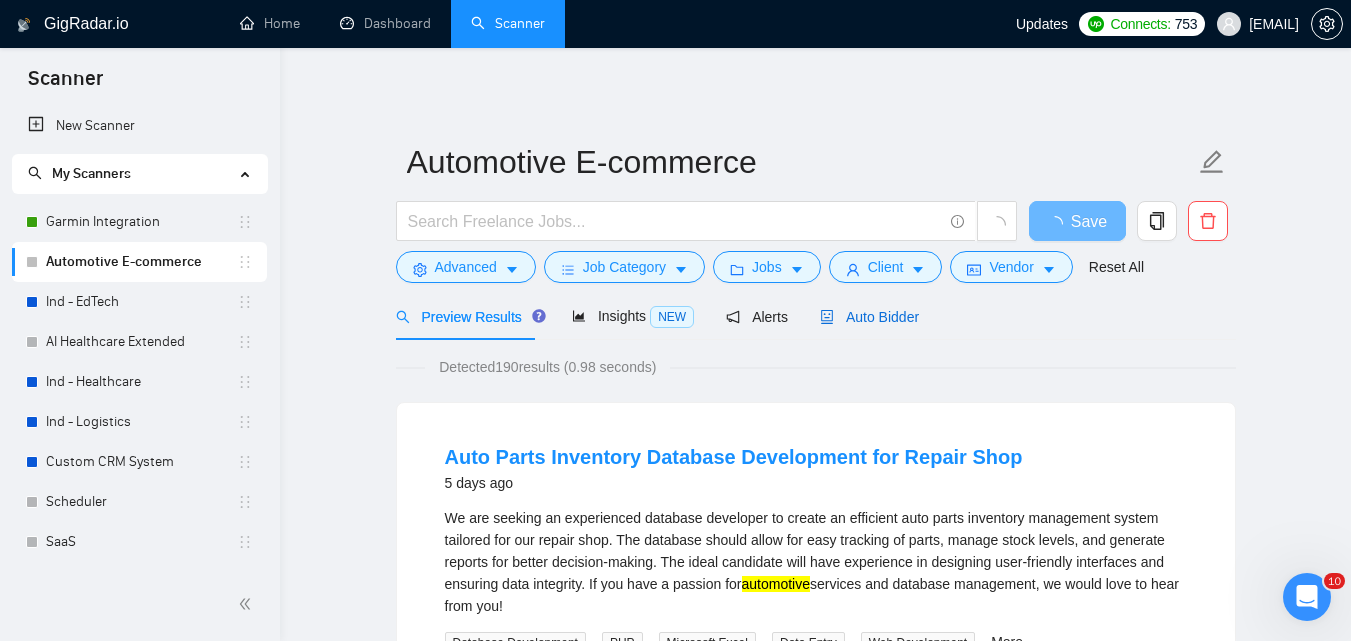 click on "Auto Bidder" at bounding box center [869, 317] 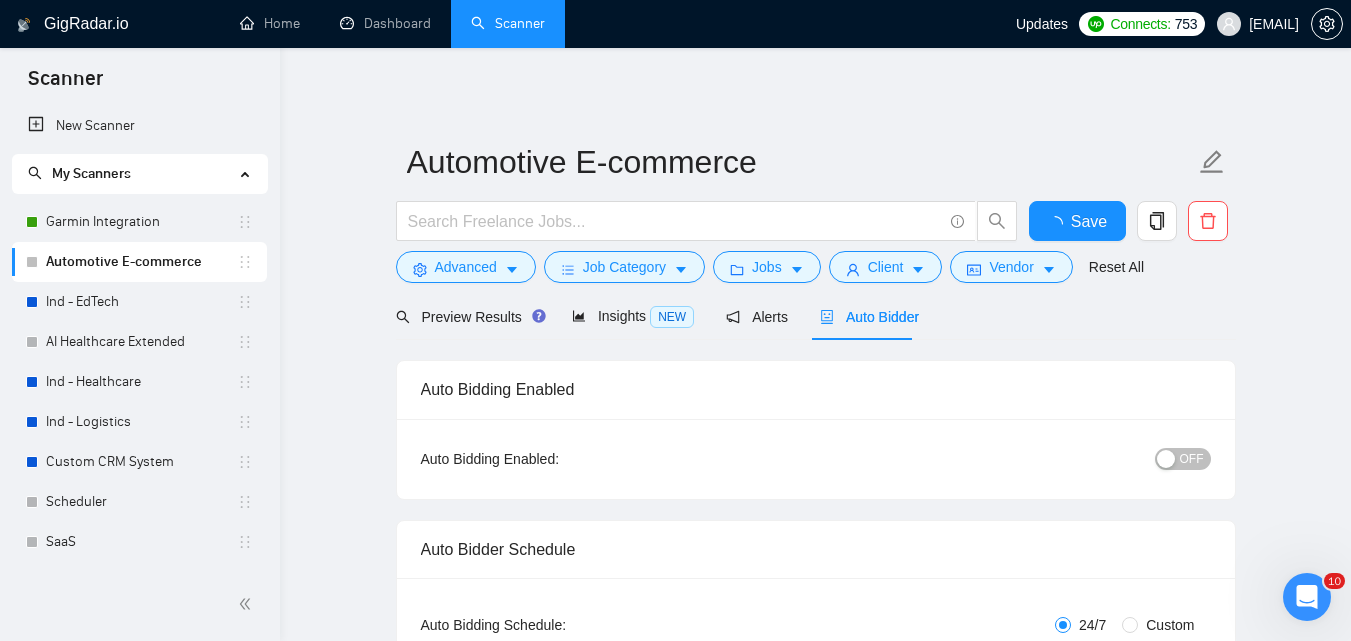 click on "OFF" at bounding box center [1192, 459] 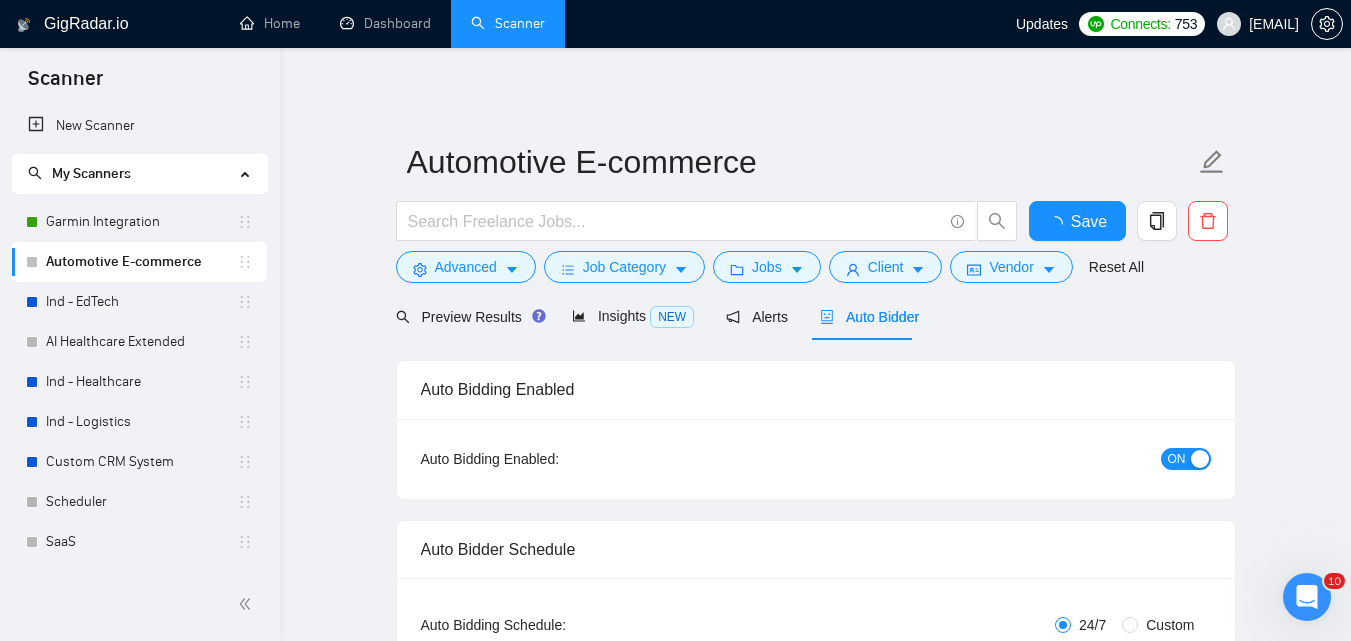 type 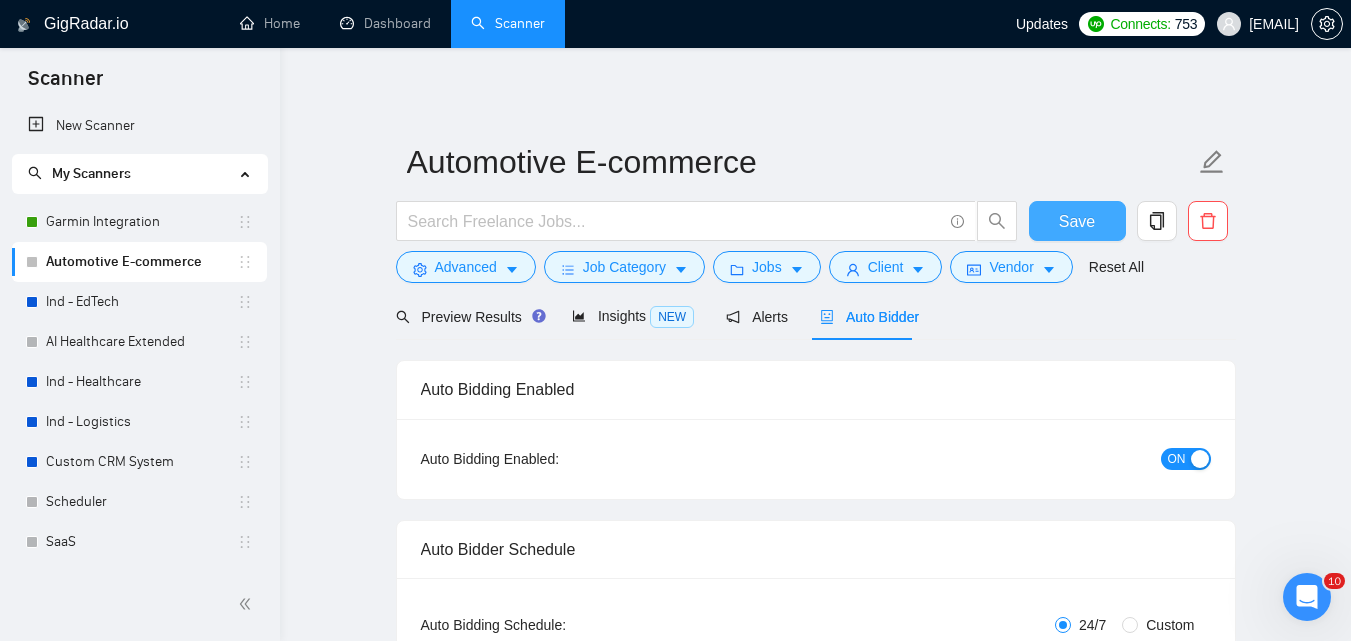 click on "Save" at bounding box center (1077, 221) 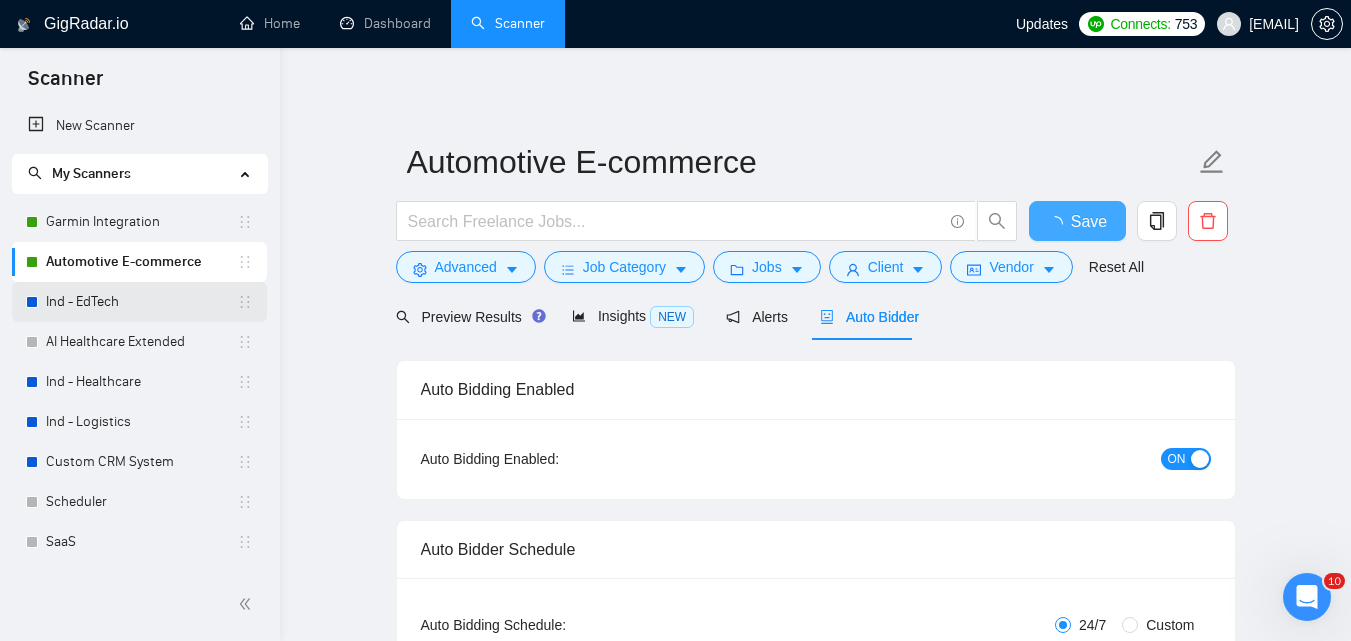 type 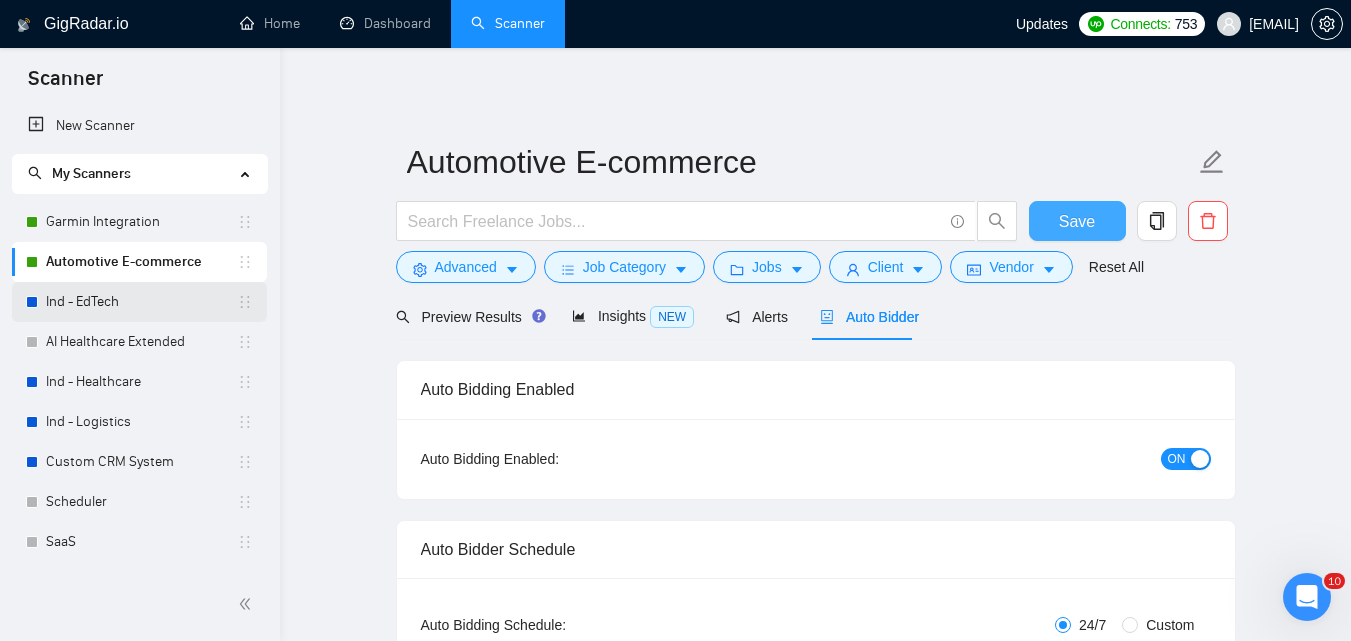 type 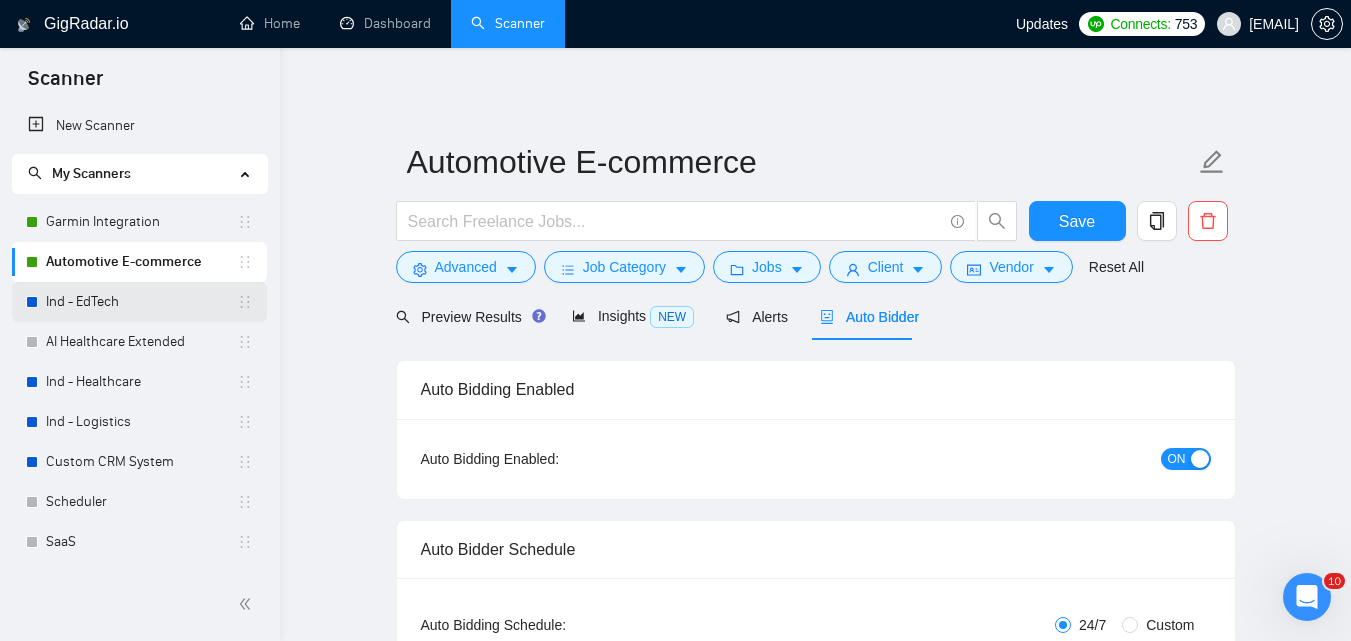 click on "Ind - EdTech" at bounding box center (141, 302) 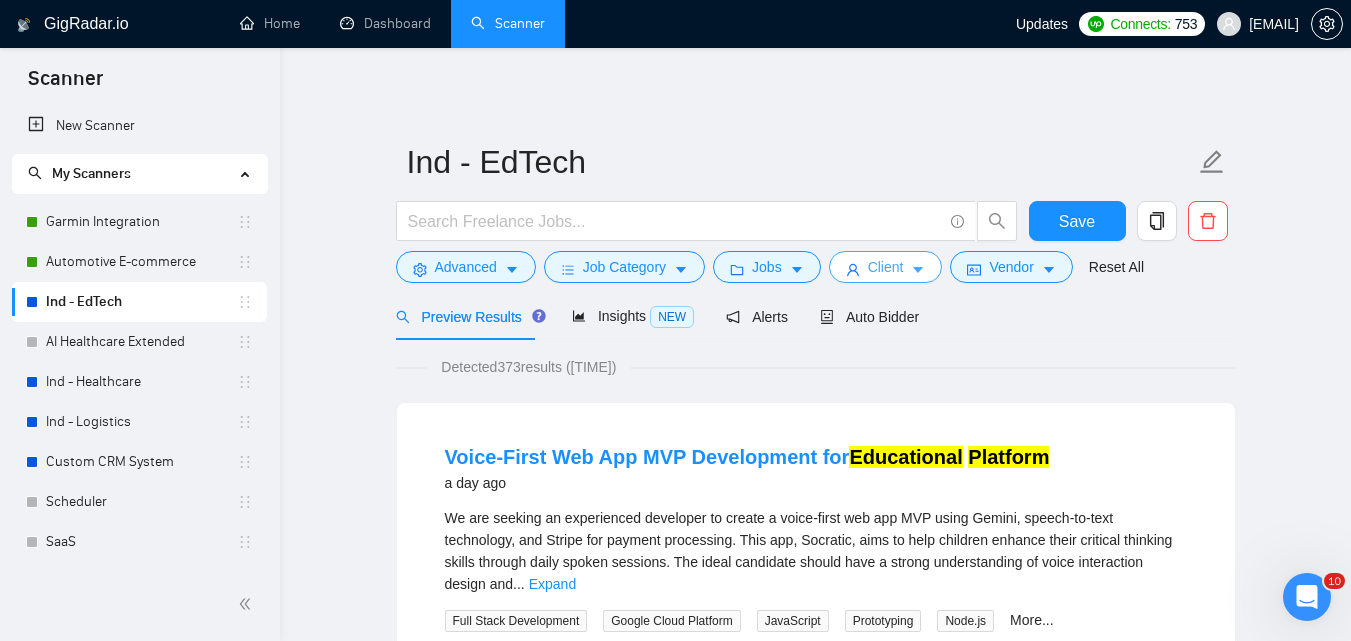 click on "Client" at bounding box center (886, 267) 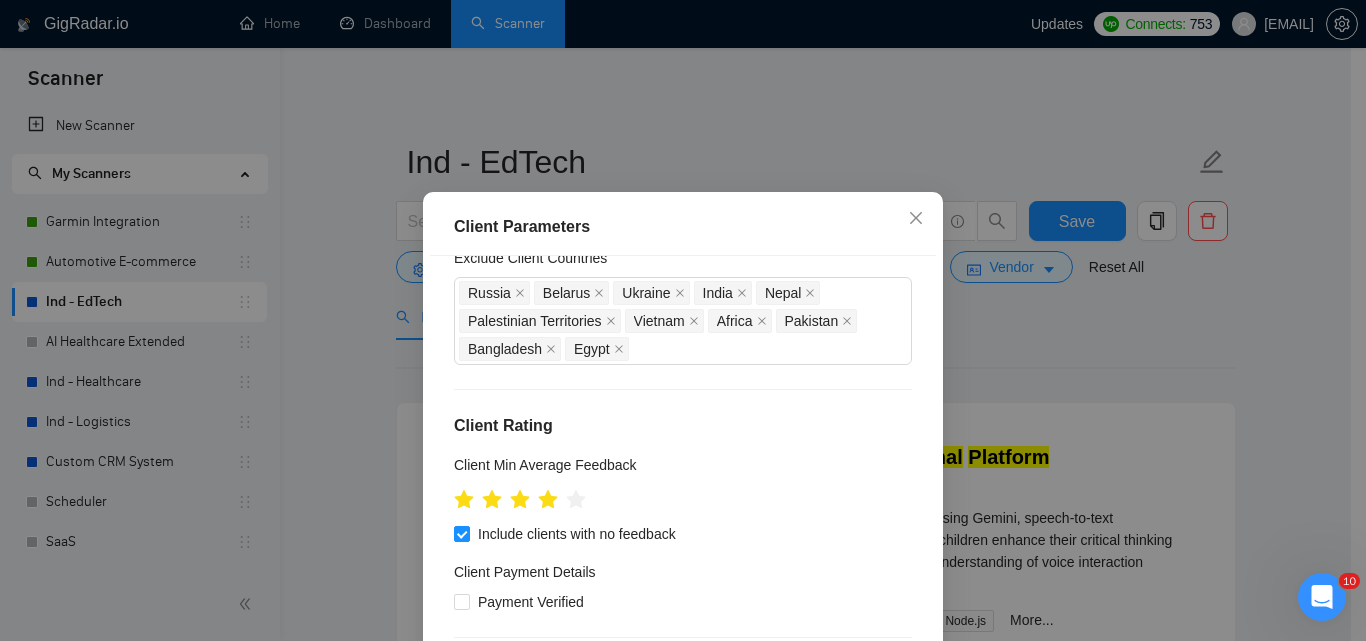 scroll, scrollTop: 251, scrollLeft: 0, axis: vertical 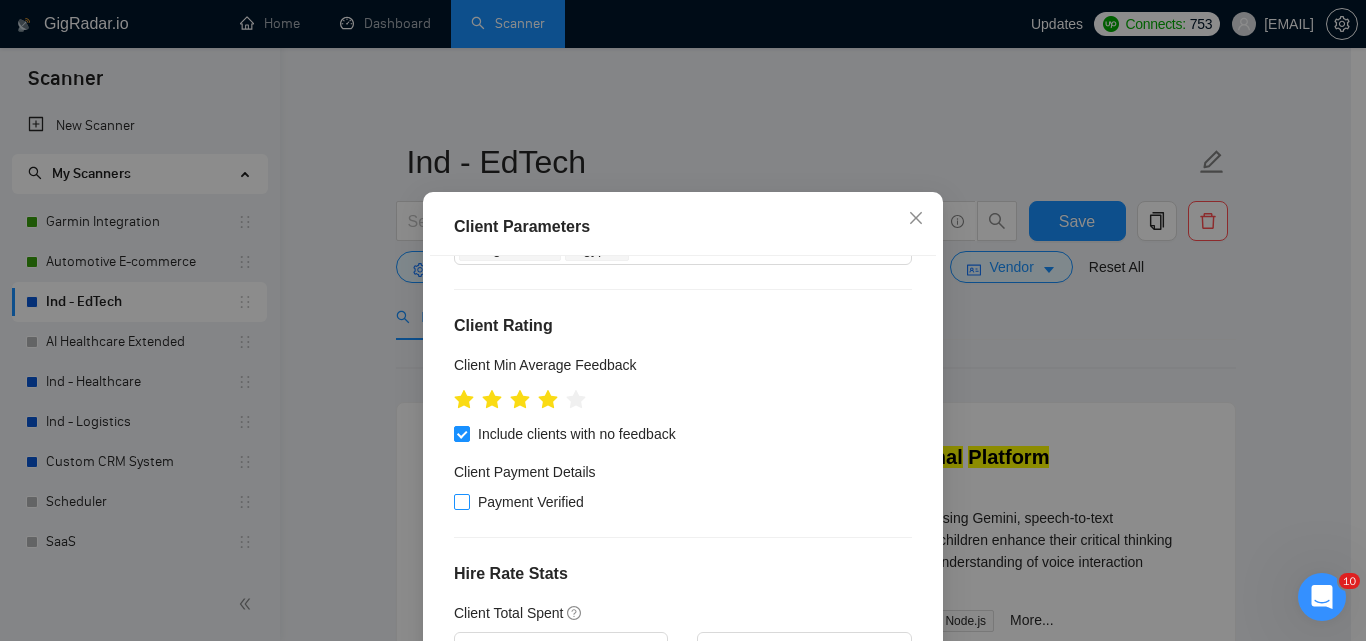 click on "Payment Verified" at bounding box center [531, 502] 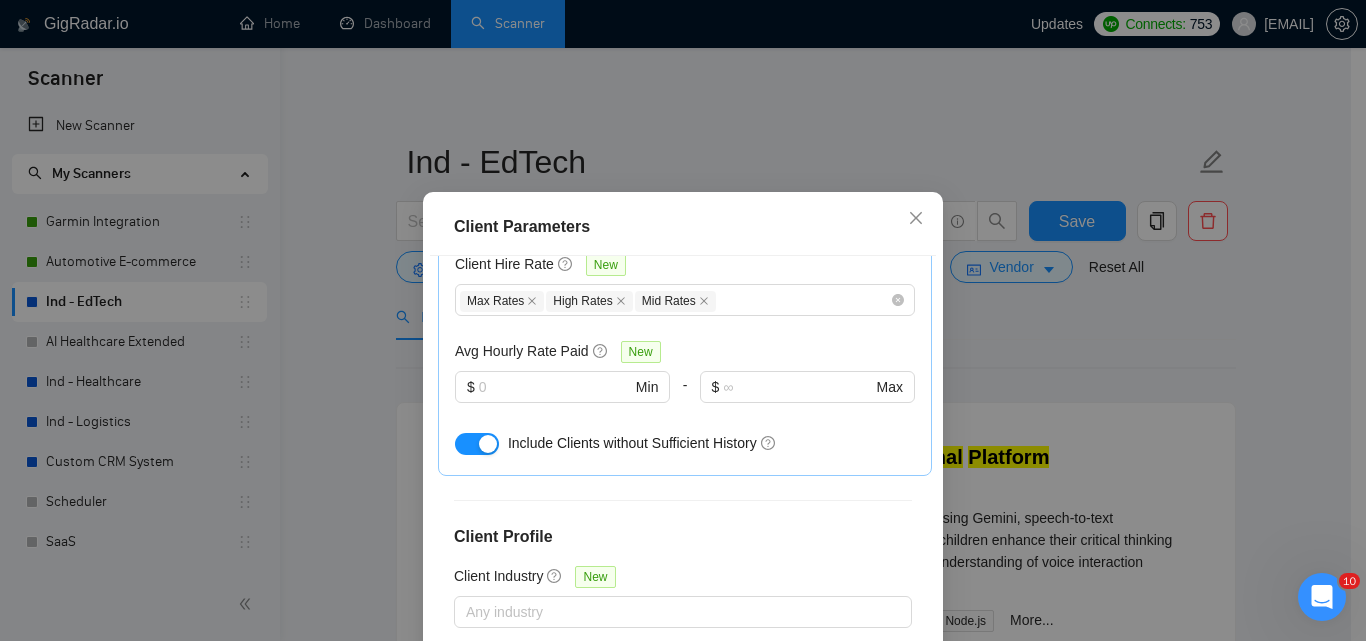 scroll, scrollTop: 851, scrollLeft: 0, axis: vertical 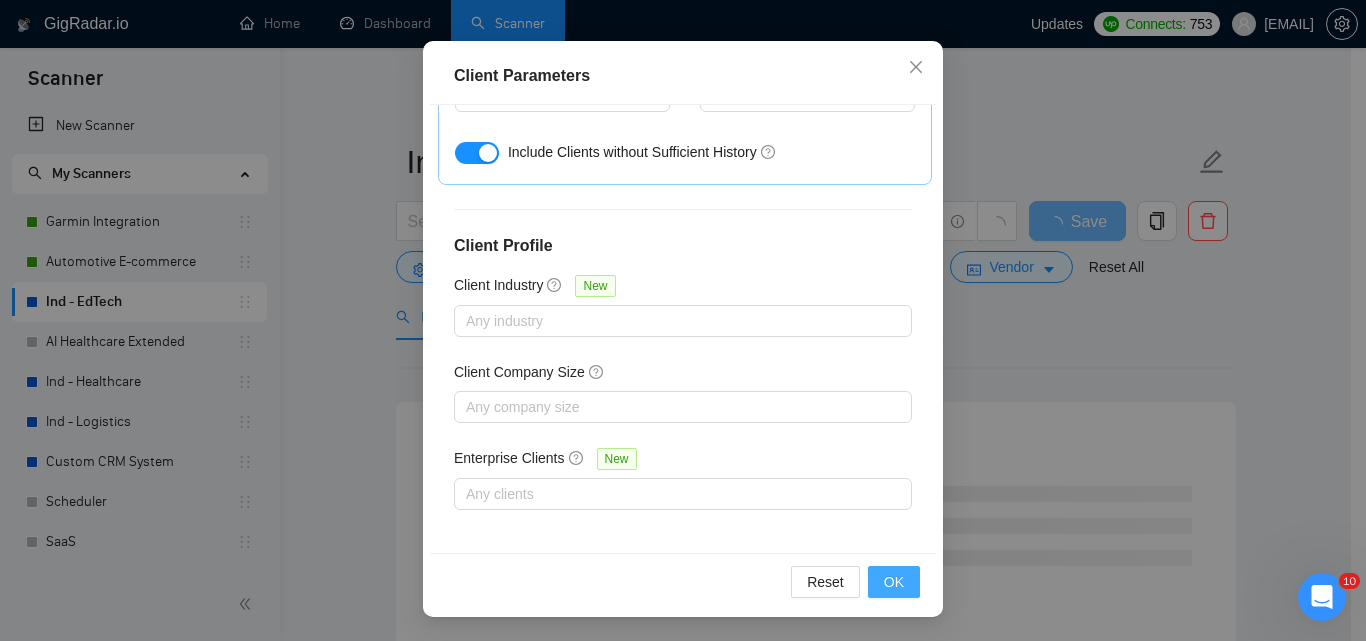 click on "OK" at bounding box center [894, 582] 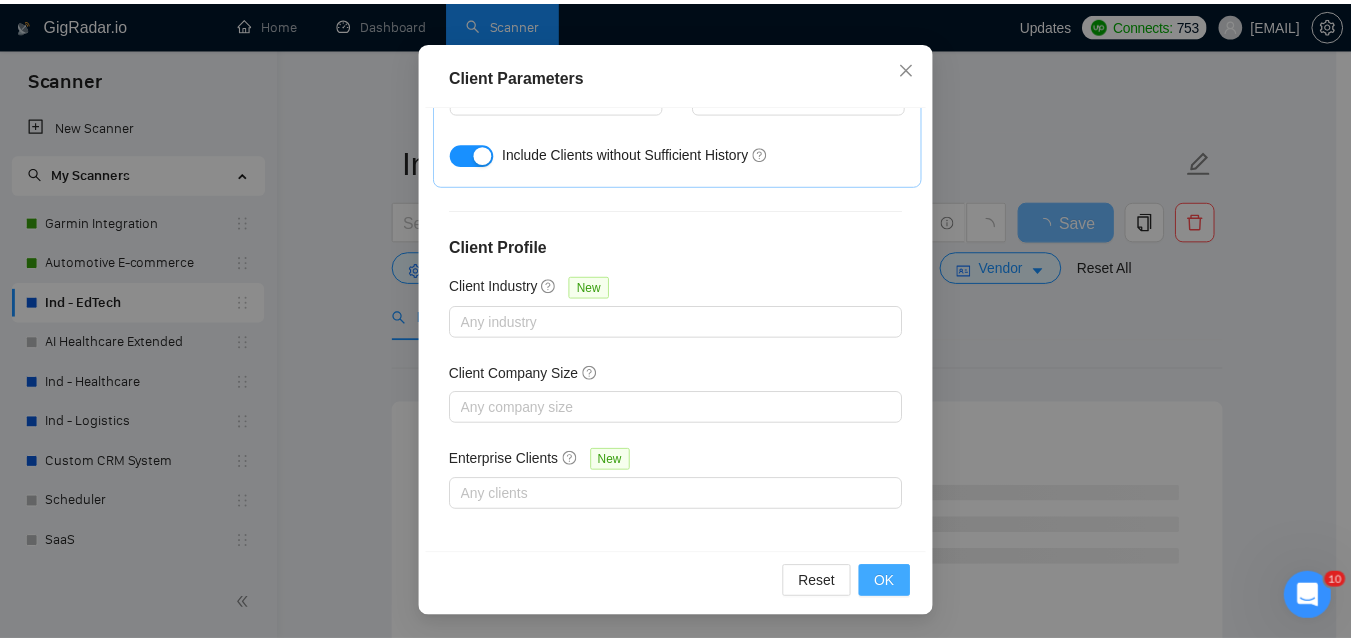 scroll, scrollTop: 80, scrollLeft: 0, axis: vertical 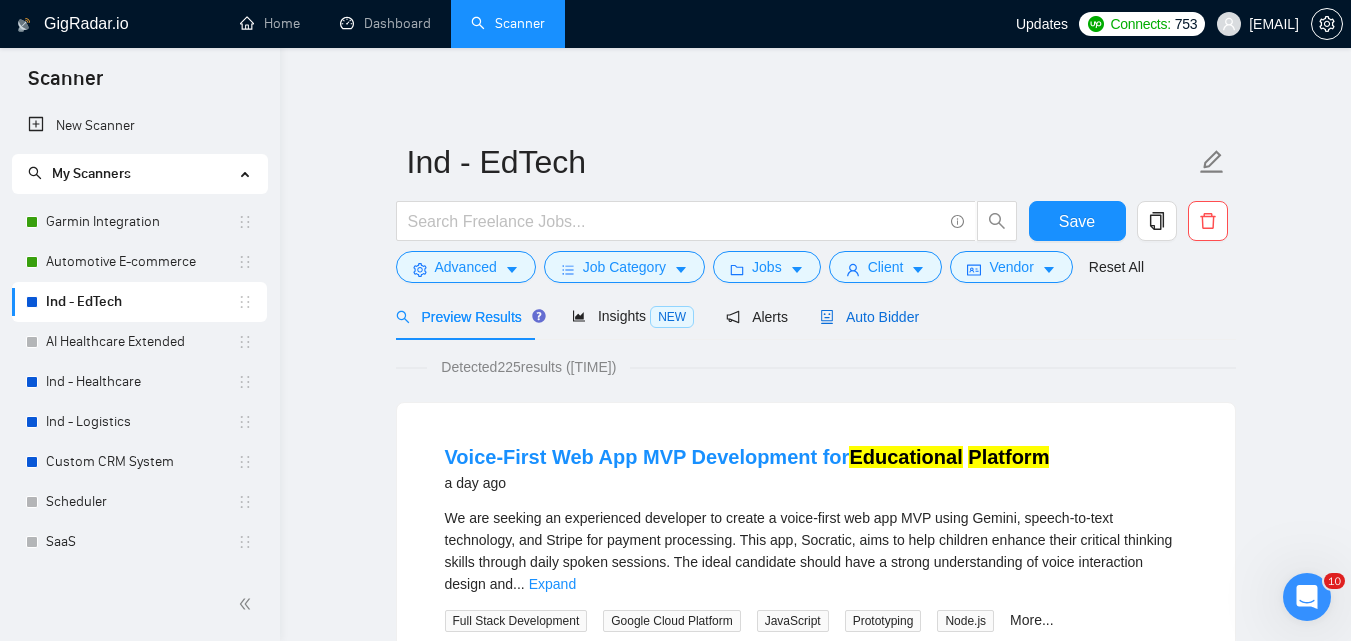 click on "Auto Bidder" at bounding box center [869, 317] 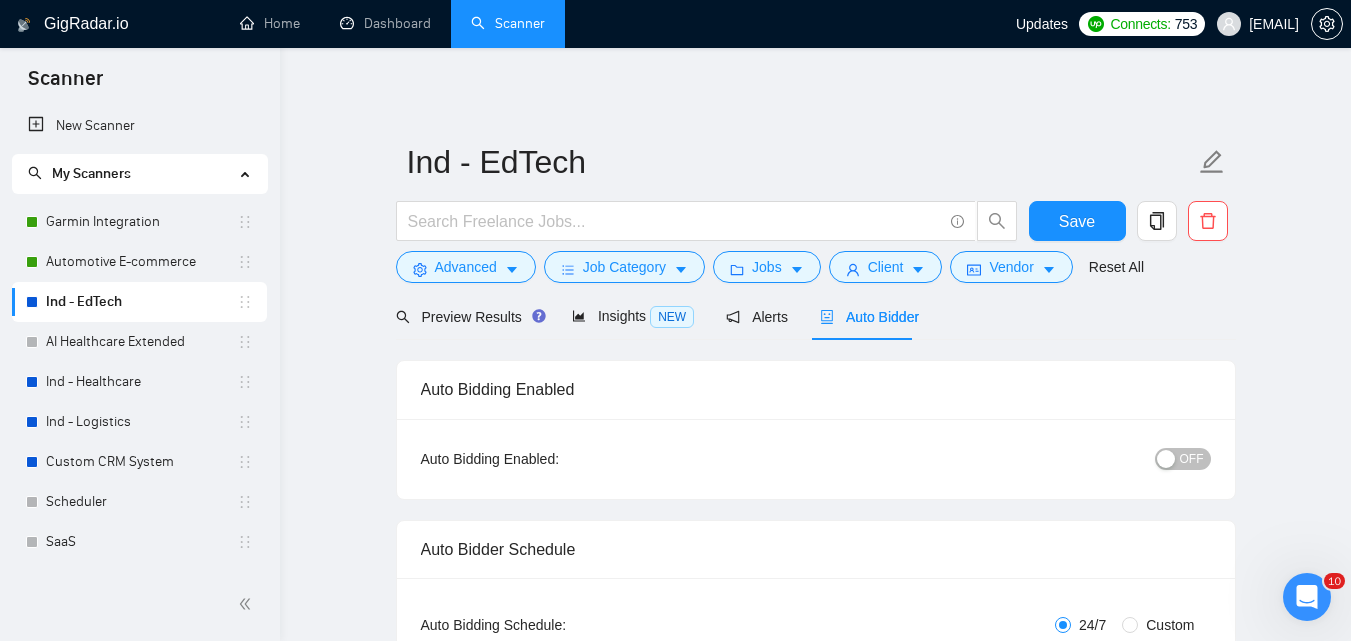 type 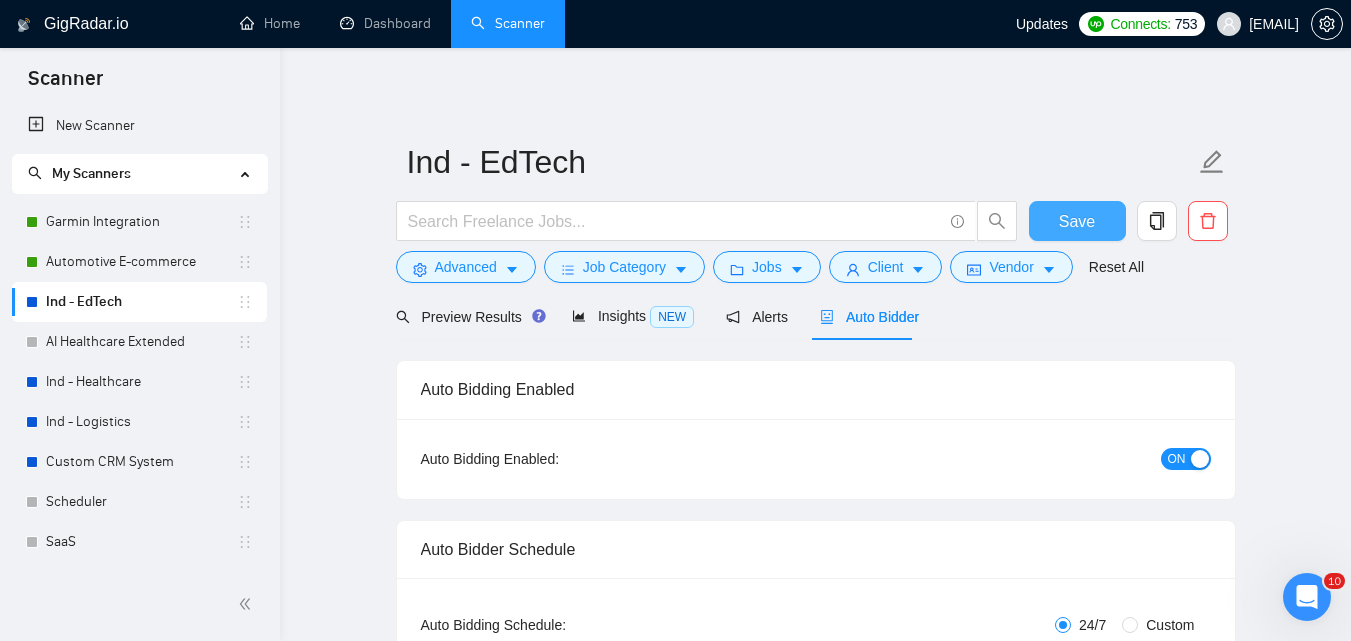 click on "Save" at bounding box center [1077, 221] 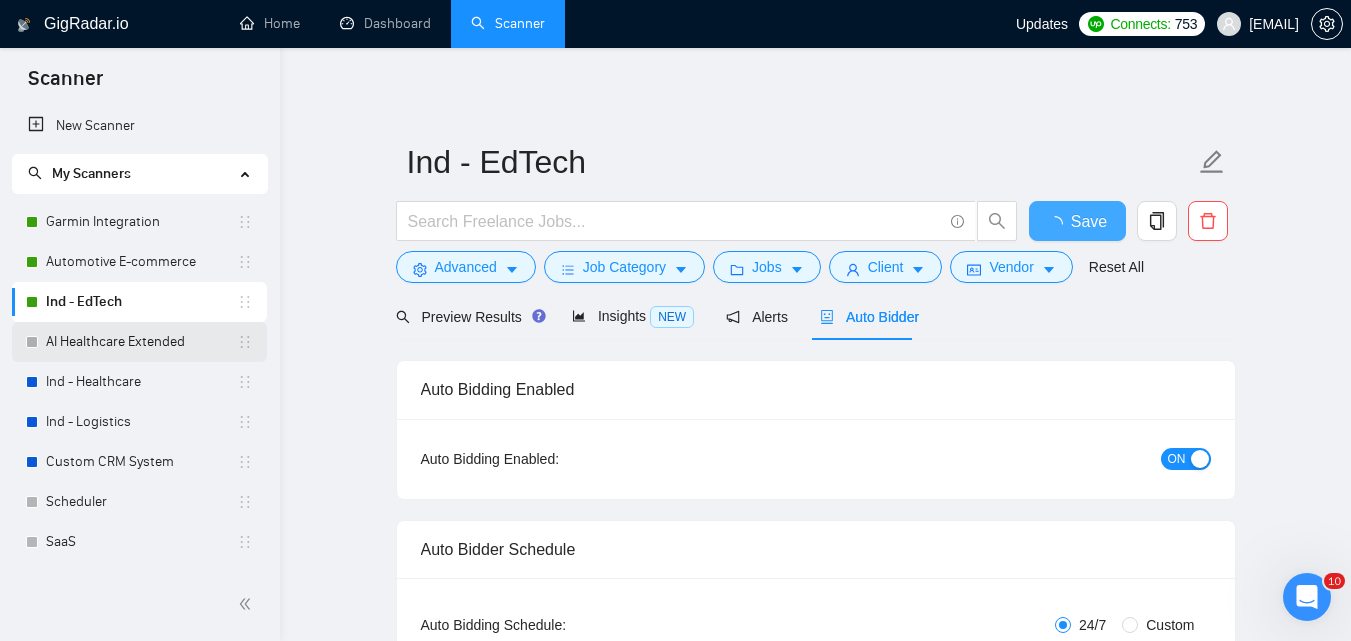 type 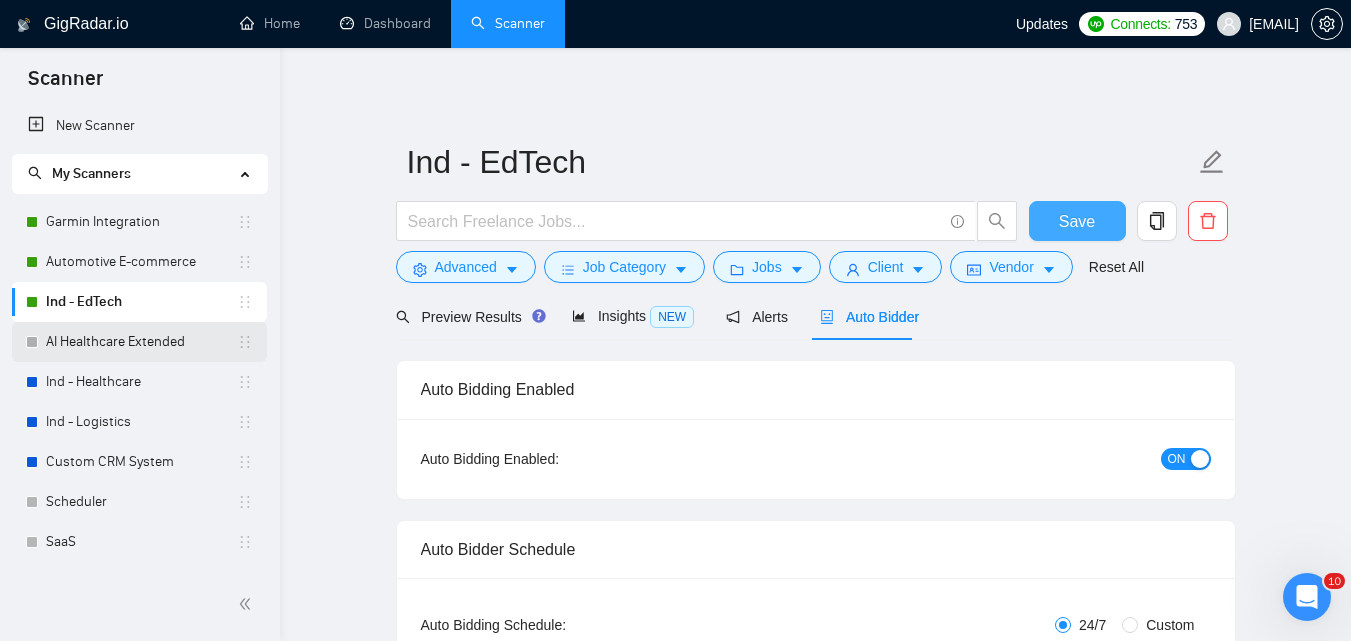 type 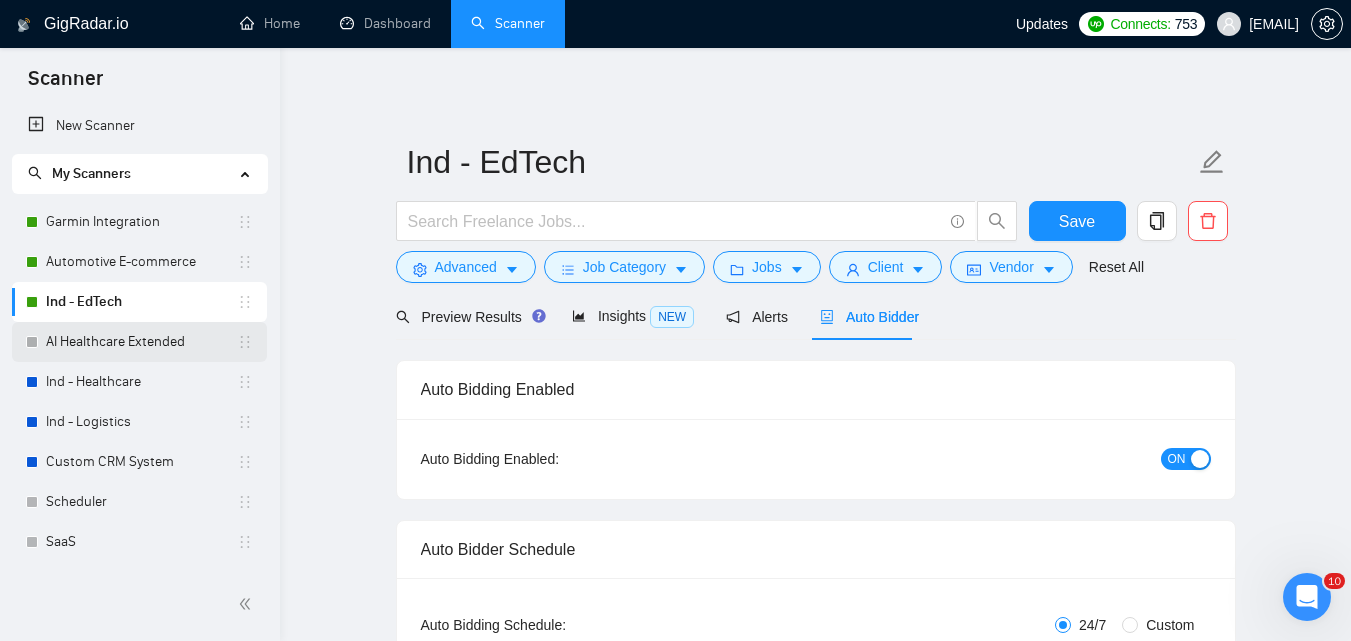 click on "AI Healthcare Extended" at bounding box center (141, 342) 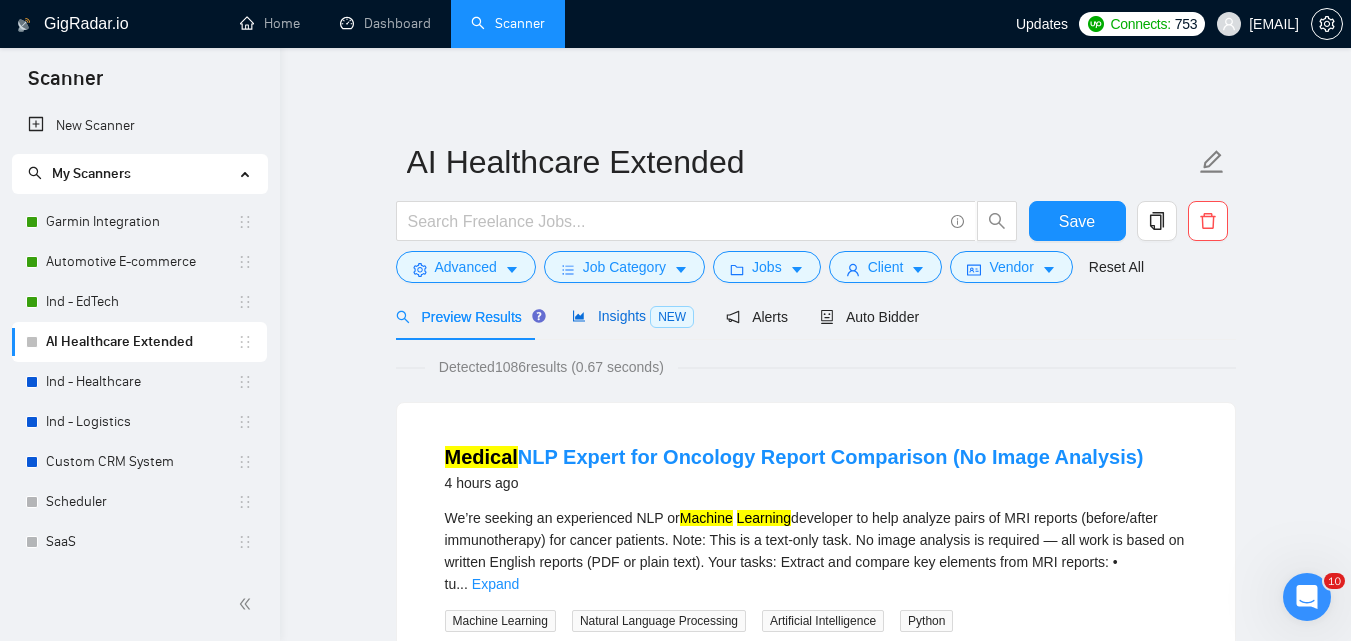 click on "Insights NEW" at bounding box center (633, 316) 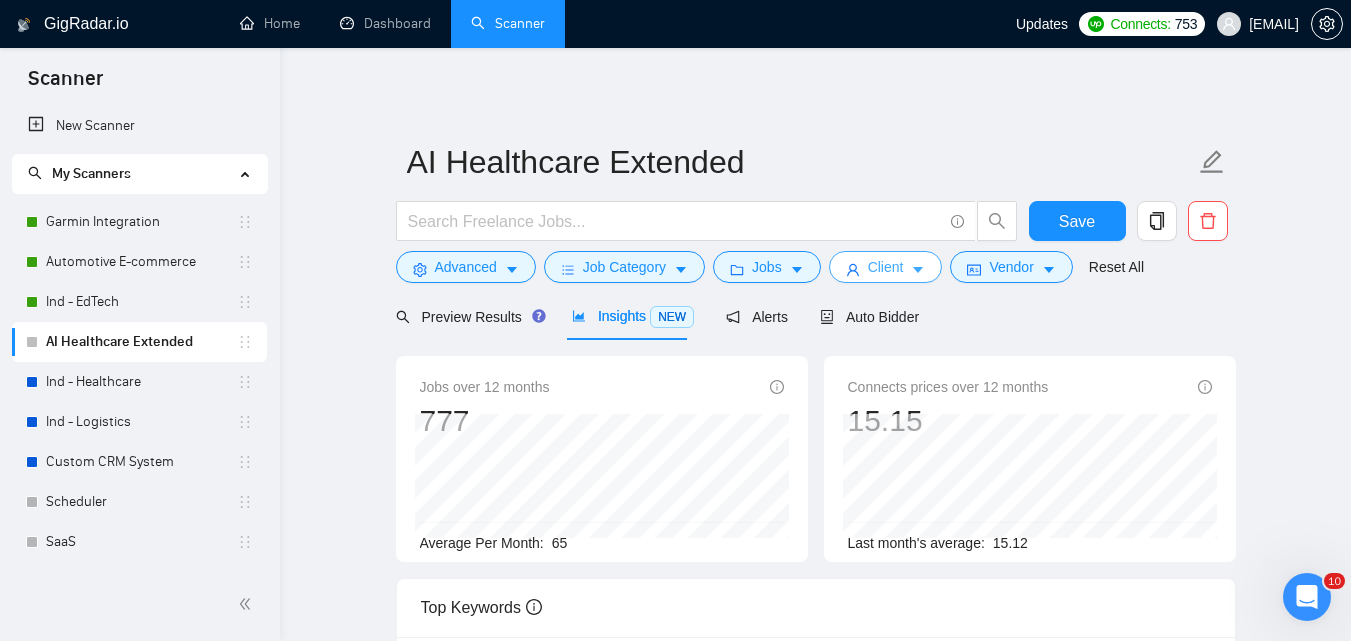 click on "Client" at bounding box center [886, 267] 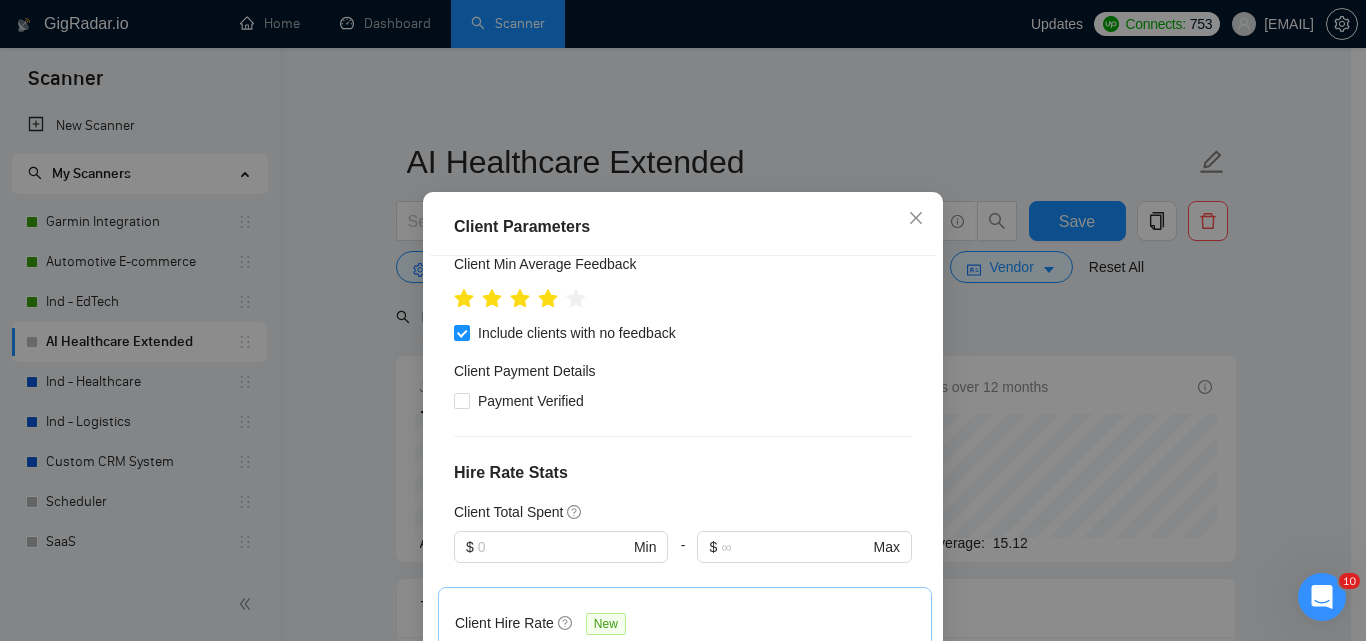 scroll, scrollTop: 351, scrollLeft: 0, axis: vertical 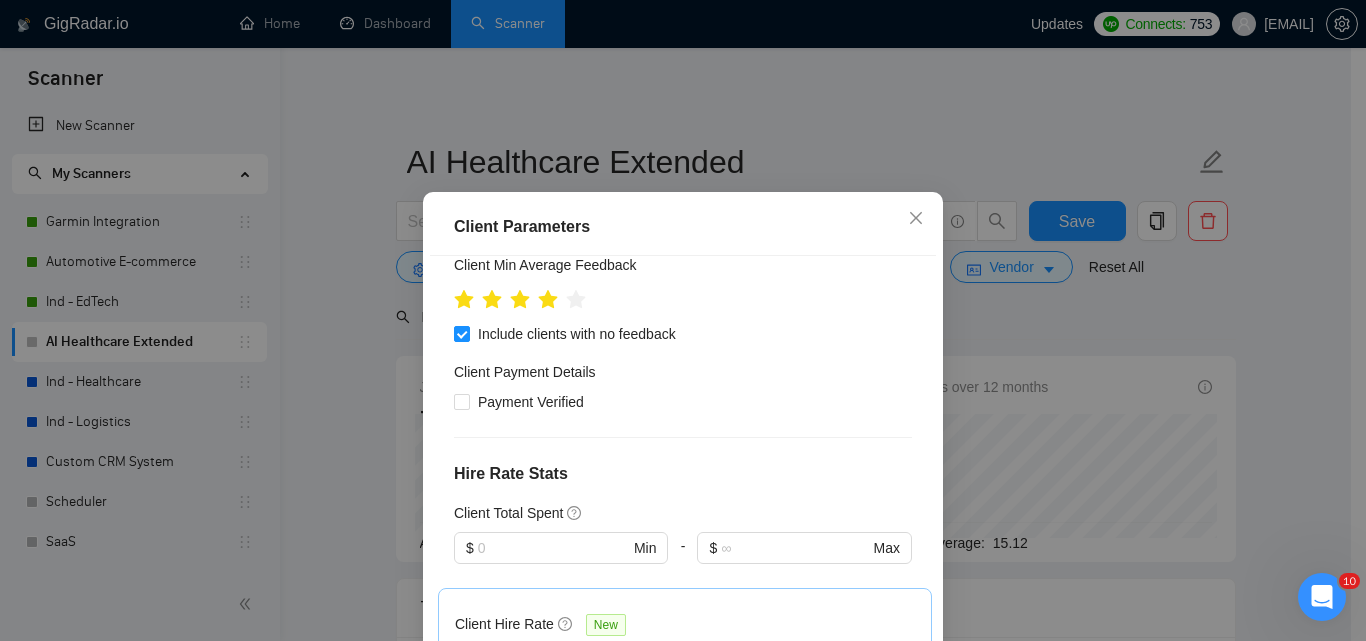 click on "Client Location Include Client Countries Americas Europe Oceania Asia South Africa   Exclude Client Countries Russia Belarus Pakistan India Palestinian Territories Bangladesh Nepal Africa Egypt Ukraine Vietnam   Client Rating Client Min Average Feedback Include clients with no feedback Client Payment Details Payment Verified Hire Rate Stats   Client Total Spent $[MIN] - $[MAX] Client Hire Rate New Mid Rates High Rates Max Rates     Avg Hourly Rate Paid New $[MIN] - $[MAX] Include Clients without Sufficient History Client Profile Client Industry New   Any industry Client Company Size   Any company size Enterprise Clients New   Any clients" at bounding box center (683, 480) 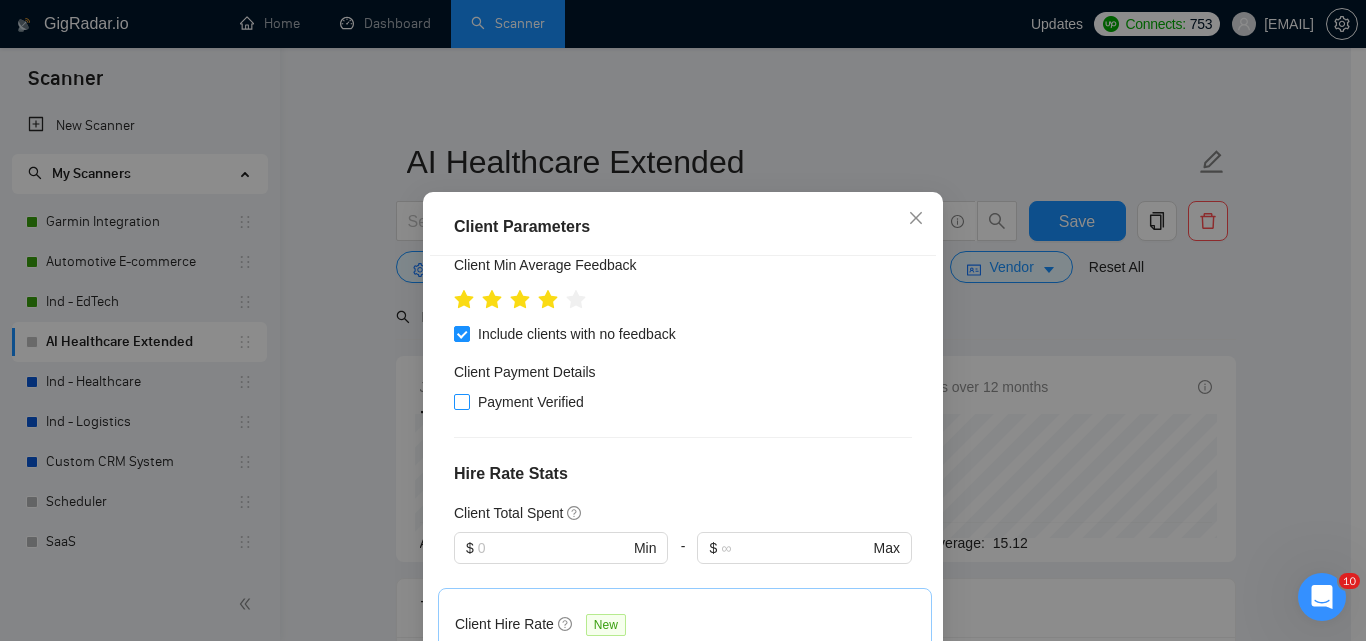 click on "Payment Verified" at bounding box center [461, 401] 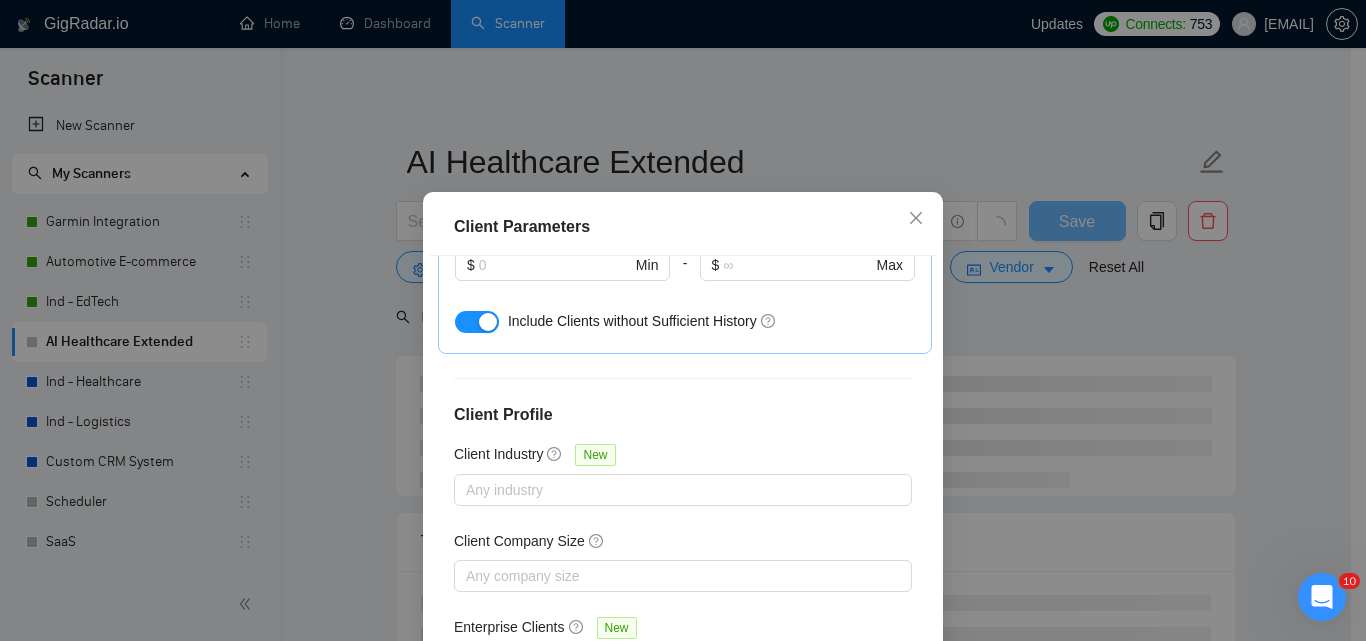 scroll, scrollTop: 851, scrollLeft: 0, axis: vertical 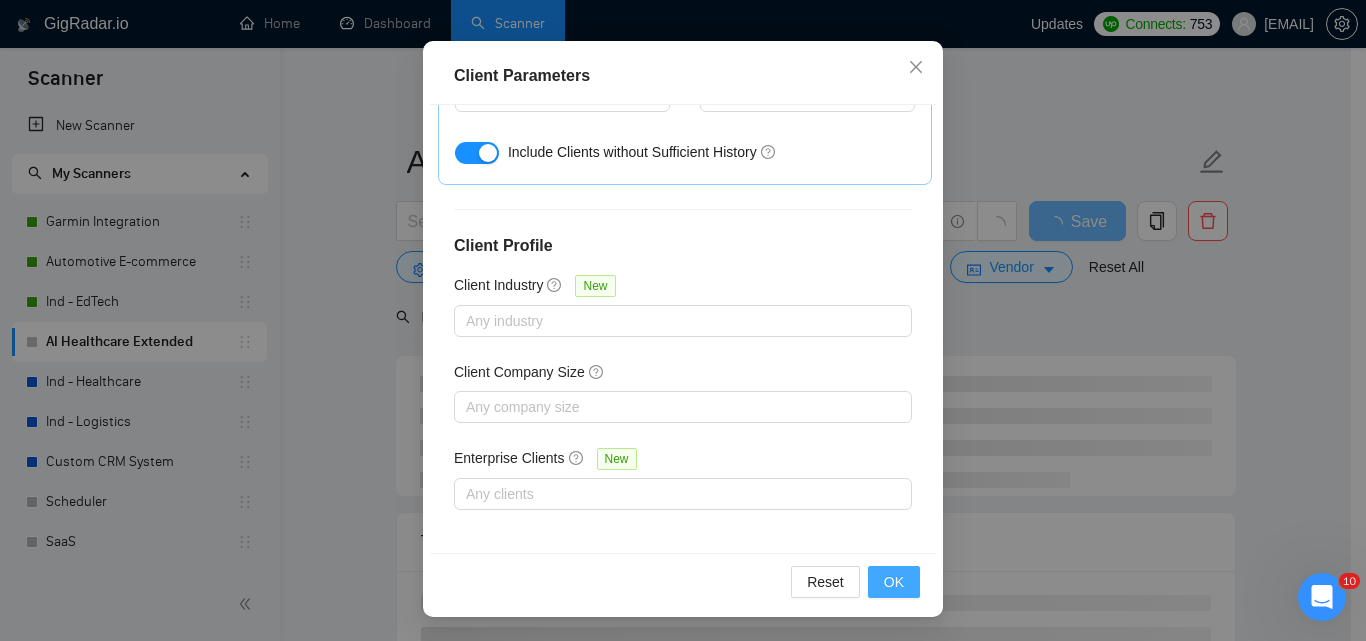 click on "OK" at bounding box center [894, 582] 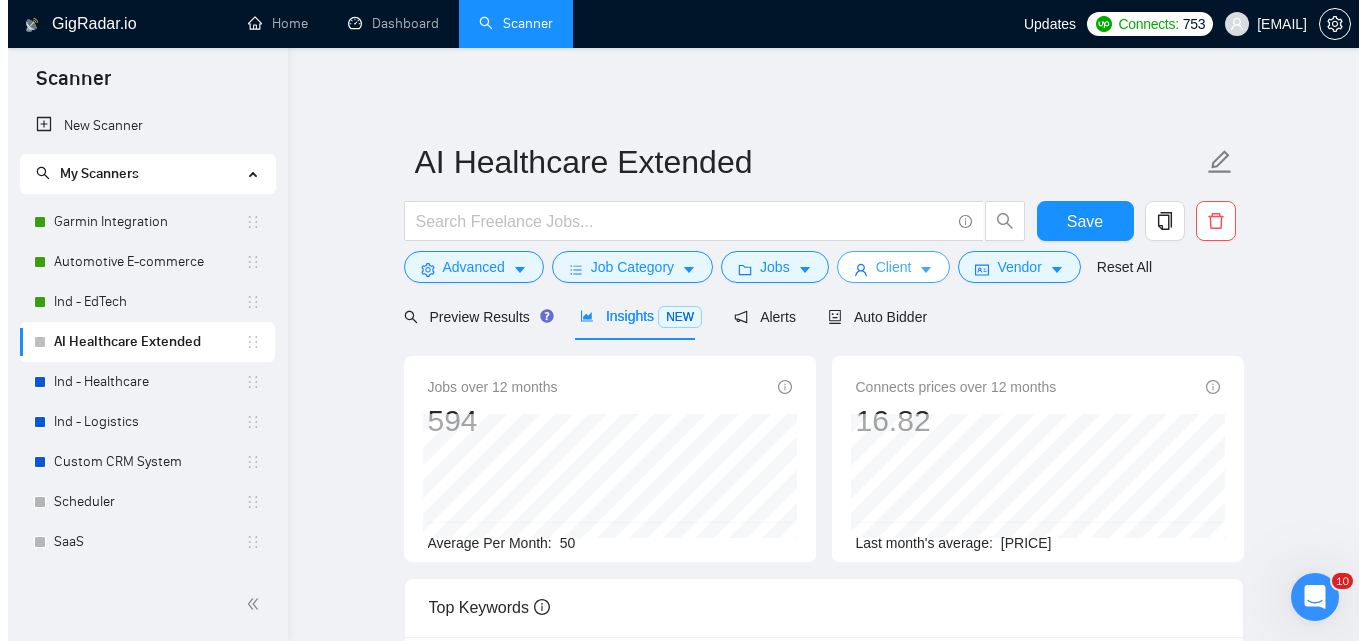 scroll, scrollTop: 0, scrollLeft: 0, axis: both 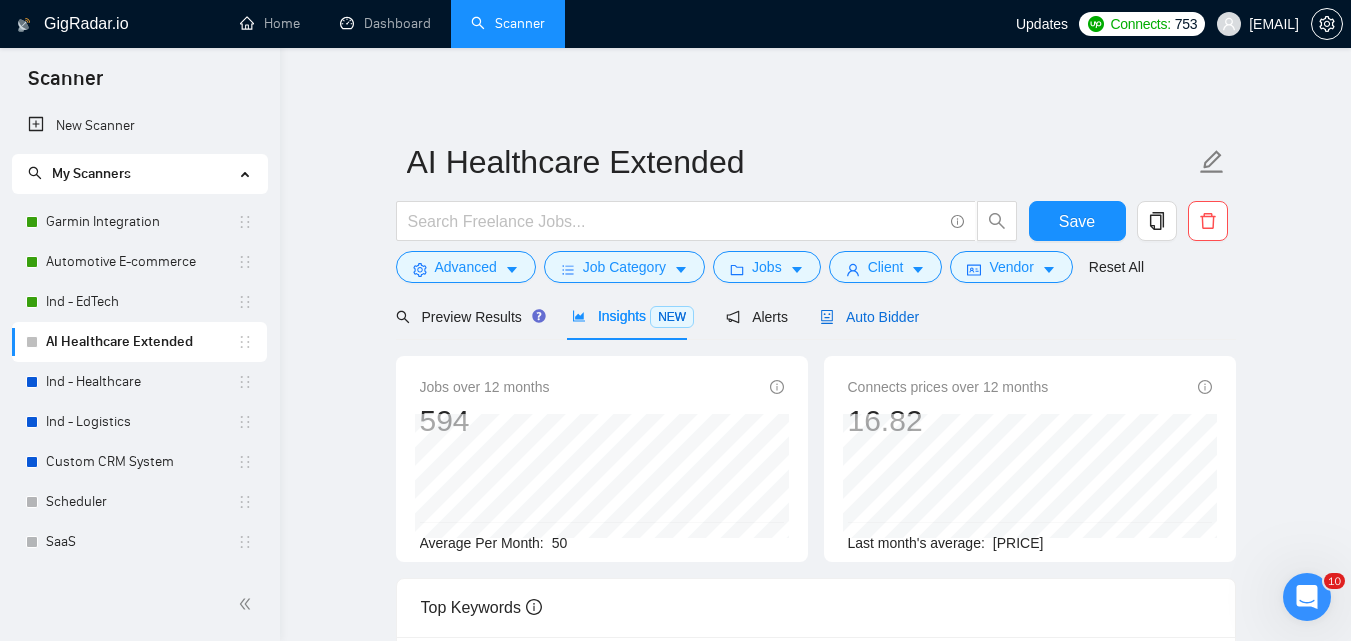 click on "Auto Bidder" at bounding box center (869, 317) 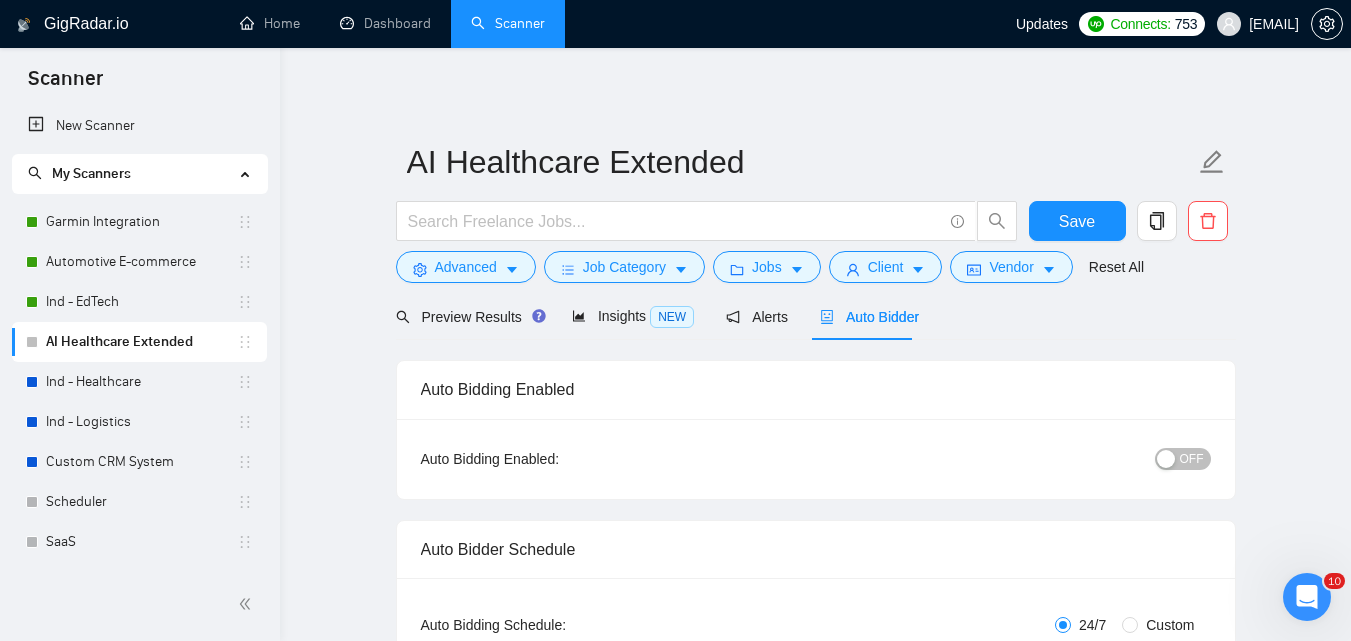 click on "OFF" at bounding box center [1078, 459] 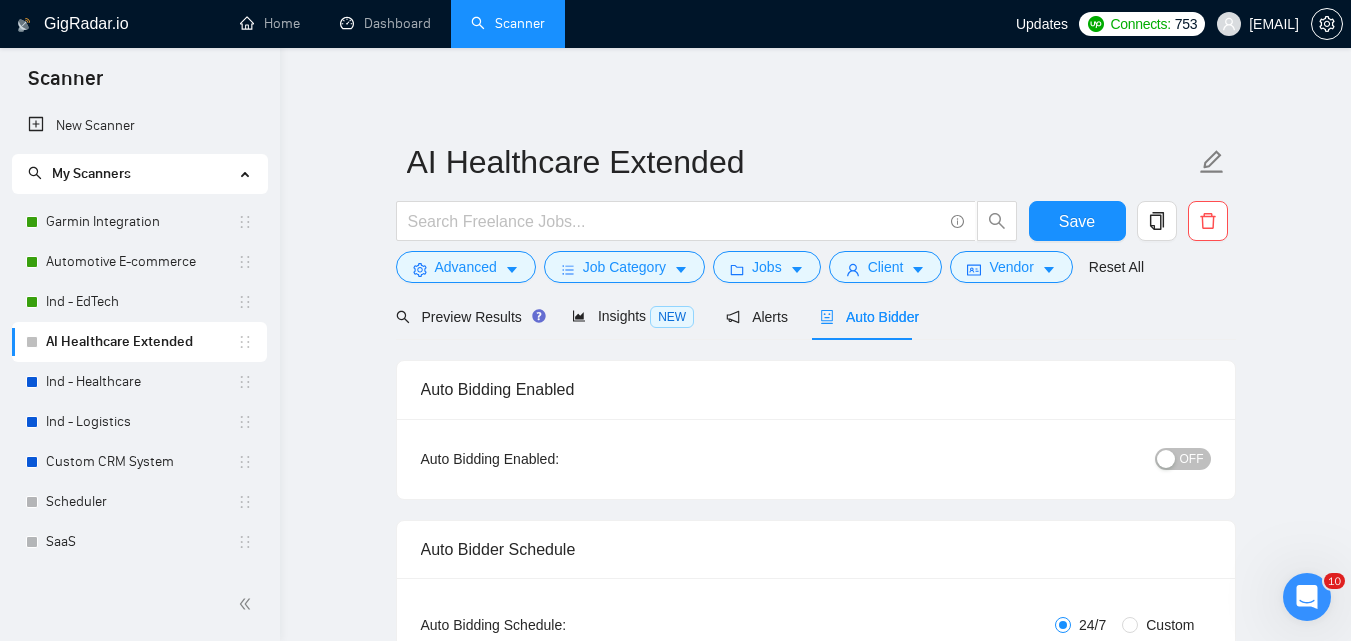 click on "OFF" at bounding box center (1192, 459) 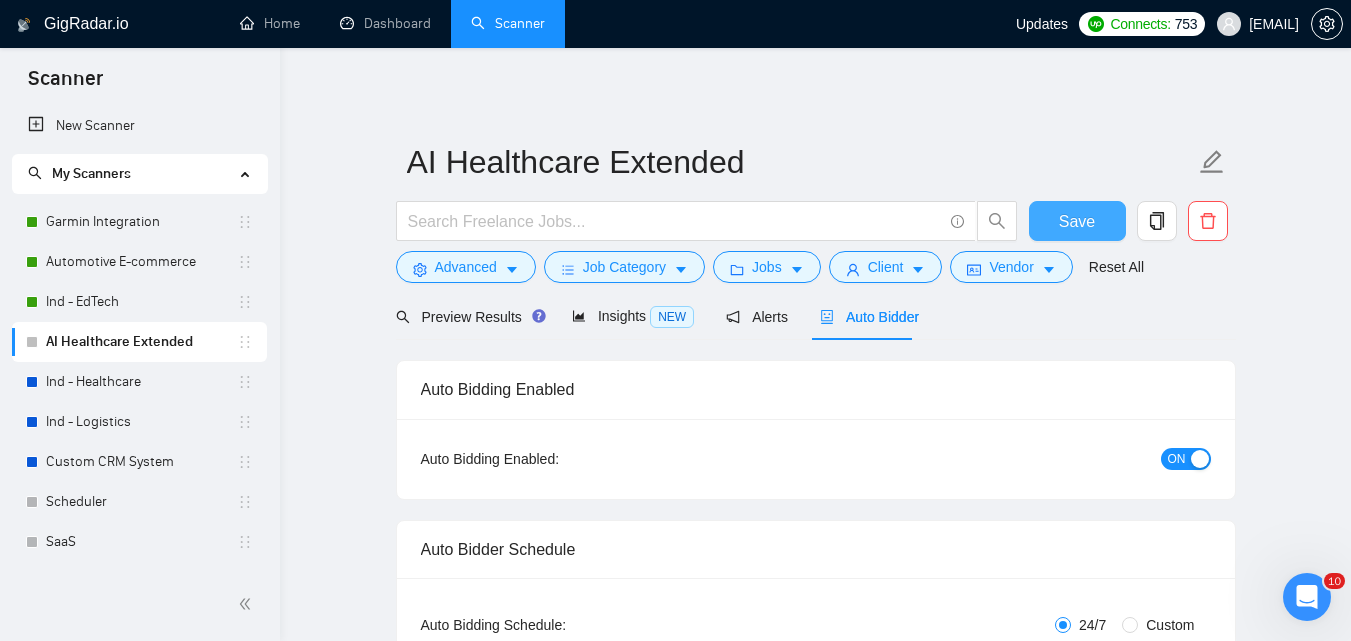 click on "Save" at bounding box center (1077, 221) 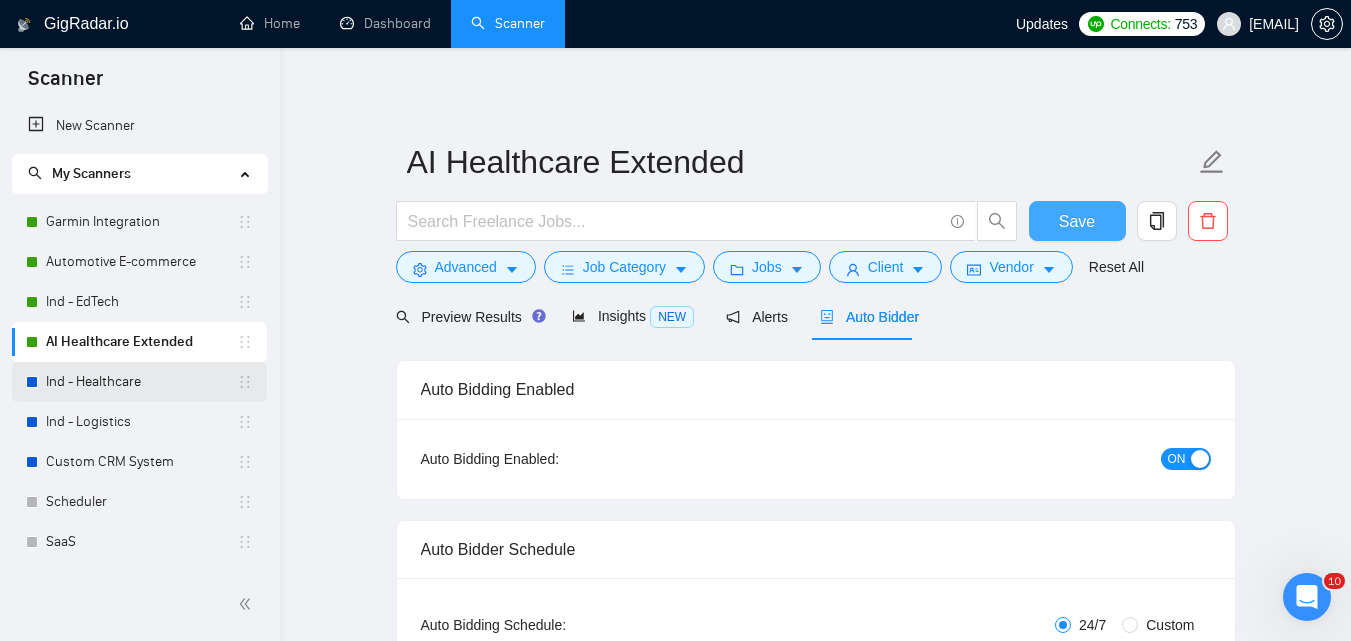 type 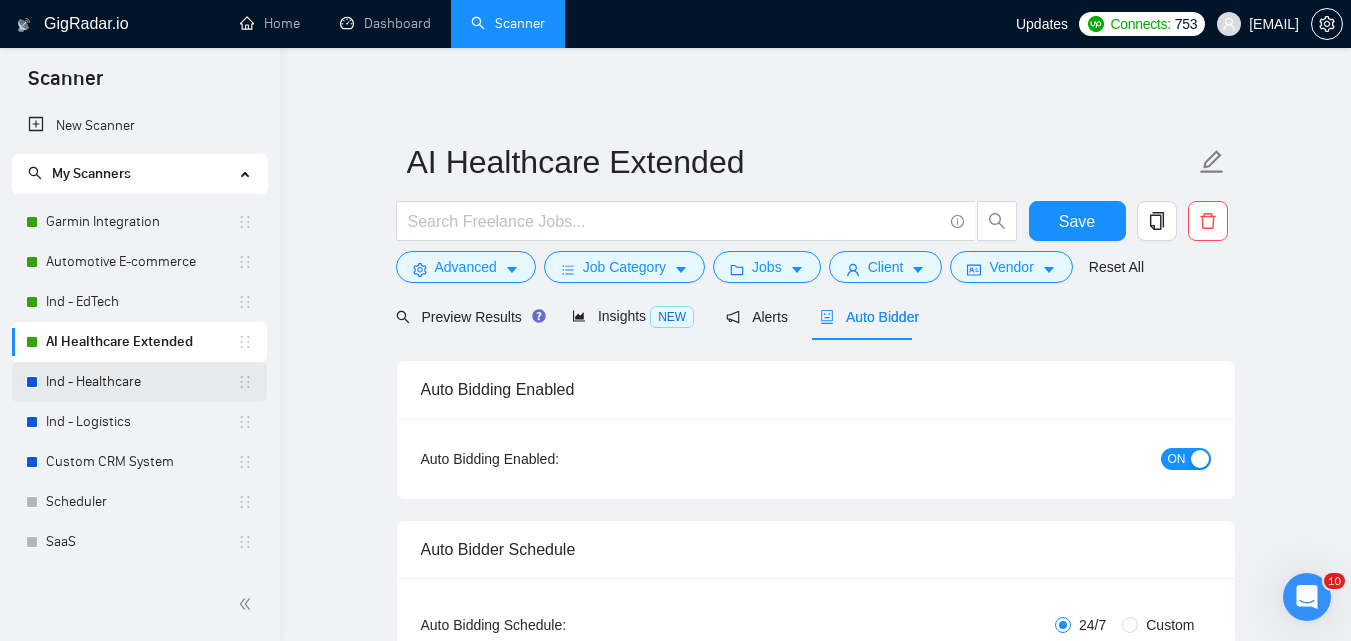 click on "Ind - Healthcare" at bounding box center [141, 382] 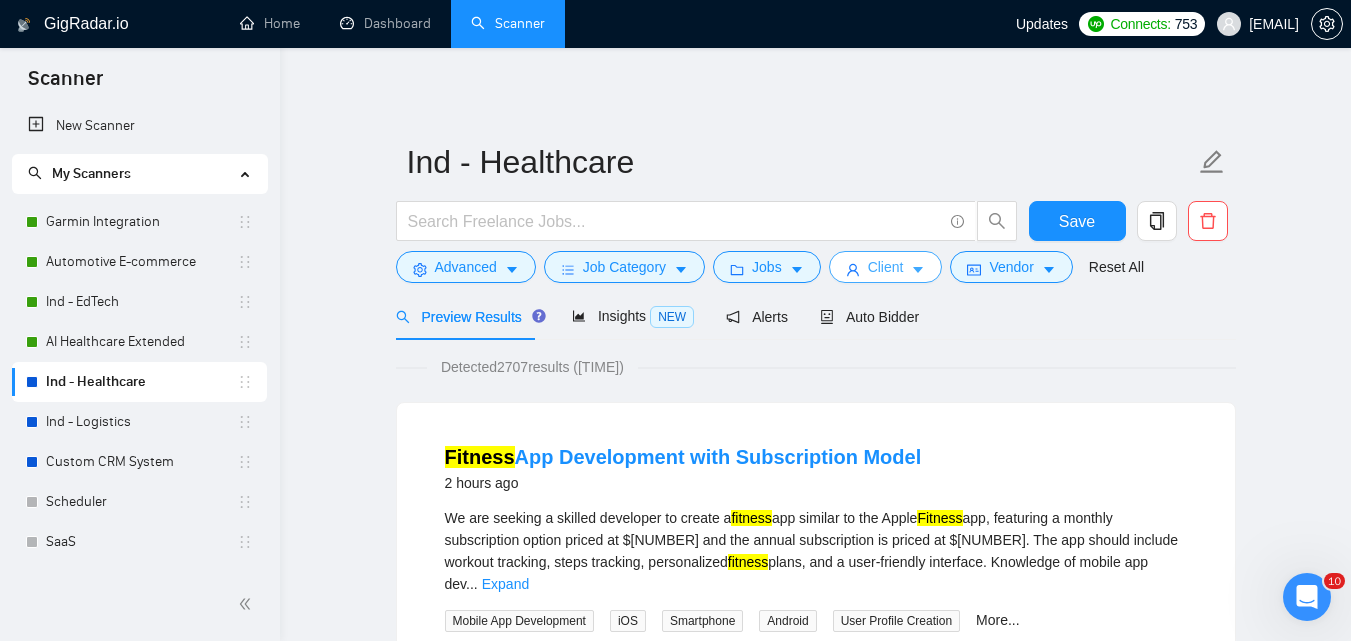 click 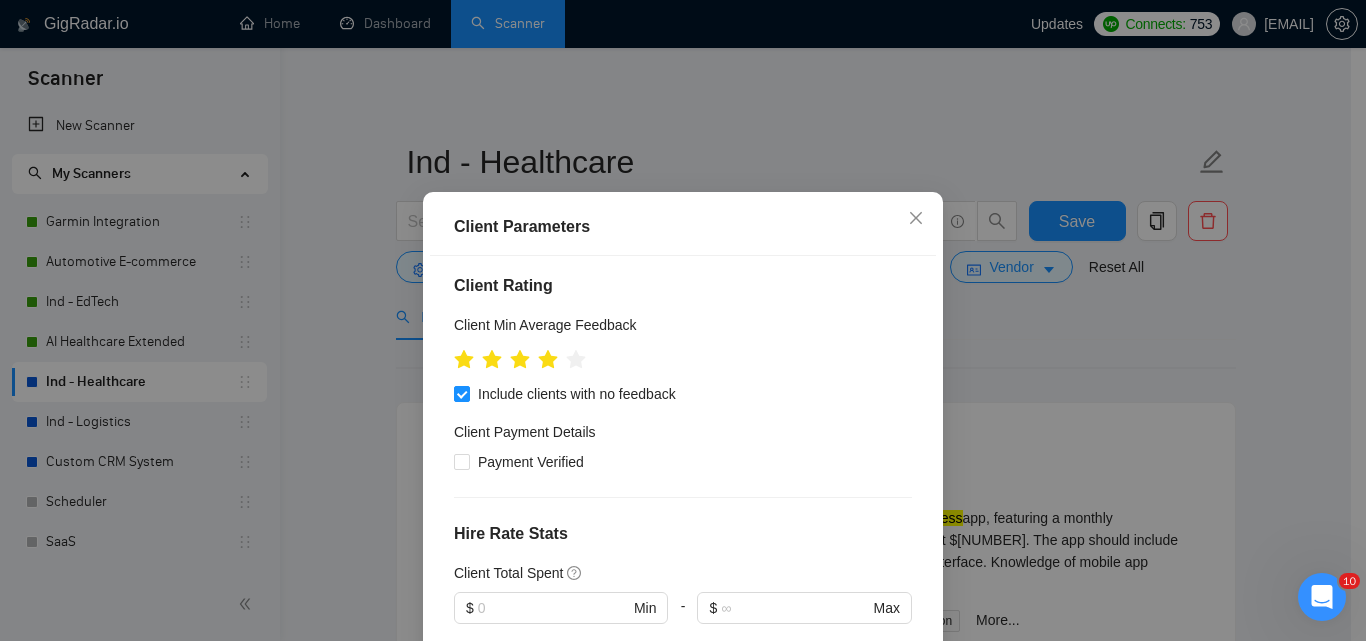 scroll, scrollTop: 251, scrollLeft: 0, axis: vertical 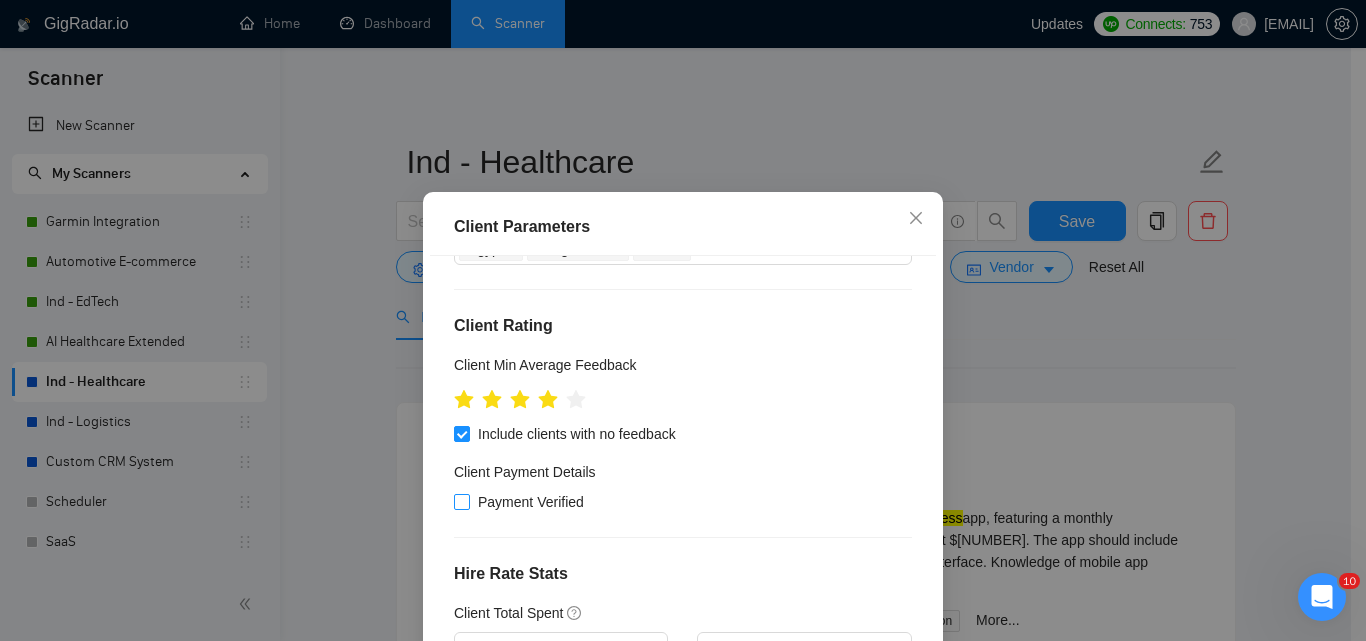 click on "Payment Verified" at bounding box center (531, 502) 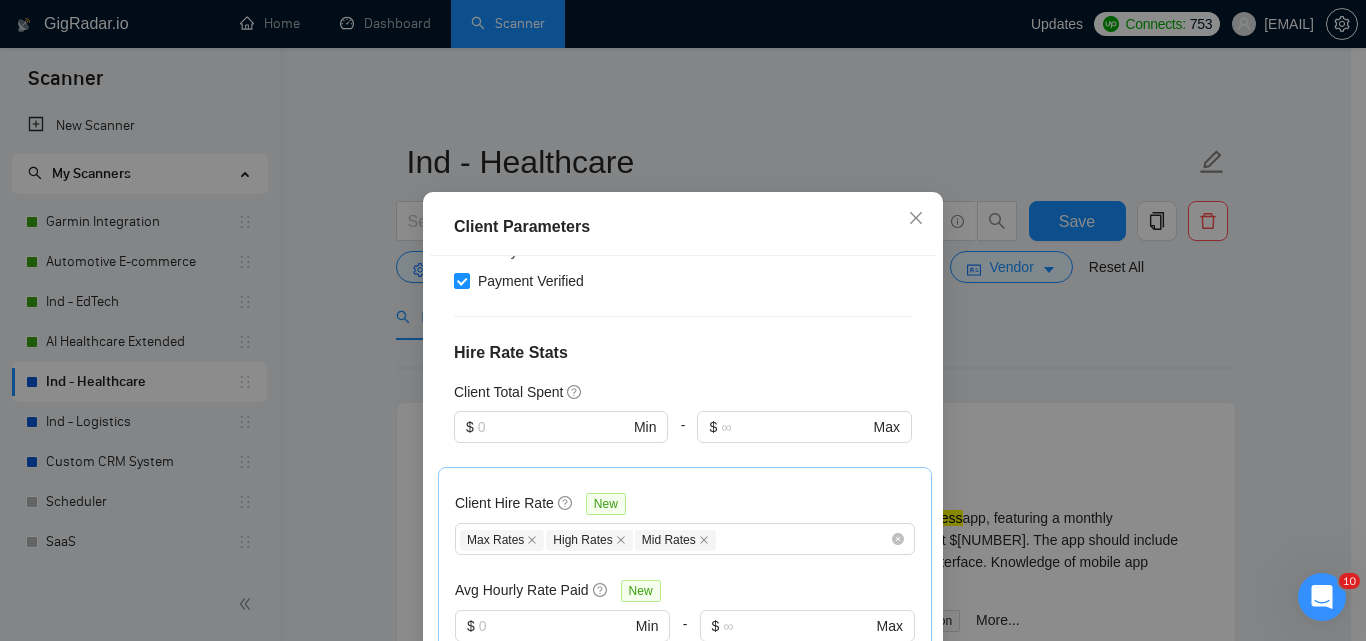 scroll, scrollTop: 851, scrollLeft: 0, axis: vertical 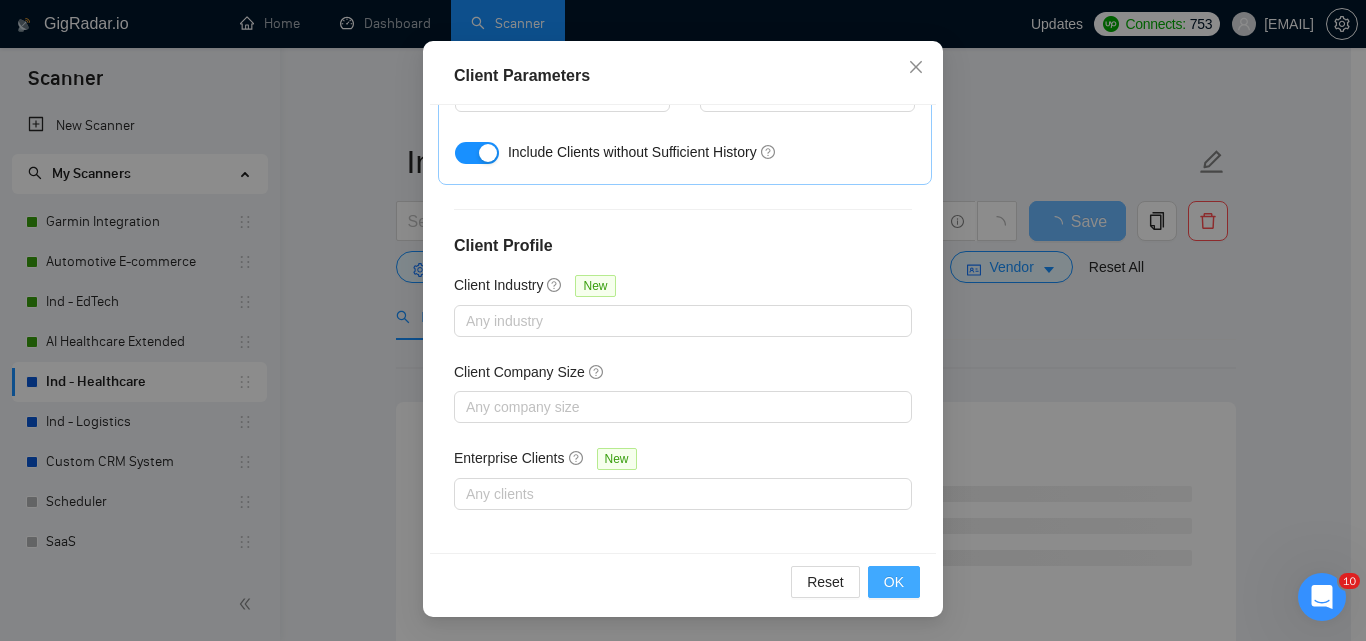 click on "OK" at bounding box center [894, 582] 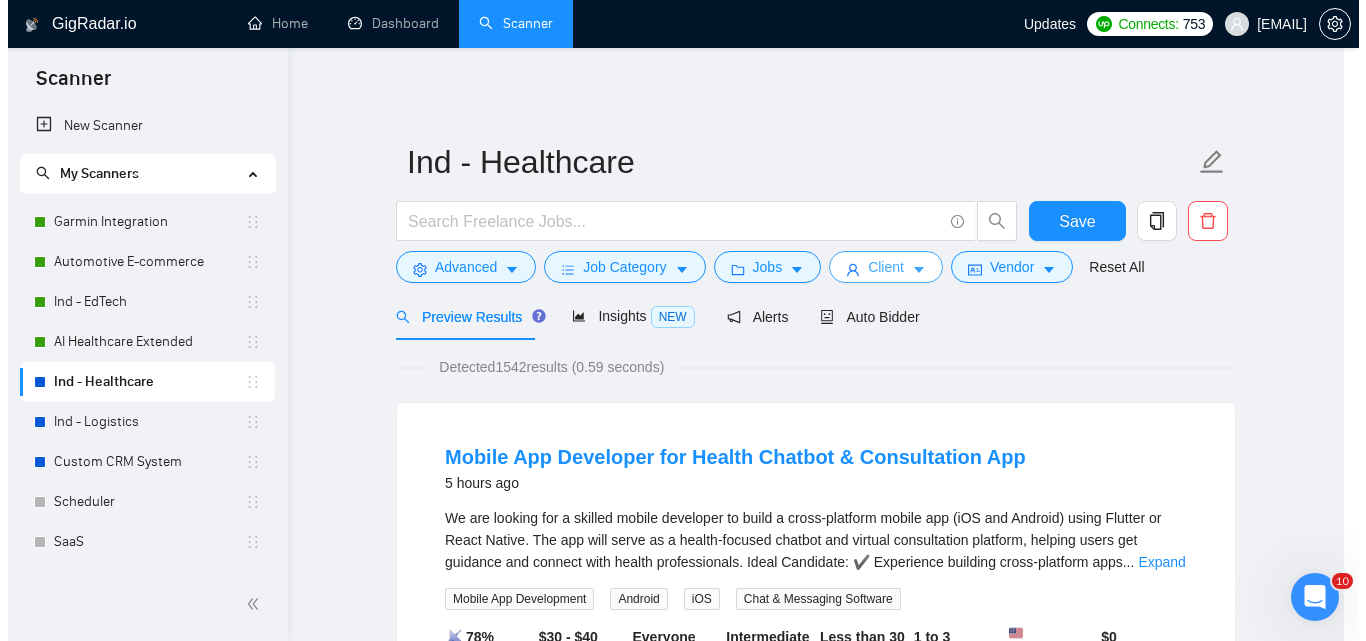 scroll, scrollTop: 0, scrollLeft: 0, axis: both 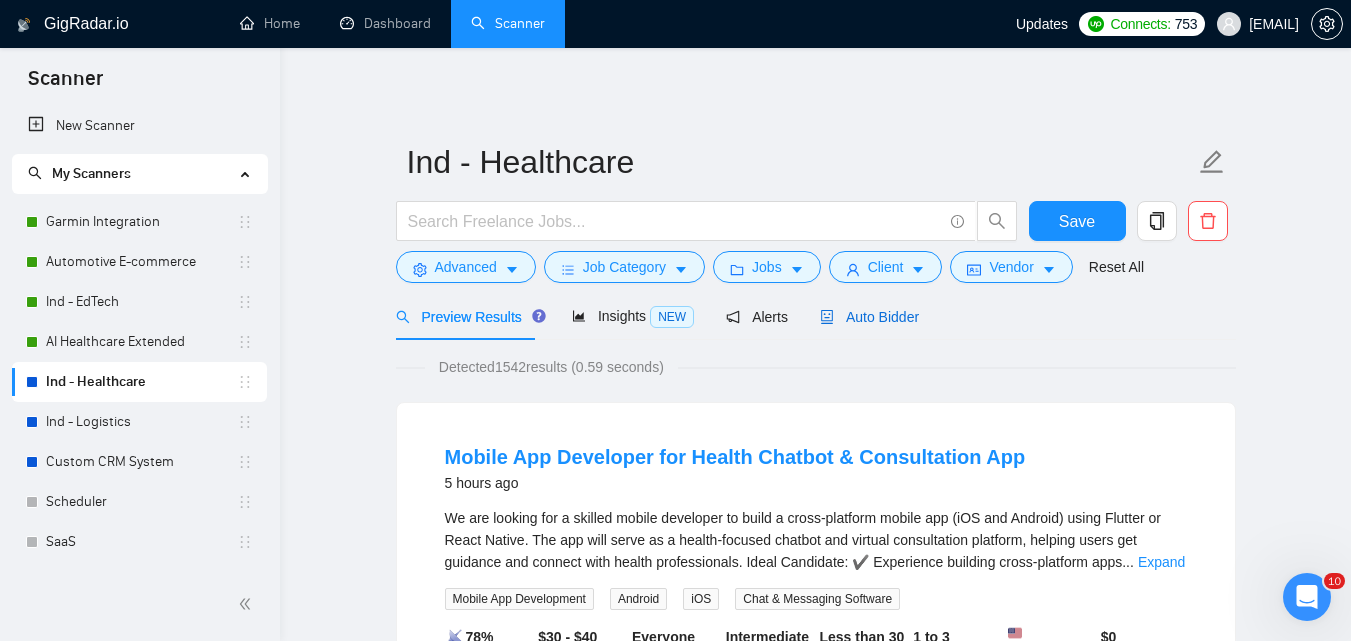 click on "Auto Bidder" at bounding box center [869, 317] 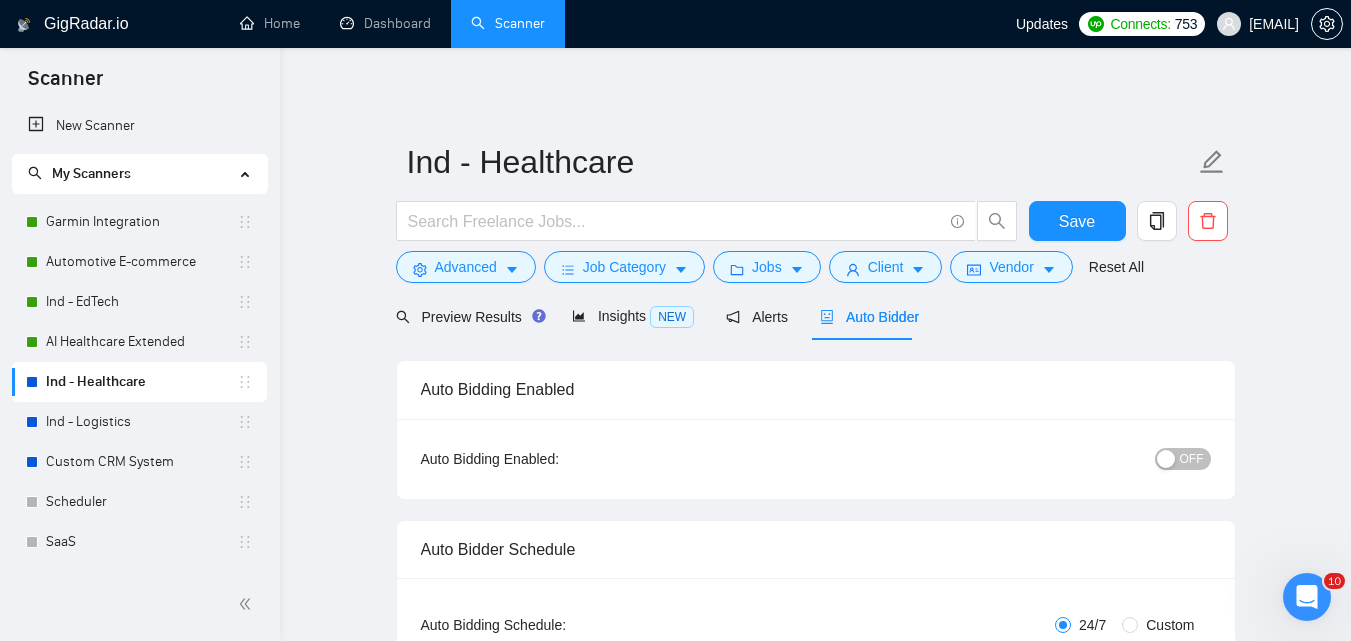 click at bounding box center (1166, 459) 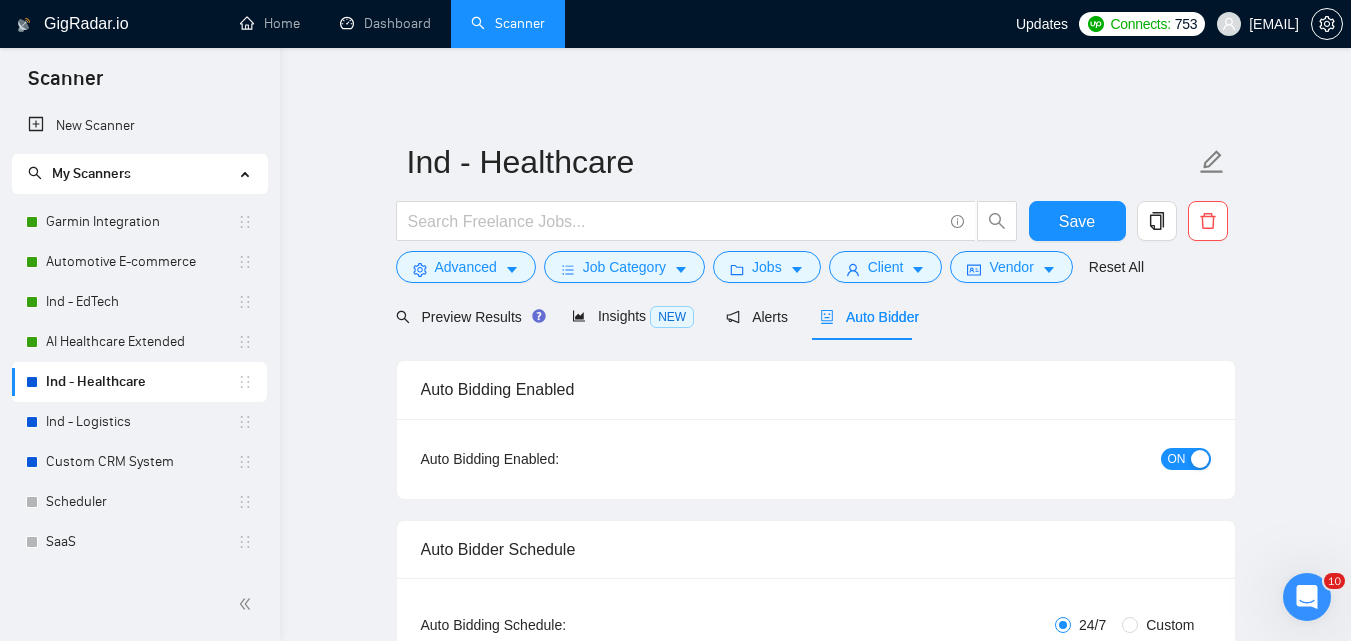 type 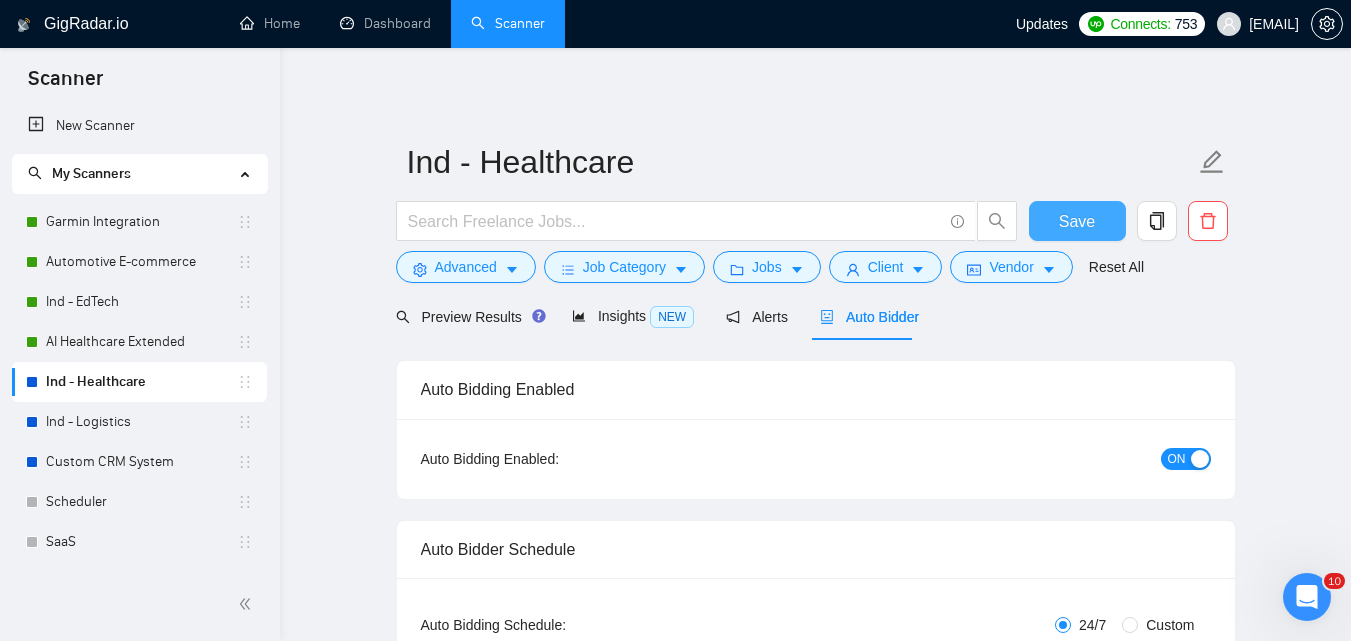 click on "Save" at bounding box center [1077, 221] 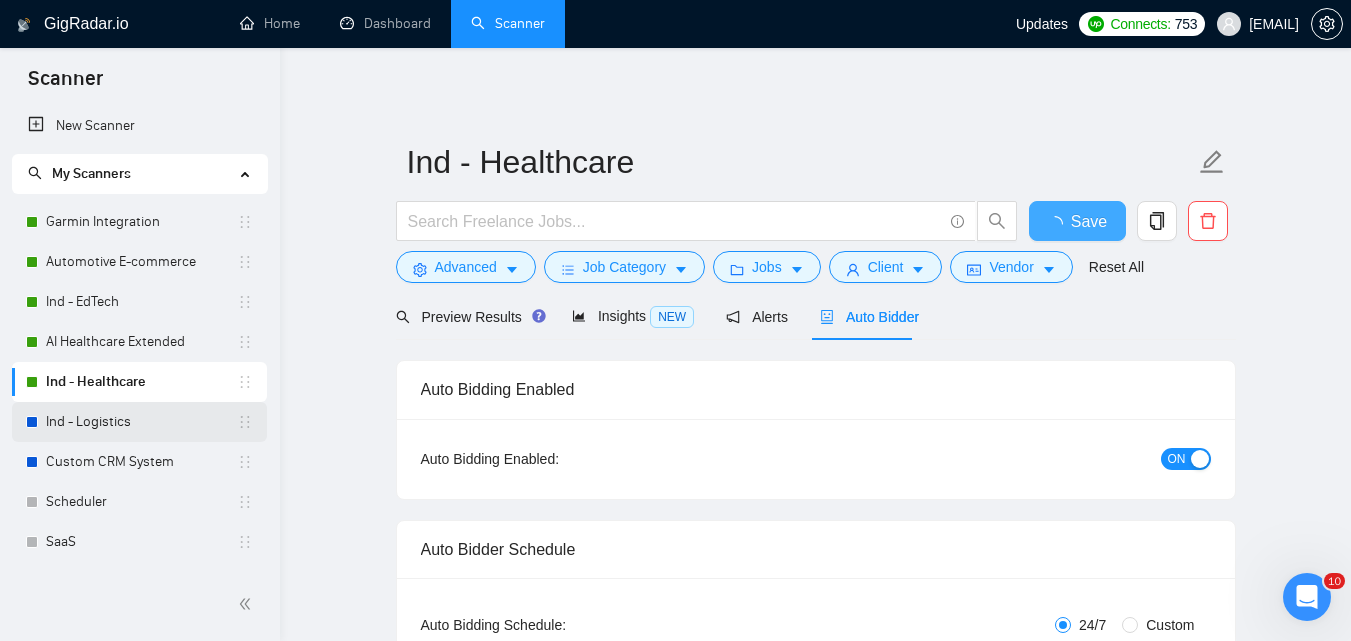 type 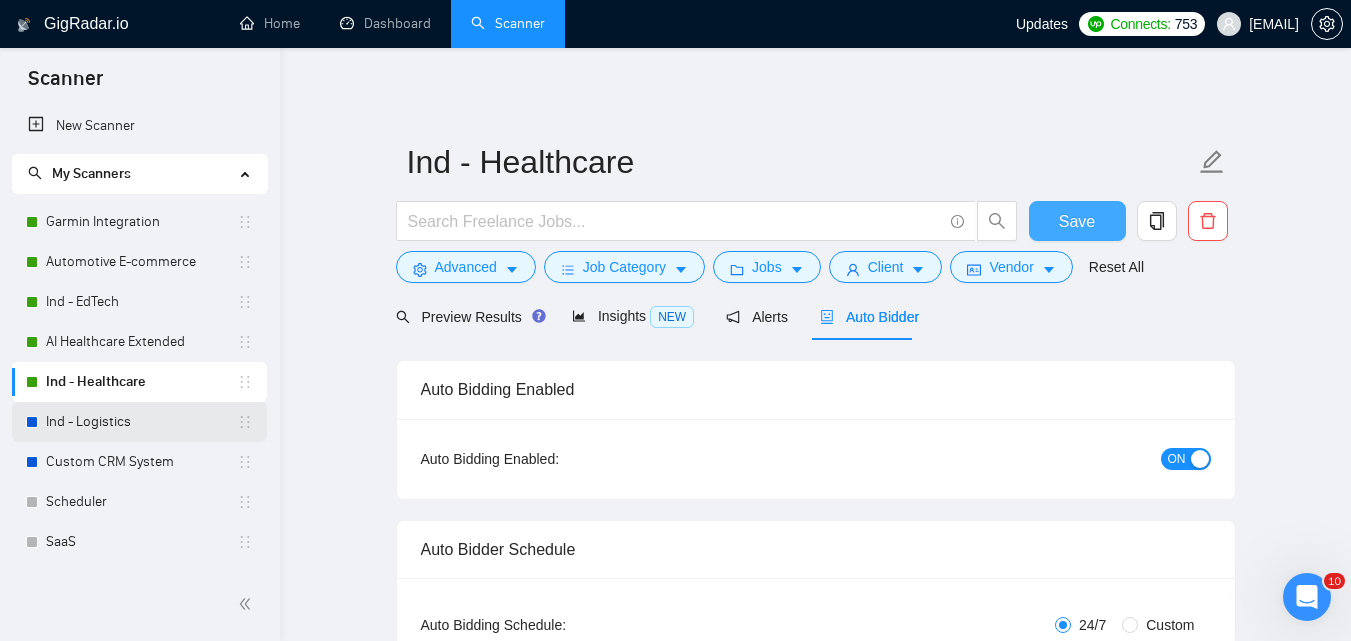 type 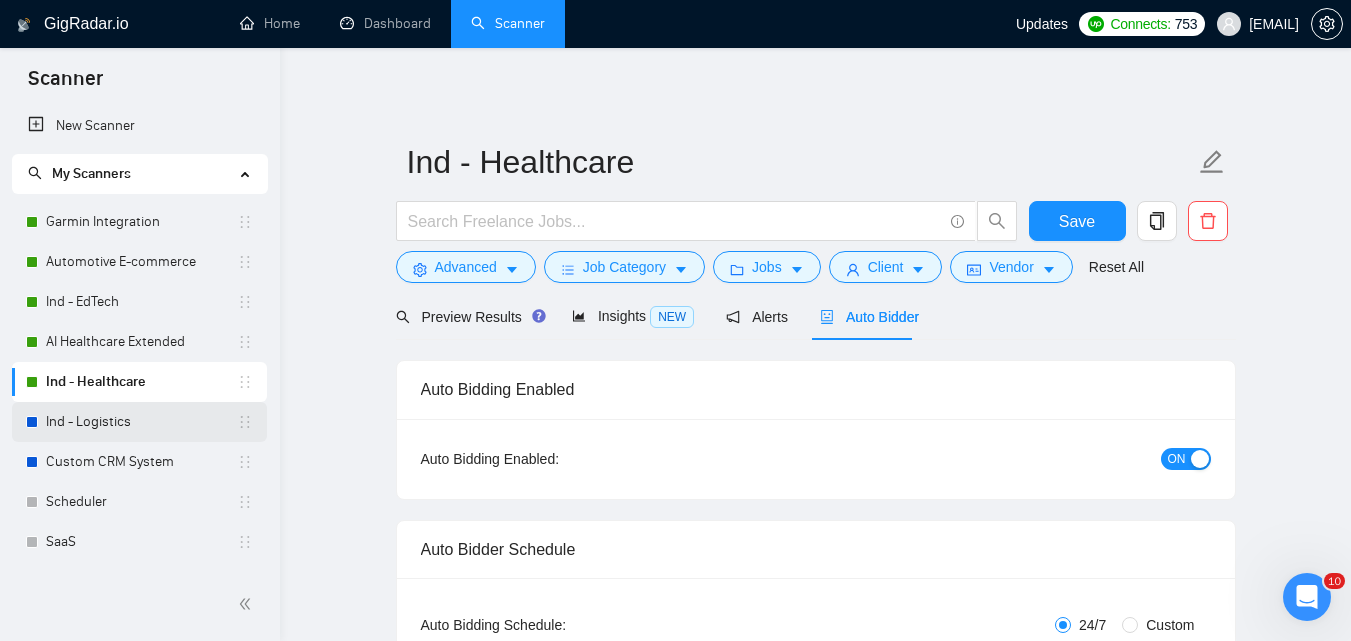 click on "Ind - Logistics" at bounding box center [141, 422] 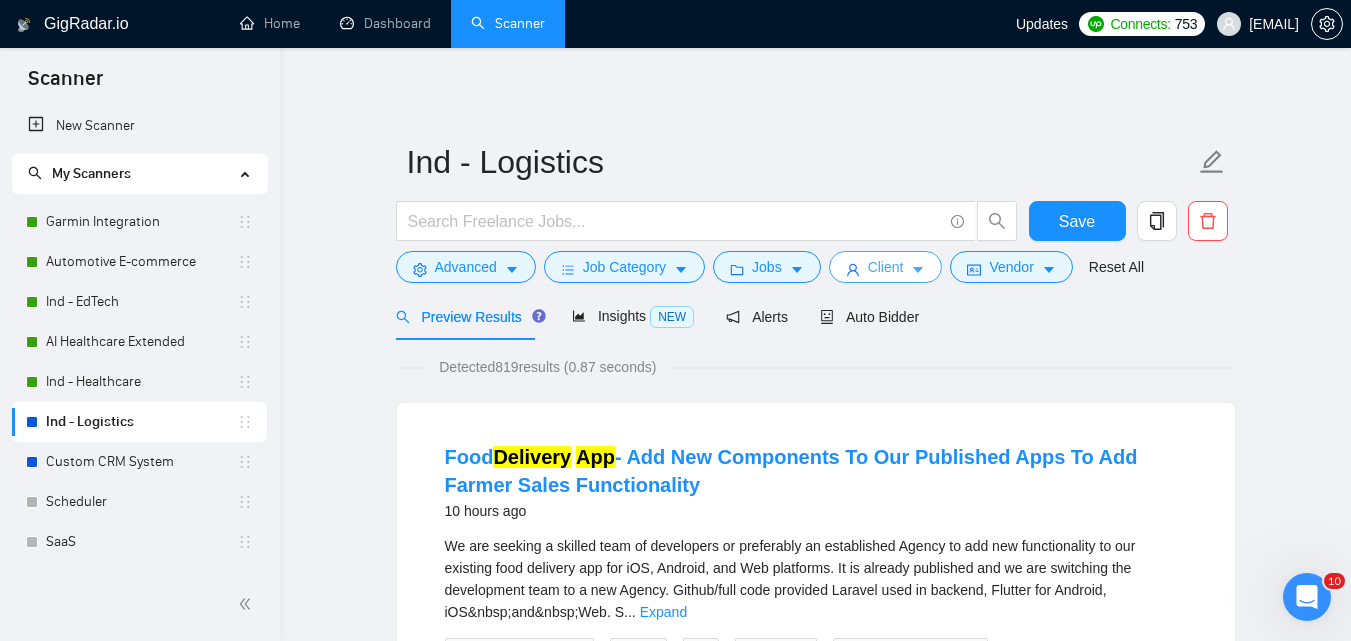 click on "Client" at bounding box center [886, 267] 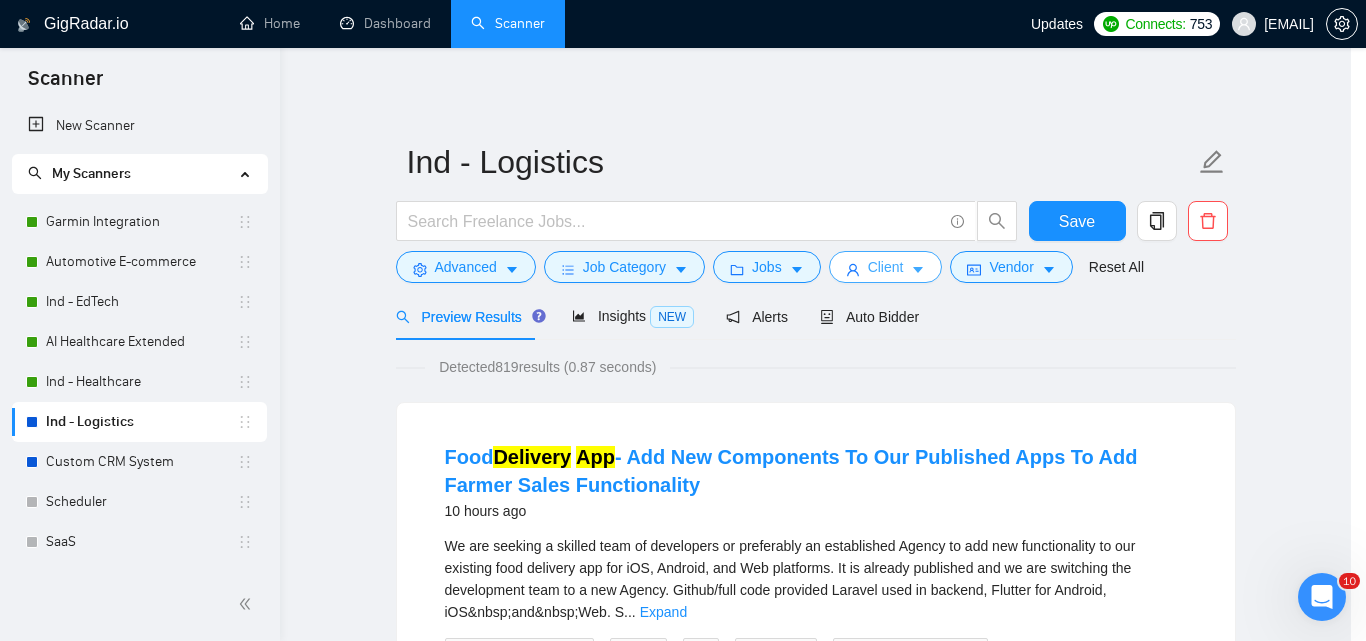 scroll, scrollTop: 823, scrollLeft: 0, axis: vertical 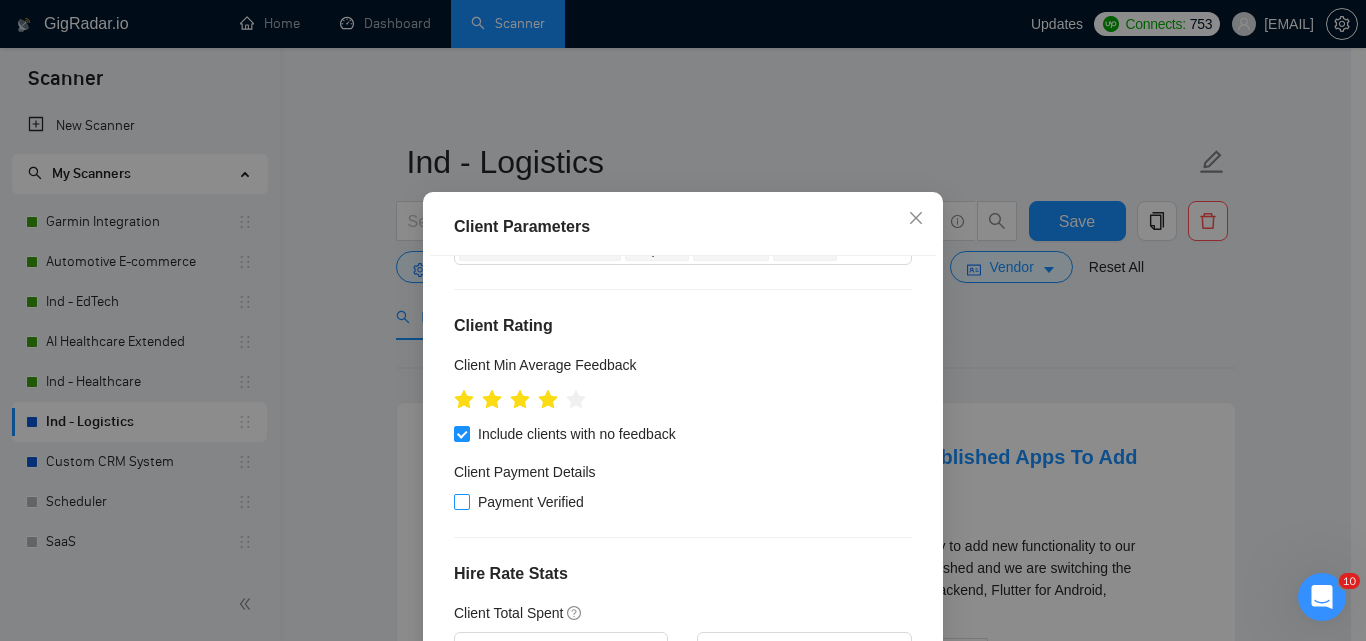 click on "Payment Verified" at bounding box center [531, 502] 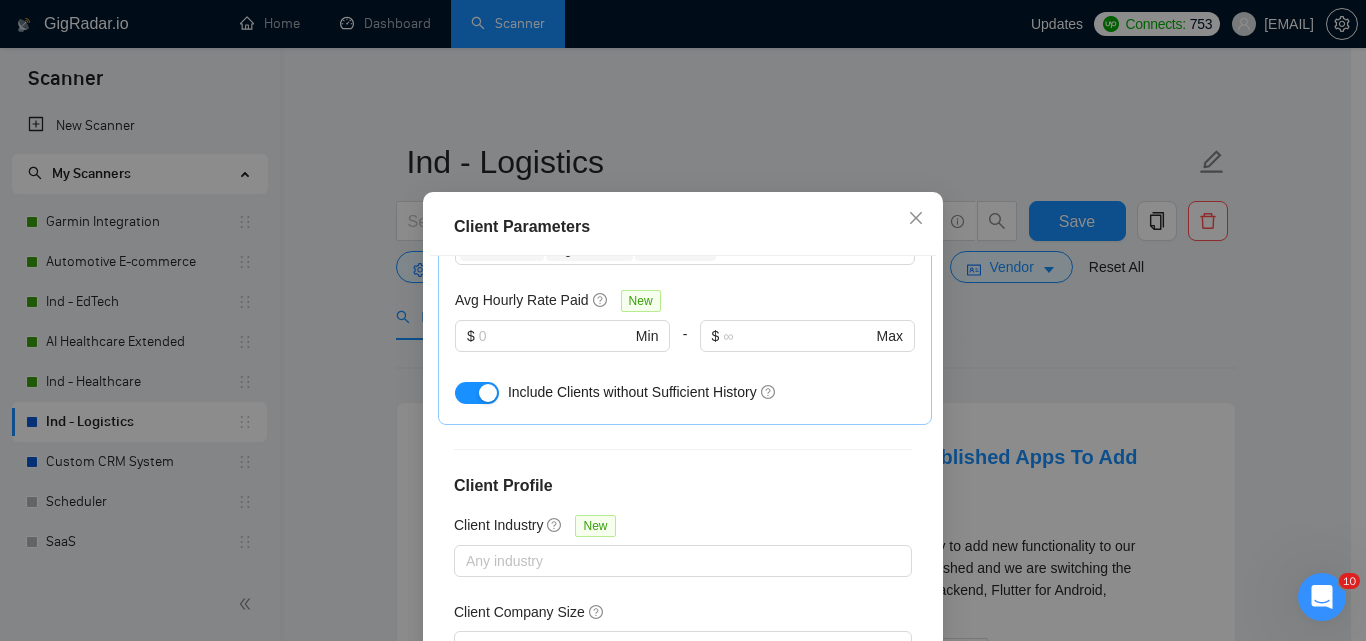 scroll, scrollTop: 823, scrollLeft: 0, axis: vertical 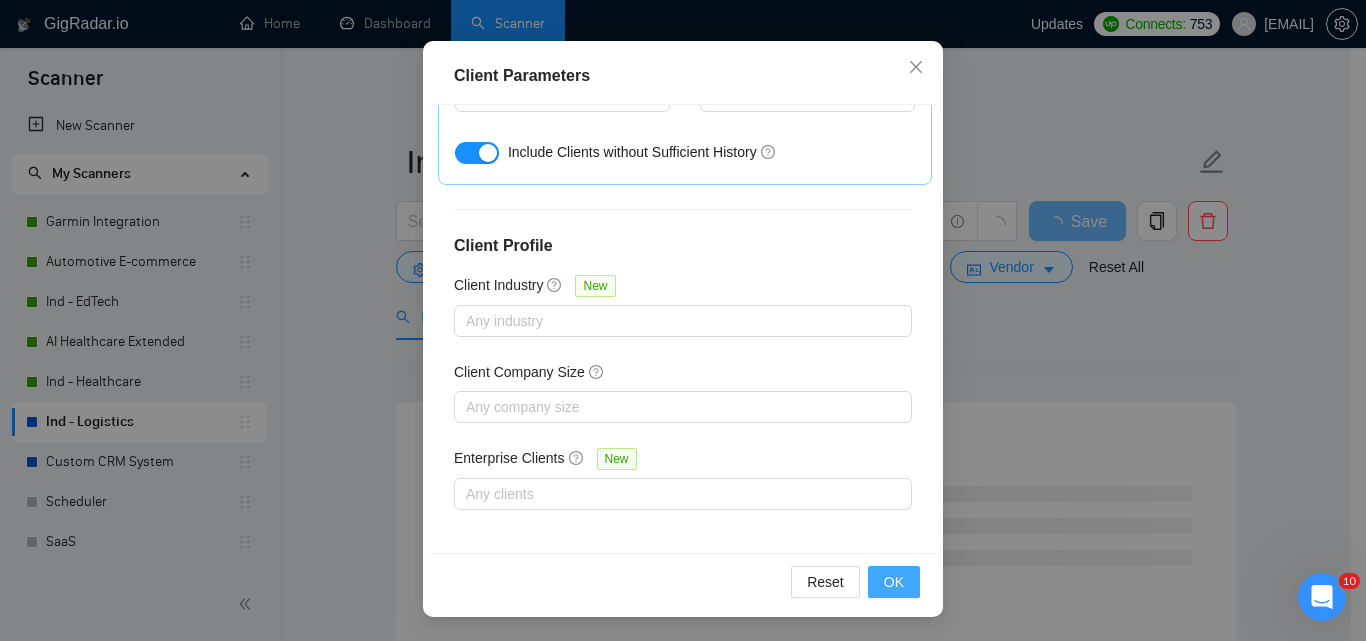 click on "OK" at bounding box center [894, 582] 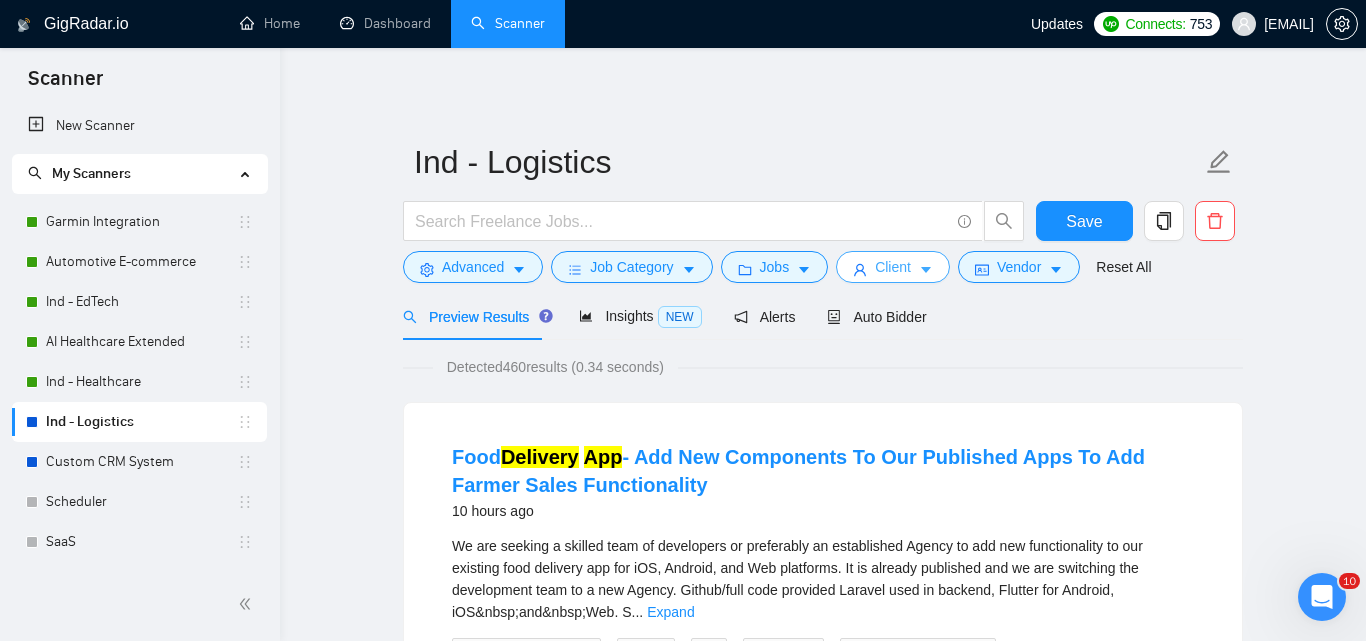 scroll, scrollTop: 0, scrollLeft: 0, axis: both 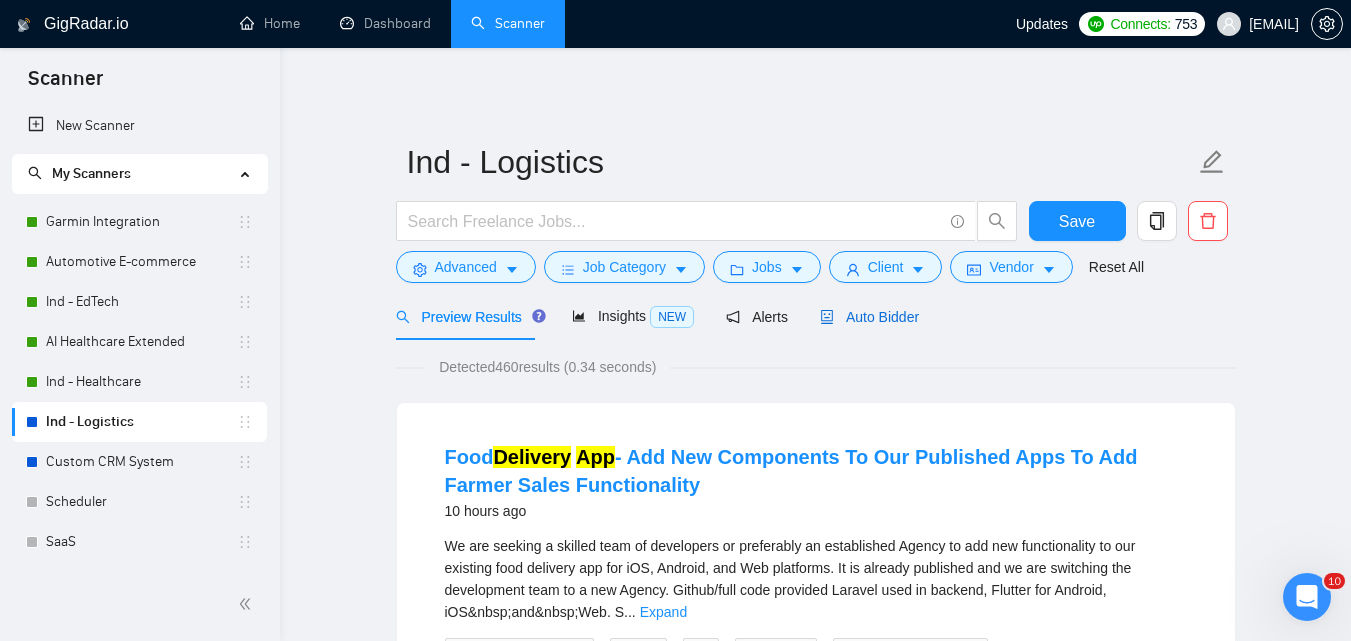 click on "Auto Bidder" at bounding box center [869, 317] 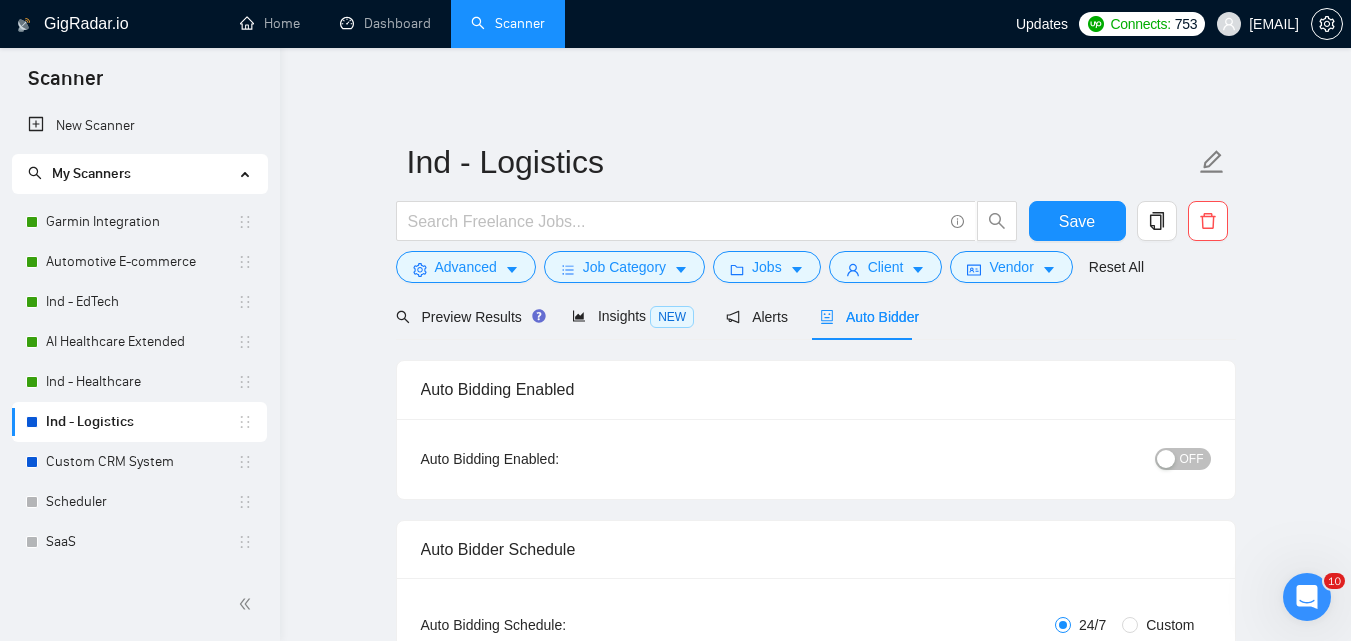 type 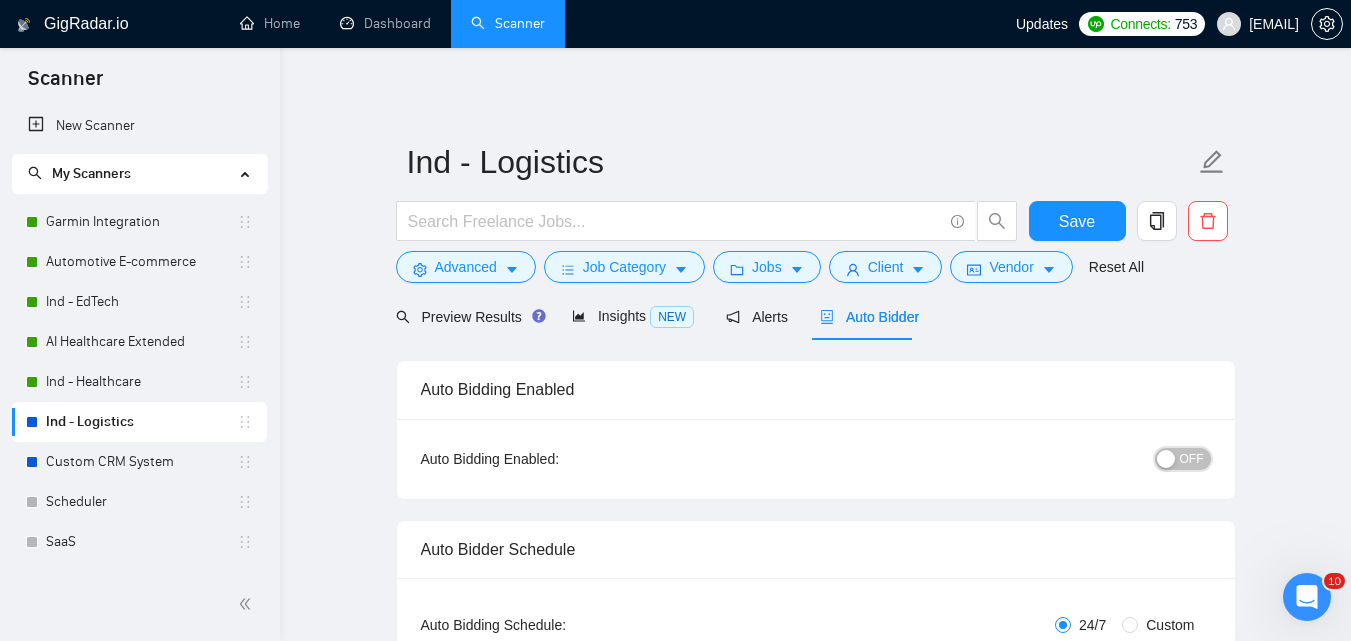 click at bounding box center (1166, 459) 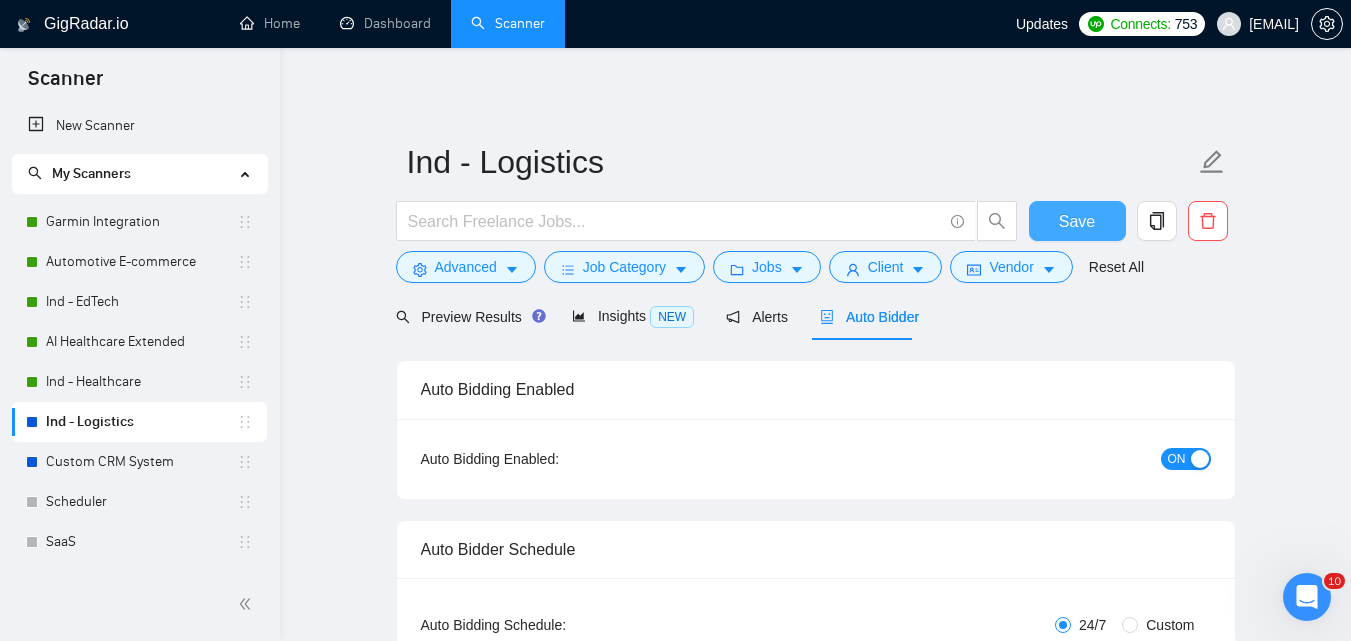 click on "Save" at bounding box center [1077, 221] 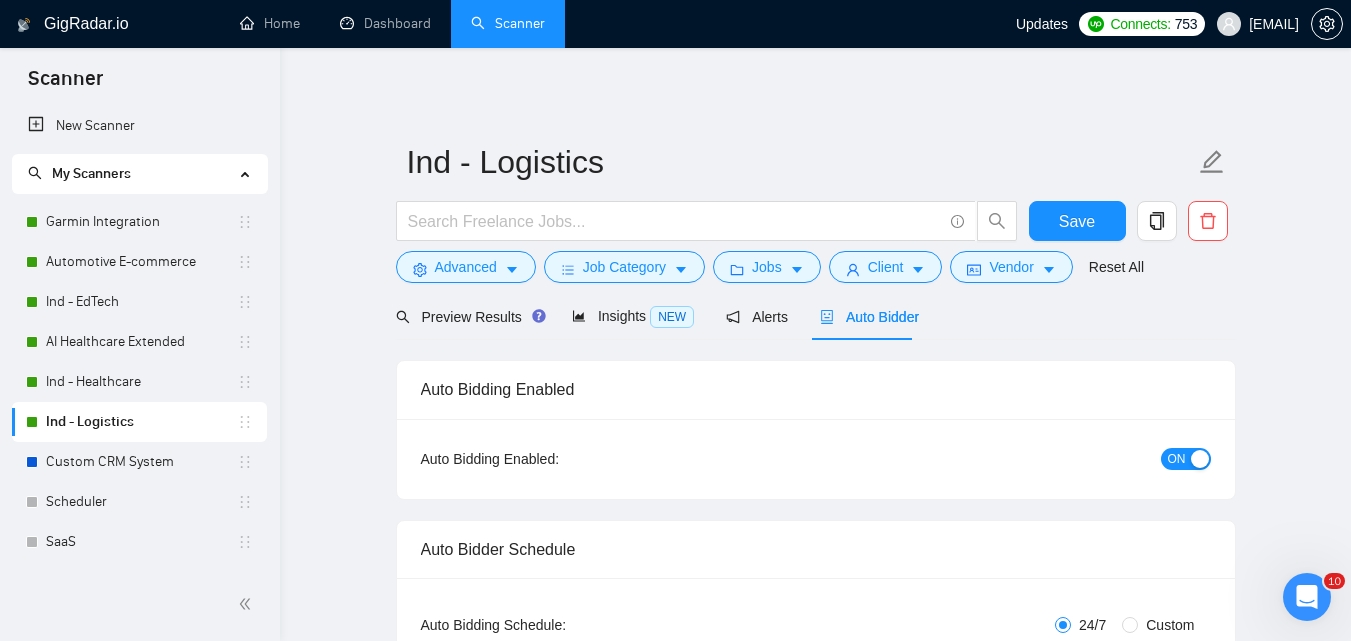 type 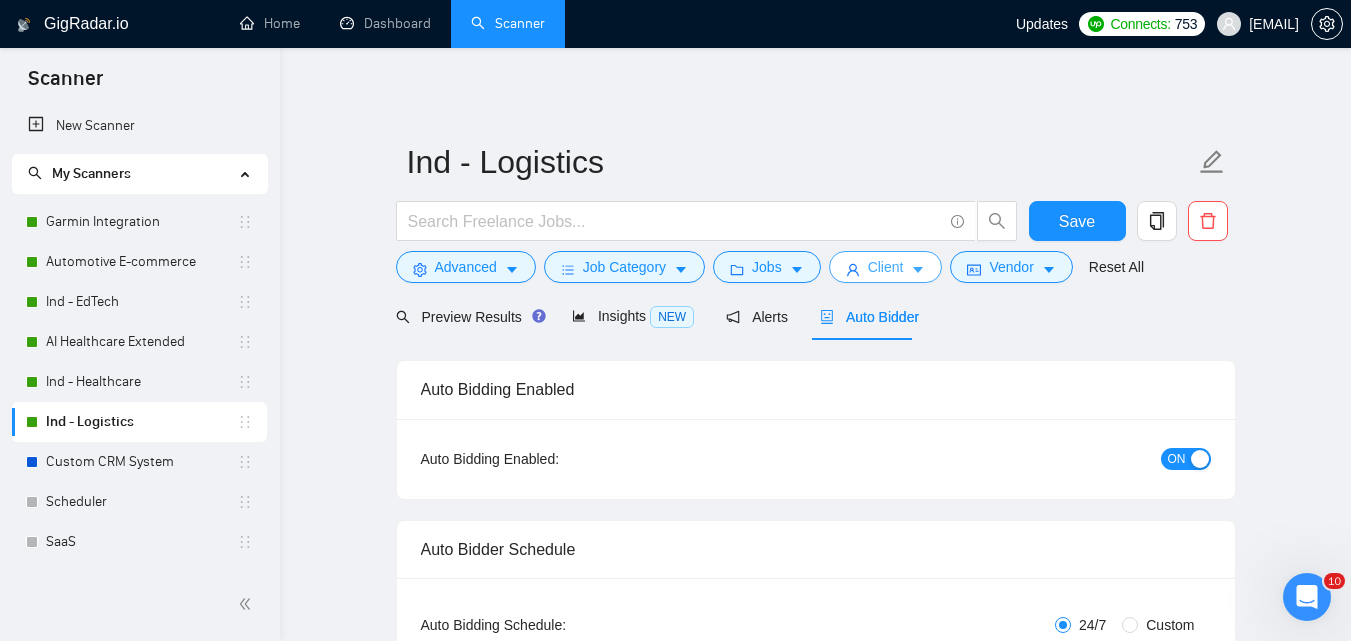 click on "Client" at bounding box center (886, 267) 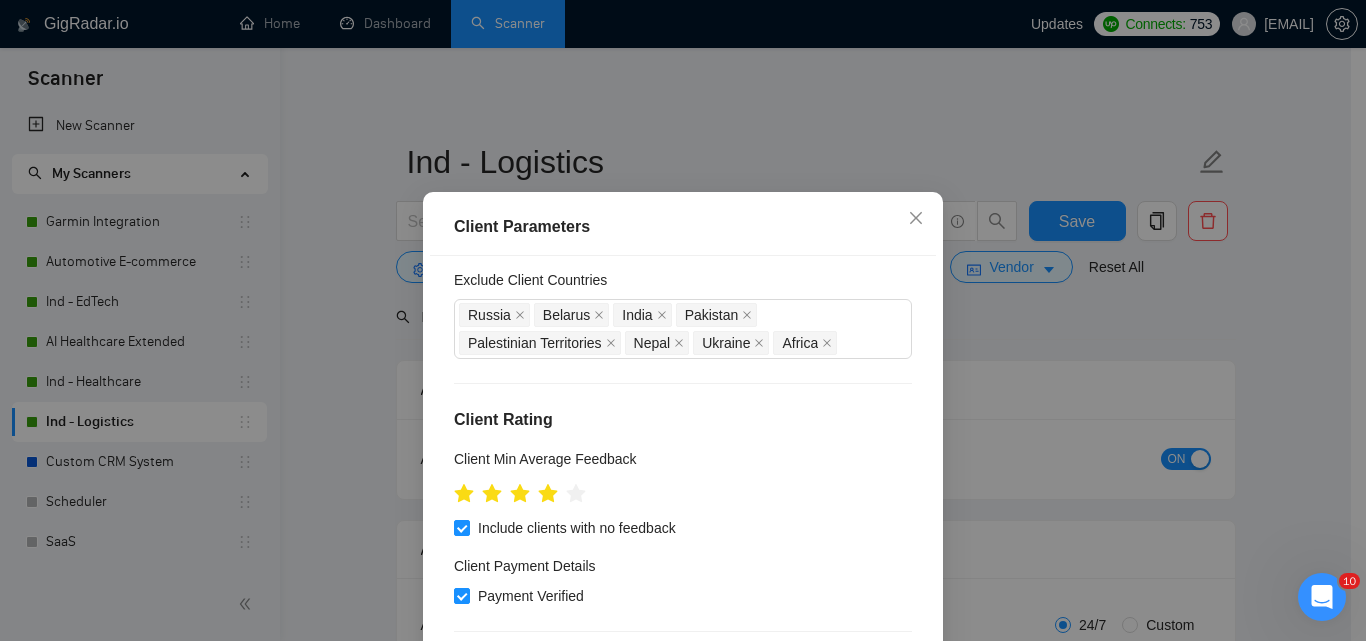 scroll, scrollTop: 123, scrollLeft: 0, axis: vertical 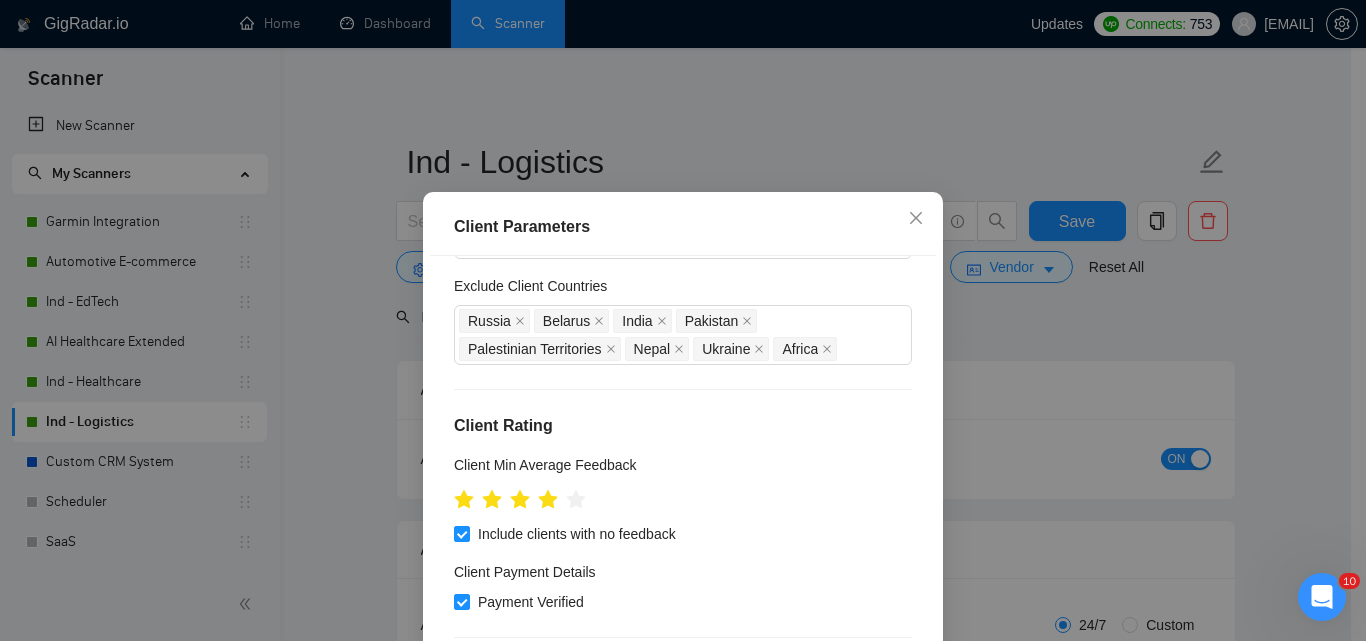 click on "Client Parameters Client Location Include Client Countries   Select Exclude Client Countries Russia Belarus India Pakistan Palestinian Territories Nepal Ukraine Africa   Client Rating Client Min Average Feedback Include clients with no feedback Client Payment Details Payment Verified Hire Rate Stats   Client Total Spent $[MIN] - $[MAX] Client Hire Rate New Max Rates High Rates Mid Rates     Avg Hourly Rate Paid New $[MIN] - $[MAX] Include Clients without Sufficient History Client Profile Client Industry New   Any industry Client Company Size   Any company size Enterprise Clients New   Any clients Reset OK" at bounding box center [683, 320] 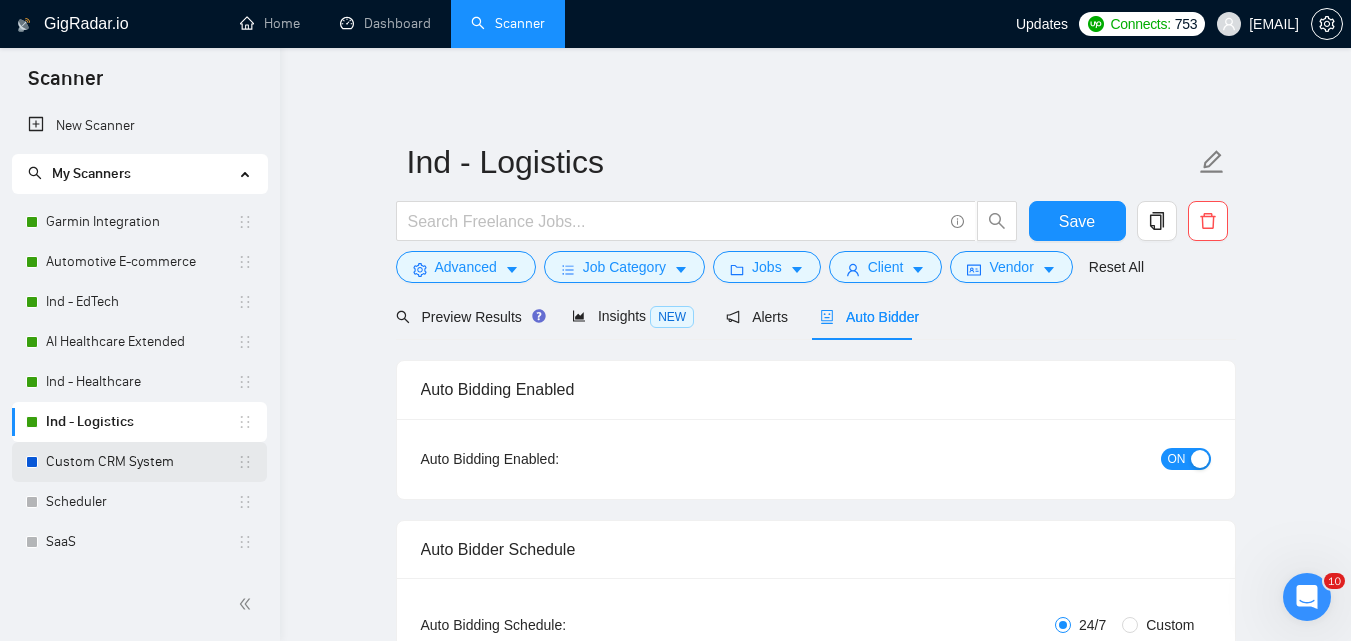 click on "Custom CRM System" at bounding box center [141, 462] 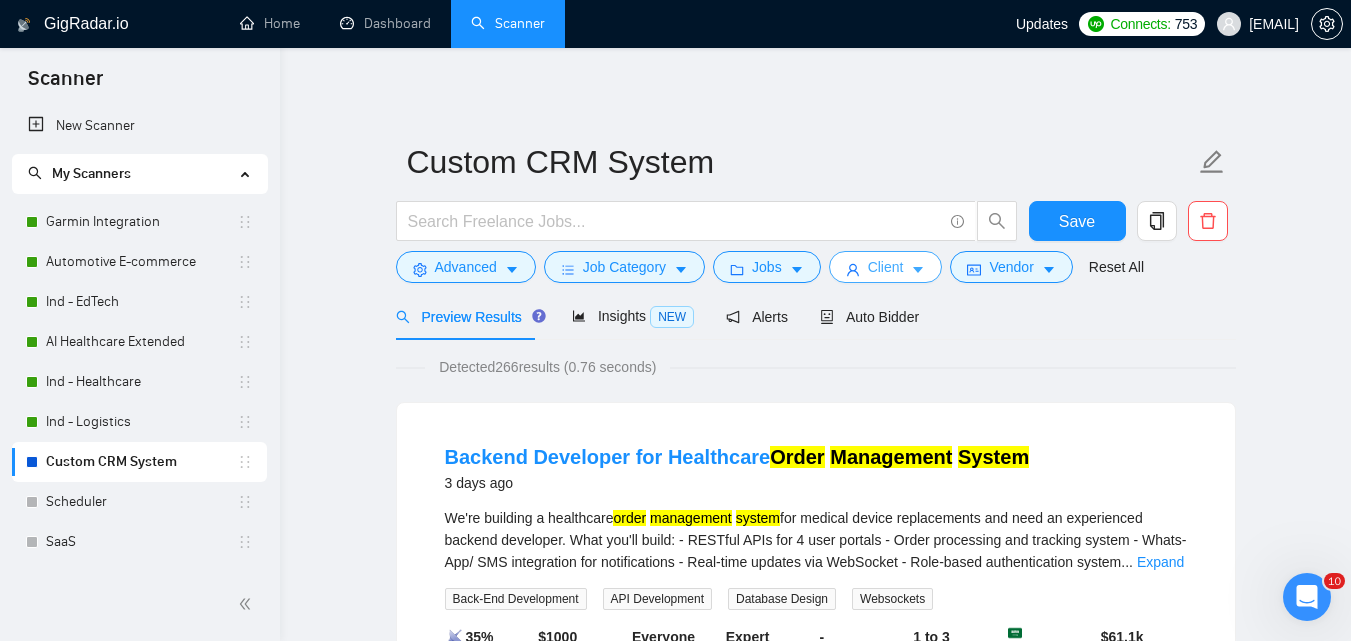 click on "Client" at bounding box center [886, 267] 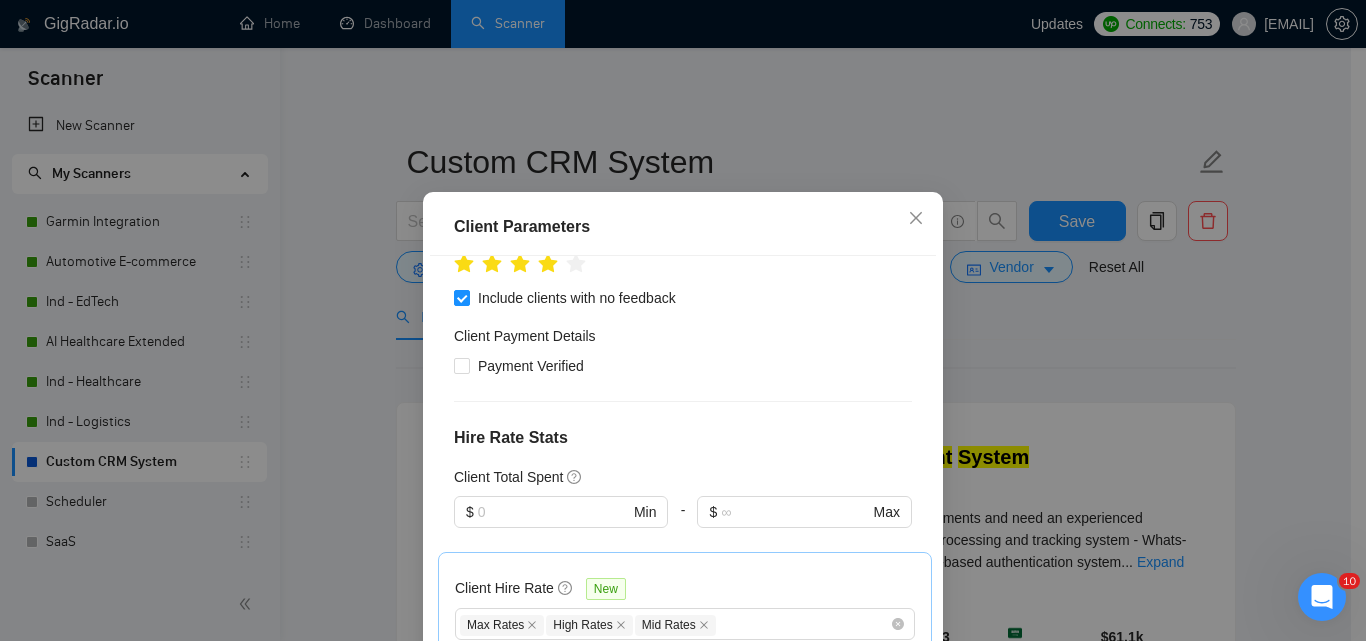 scroll, scrollTop: 400, scrollLeft: 0, axis: vertical 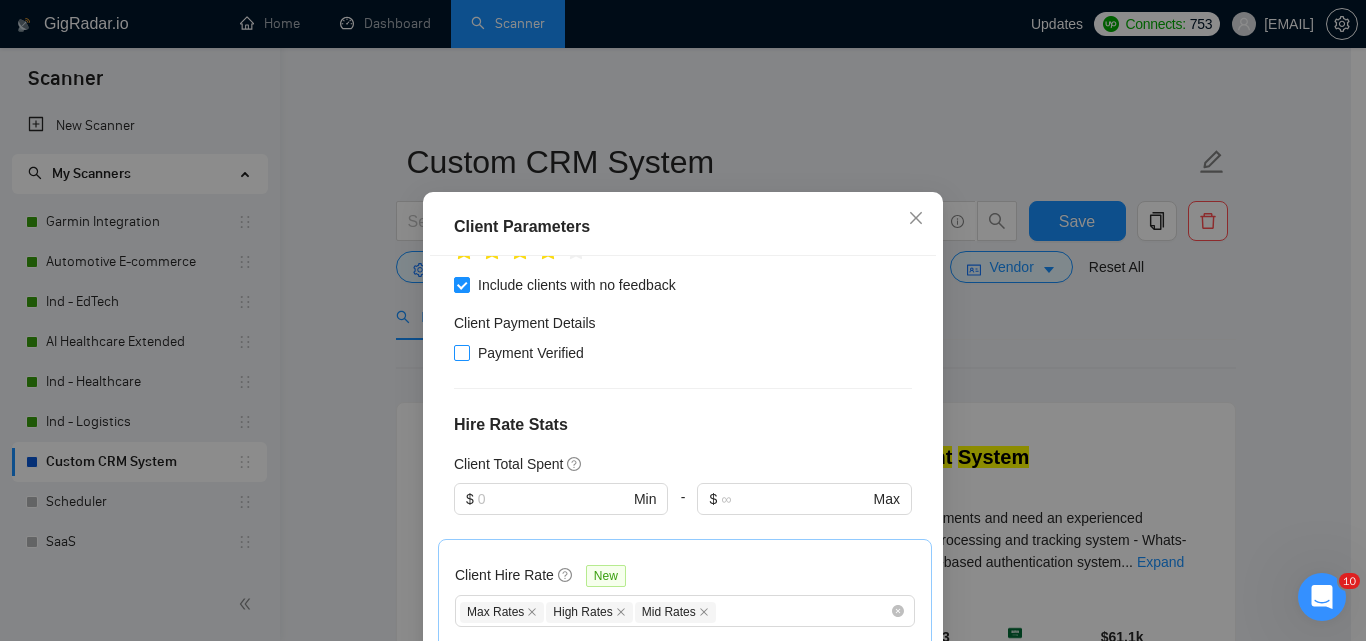 click on "Payment Verified" at bounding box center (531, 353) 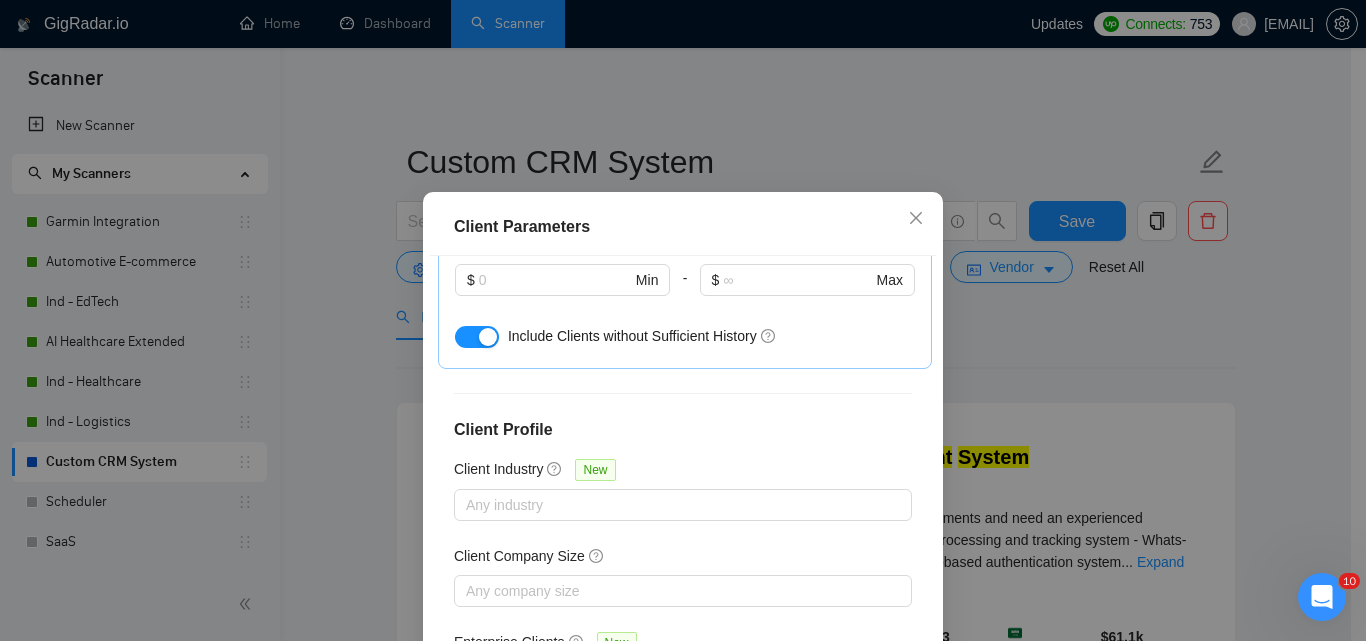scroll, scrollTop: 851, scrollLeft: 0, axis: vertical 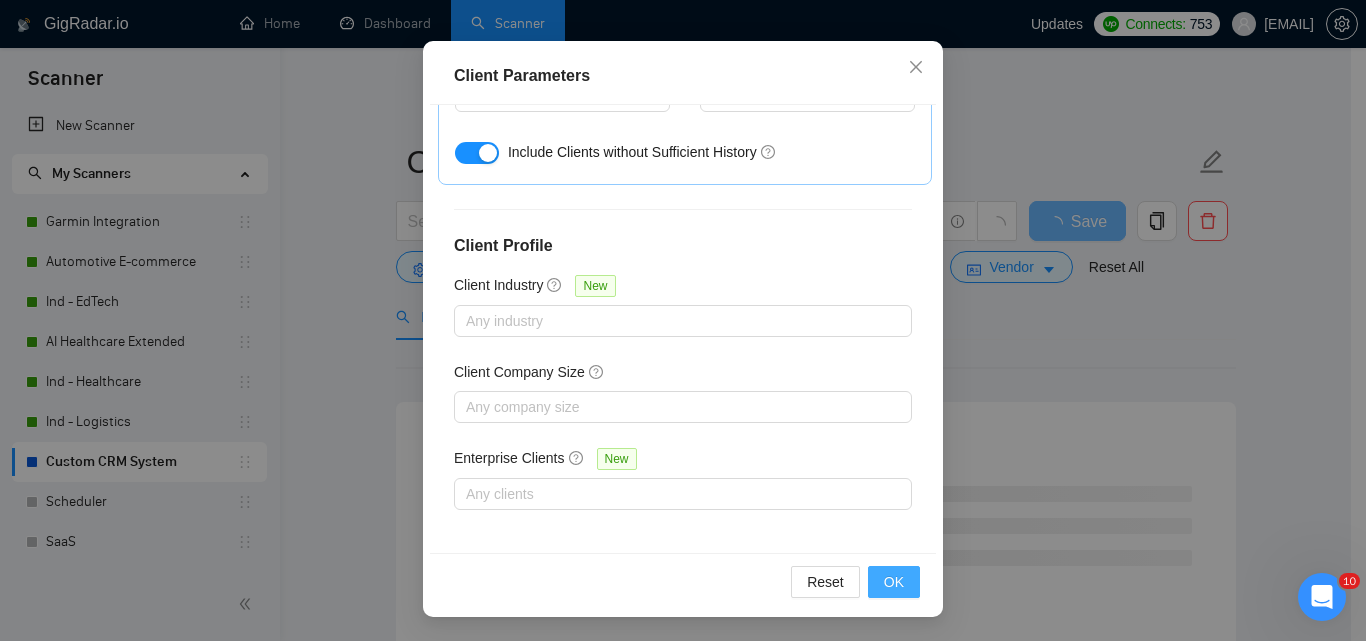 click on "OK" at bounding box center (894, 582) 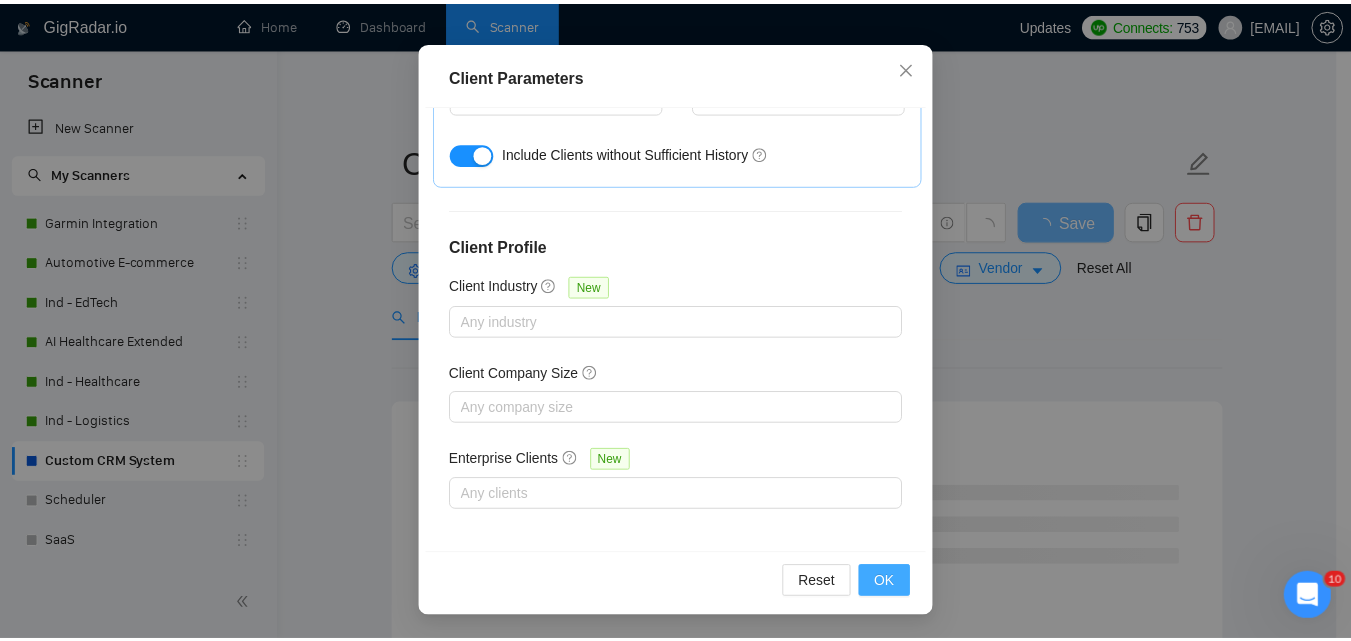 scroll, scrollTop: 80, scrollLeft: 0, axis: vertical 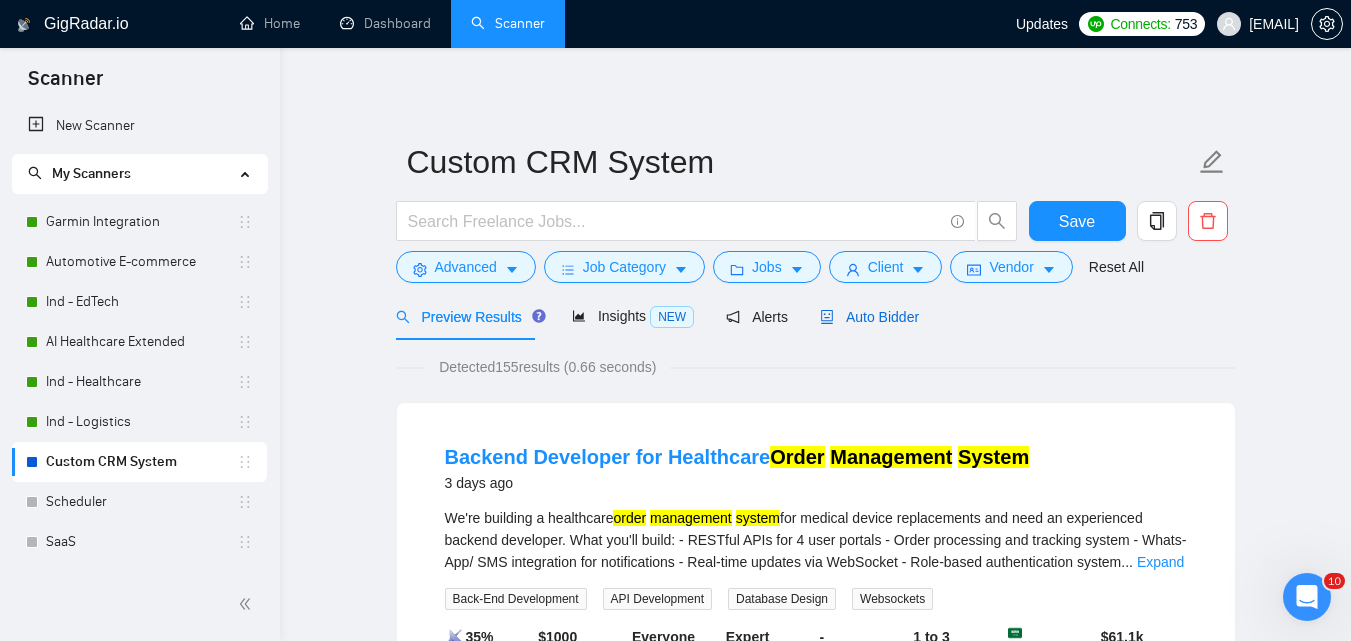 click on "Auto Bidder" at bounding box center [869, 317] 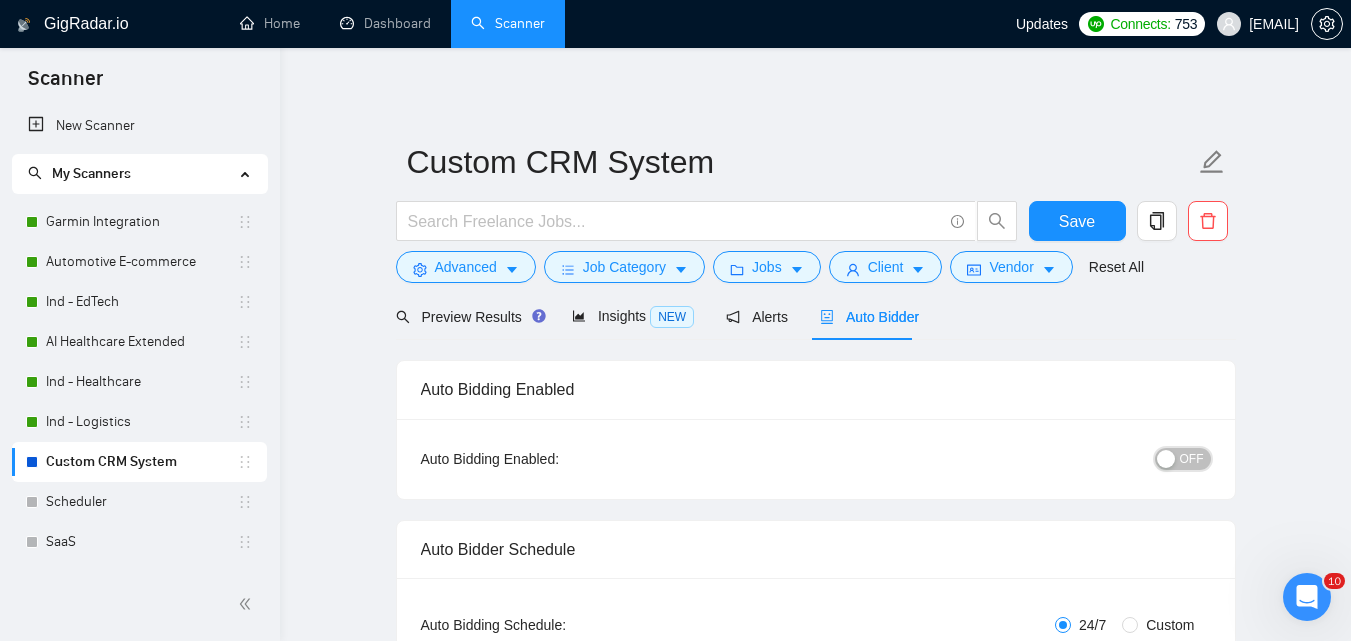 click at bounding box center [1166, 459] 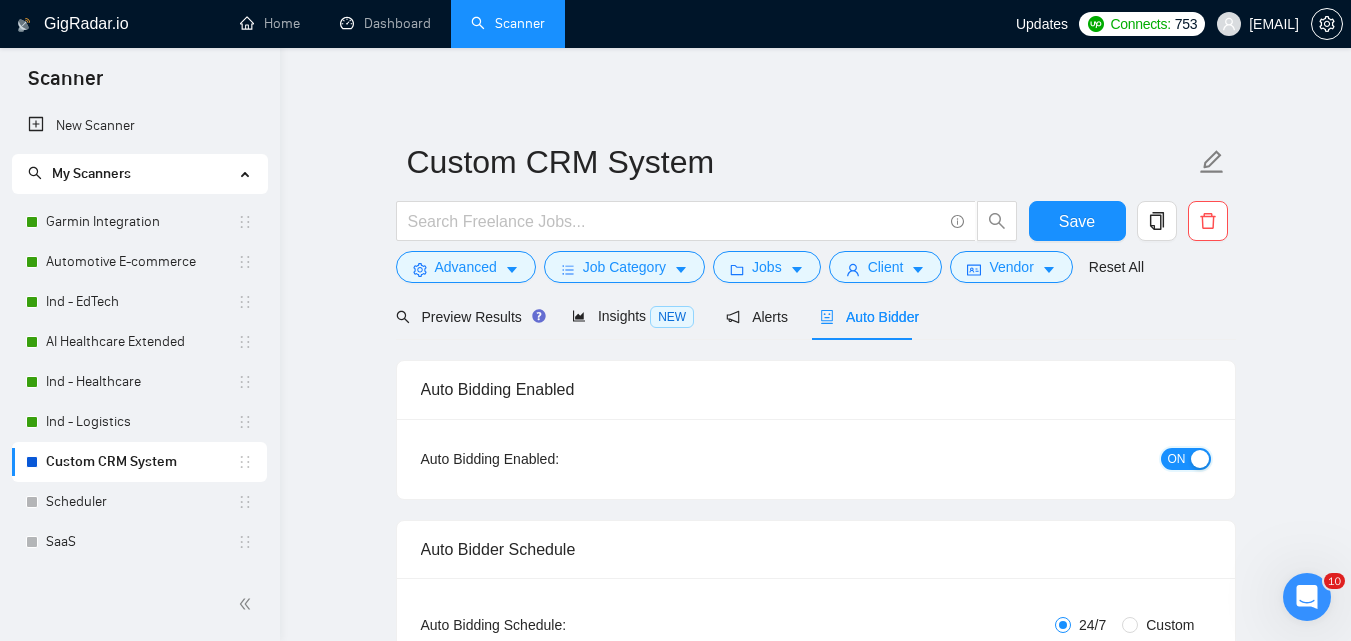 type 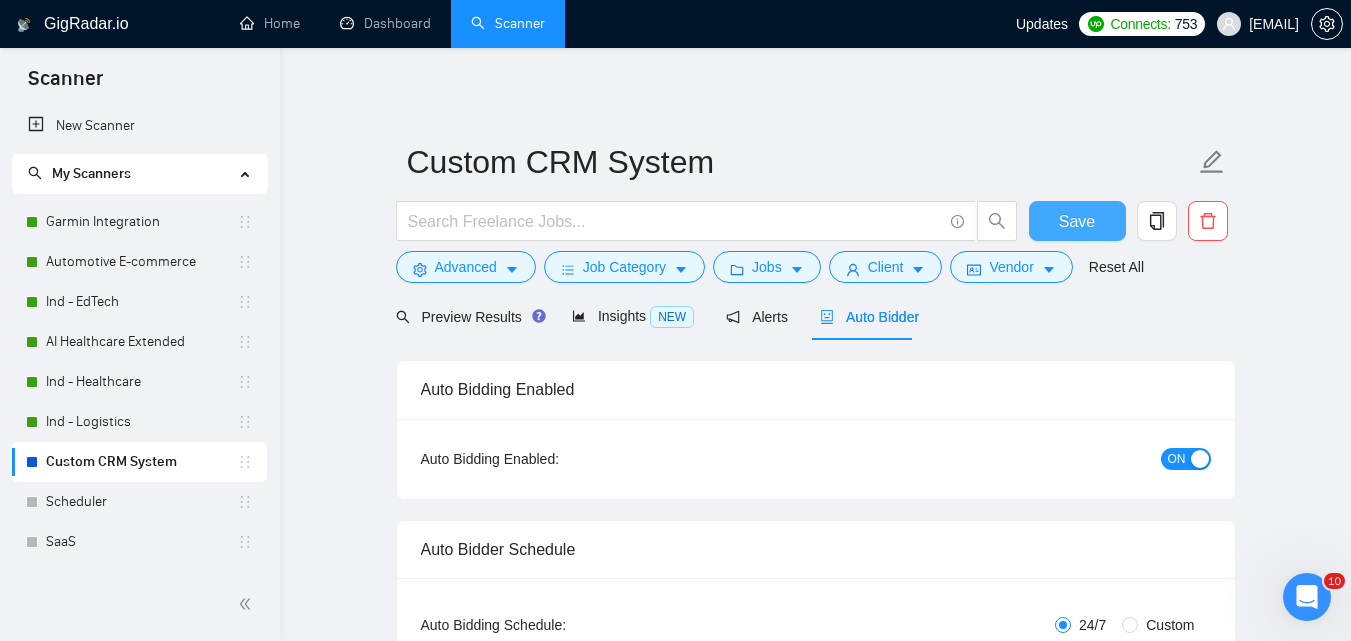 click on "Save" at bounding box center (1077, 221) 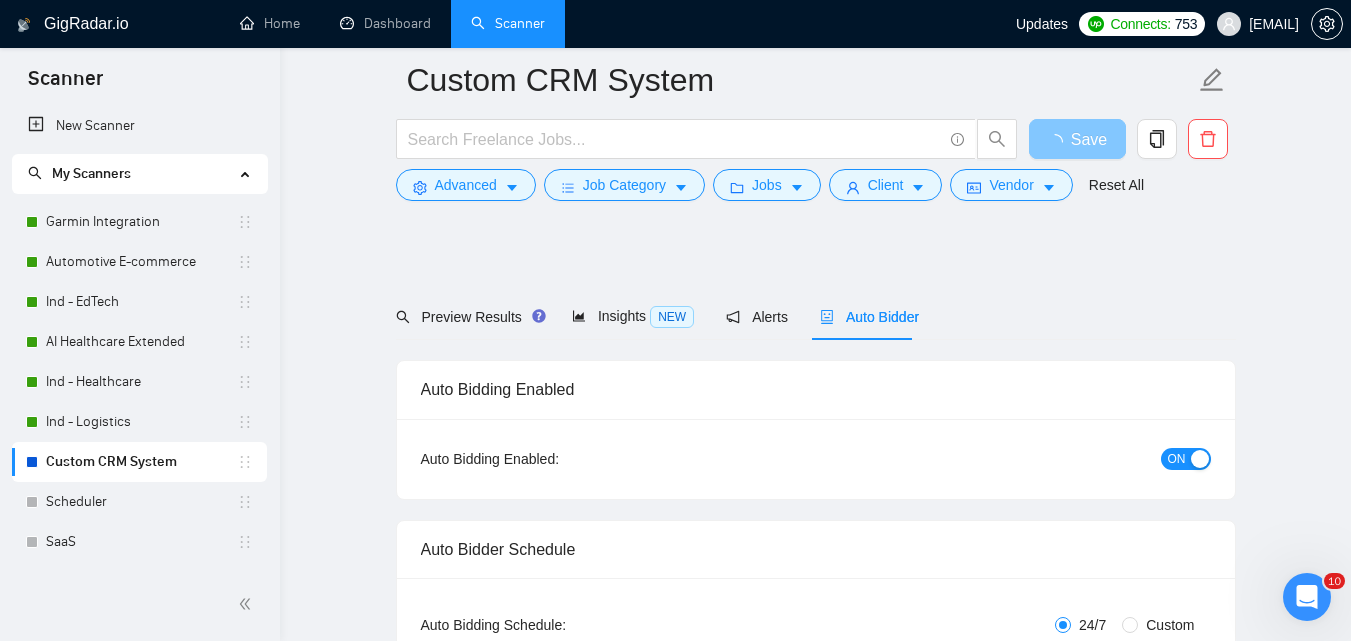 scroll, scrollTop: 154, scrollLeft: 0, axis: vertical 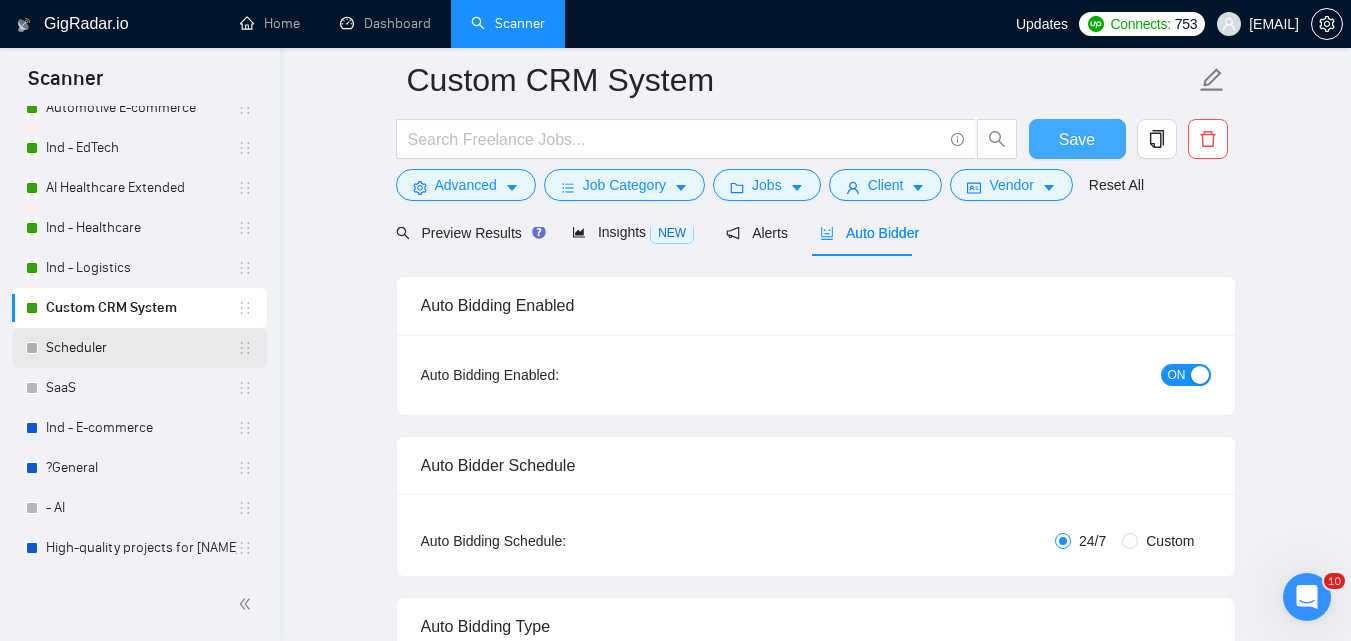 type 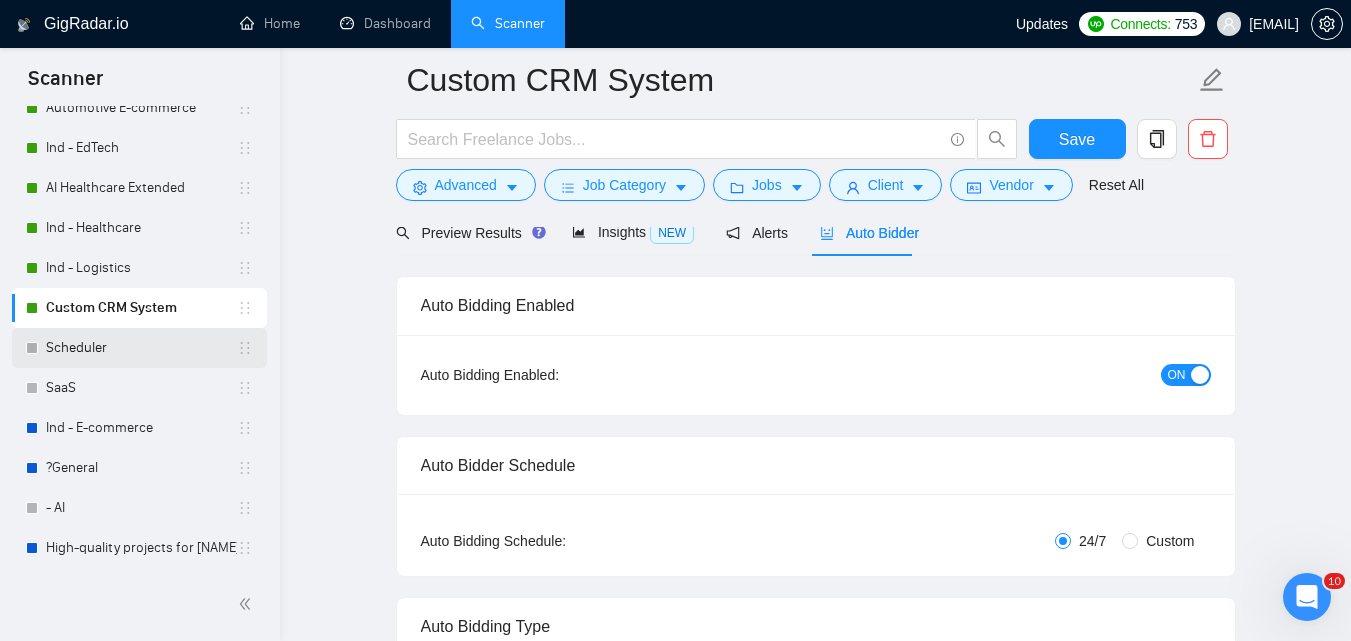 click on "Scheduler" at bounding box center (141, 348) 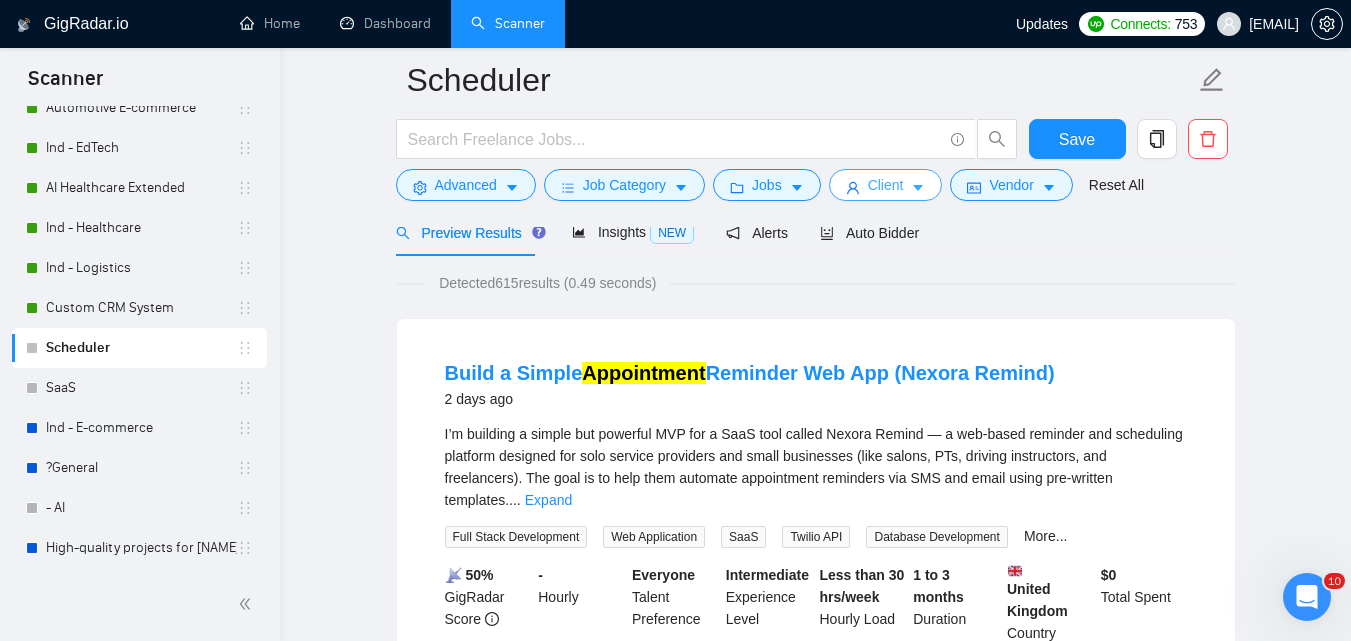 click on "Client" at bounding box center (886, 185) 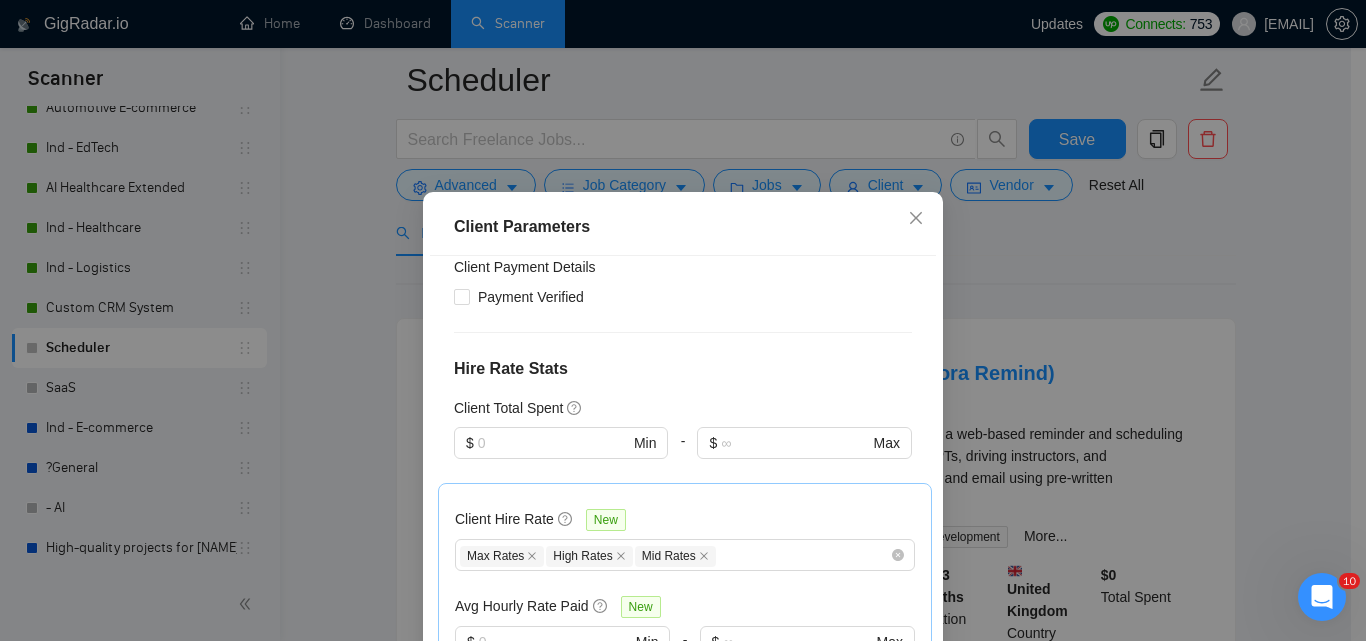 scroll, scrollTop: 352, scrollLeft: 0, axis: vertical 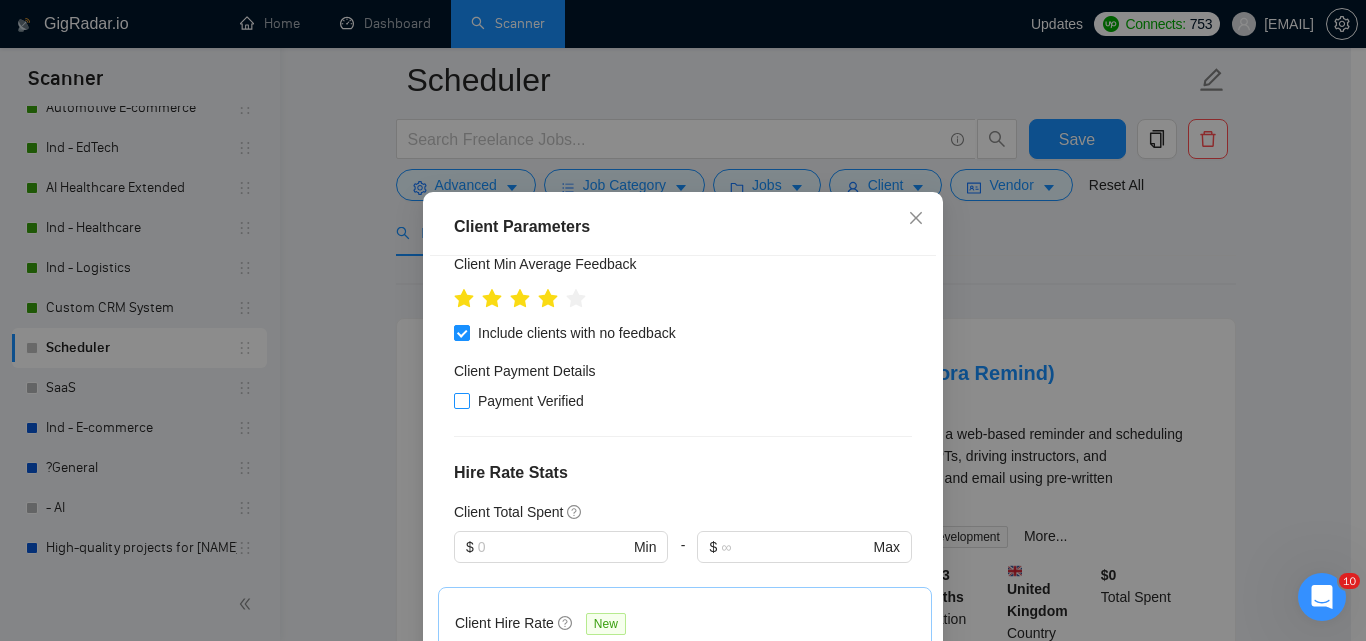 click on "Payment Verified" at bounding box center [531, 401] 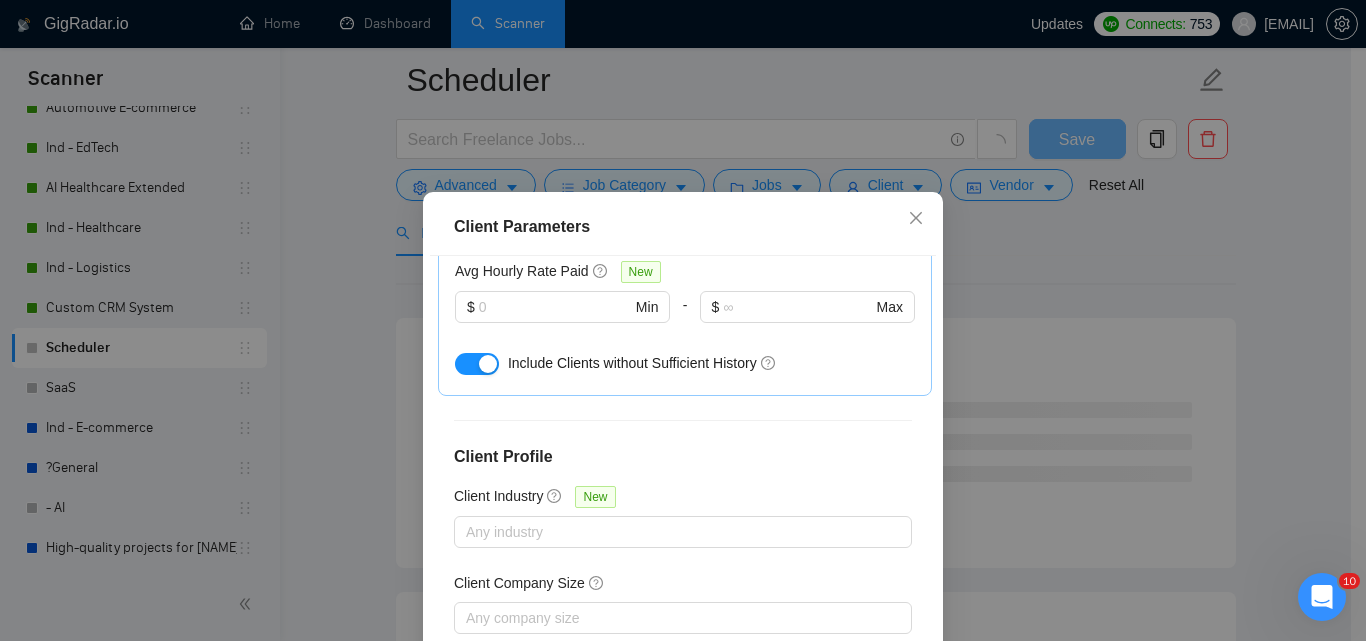 scroll, scrollTop: 851, scrollLeft: 0, axis: vertical 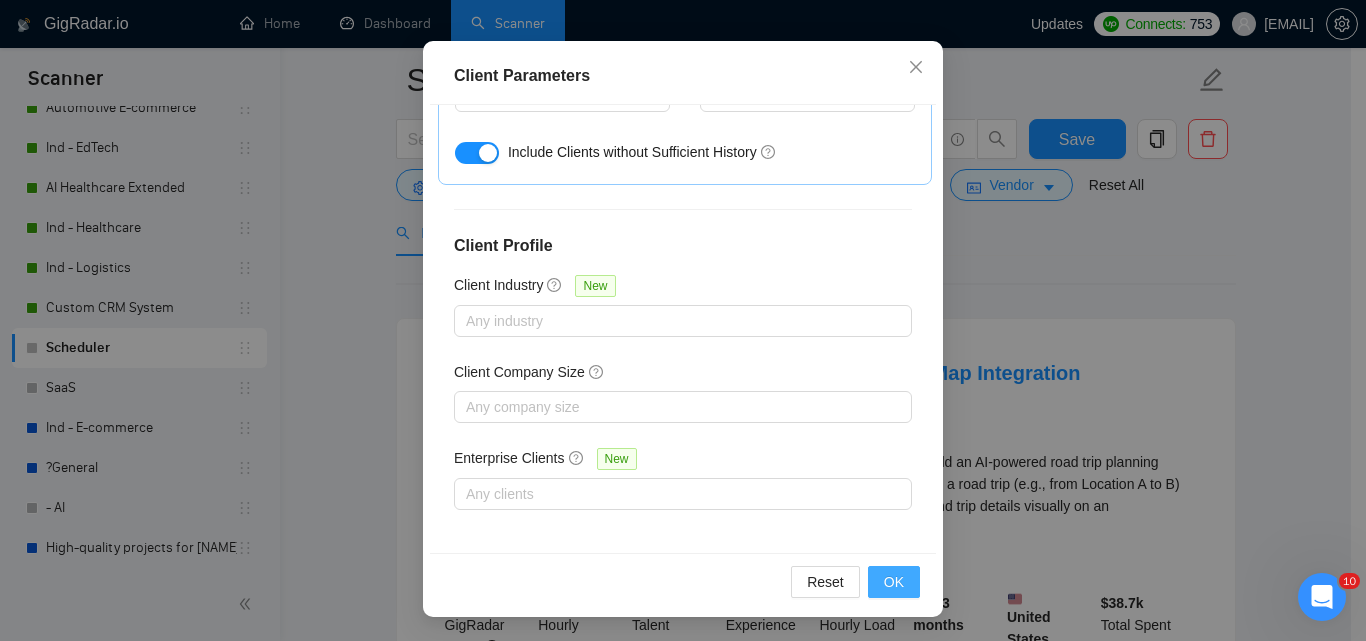 click on "OK" at bounding box center (894, 582) 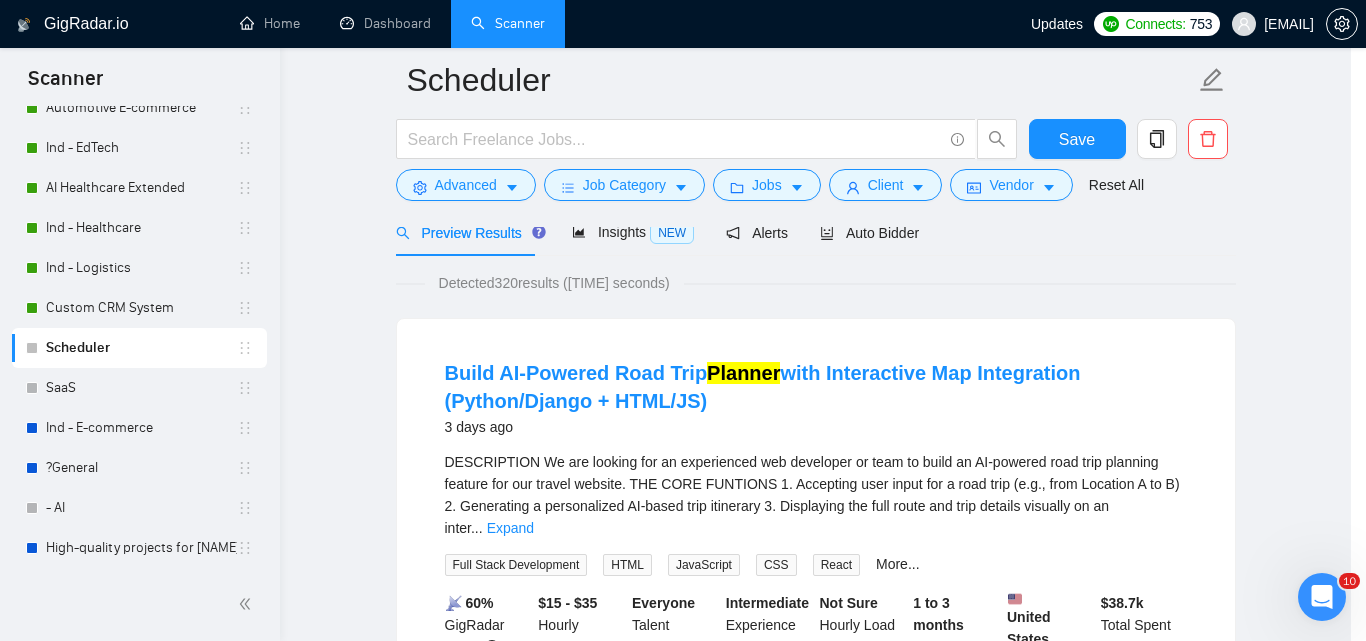 scroll, scrollTop: 80, scrollLeft: 0, axis: vertical 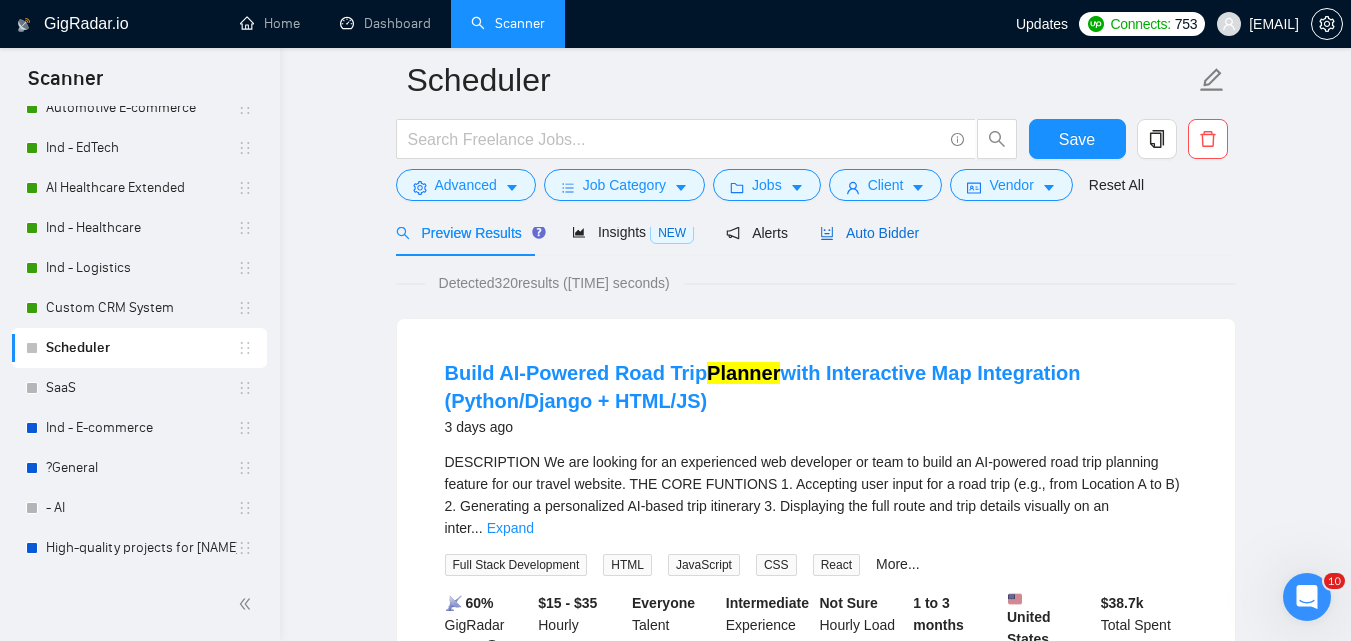 click on "Auto Bidder" at bounding box center (869, 233) 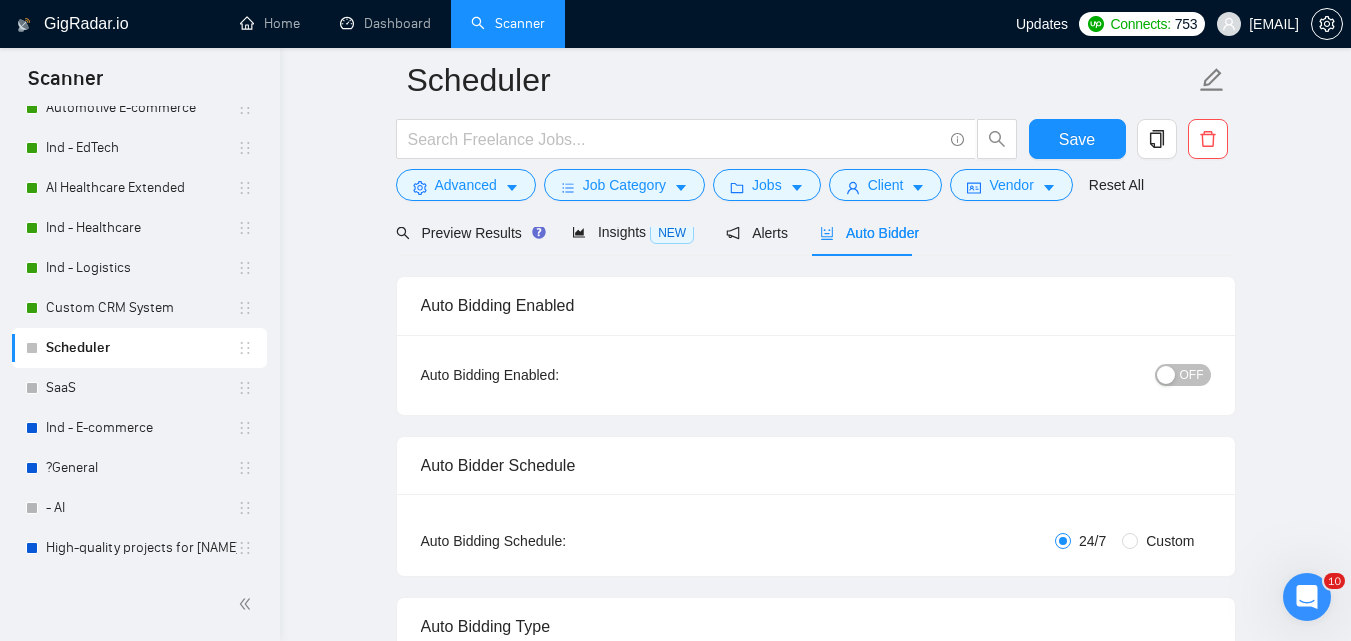 click on "OFF" at bounding box center [1183, 375] 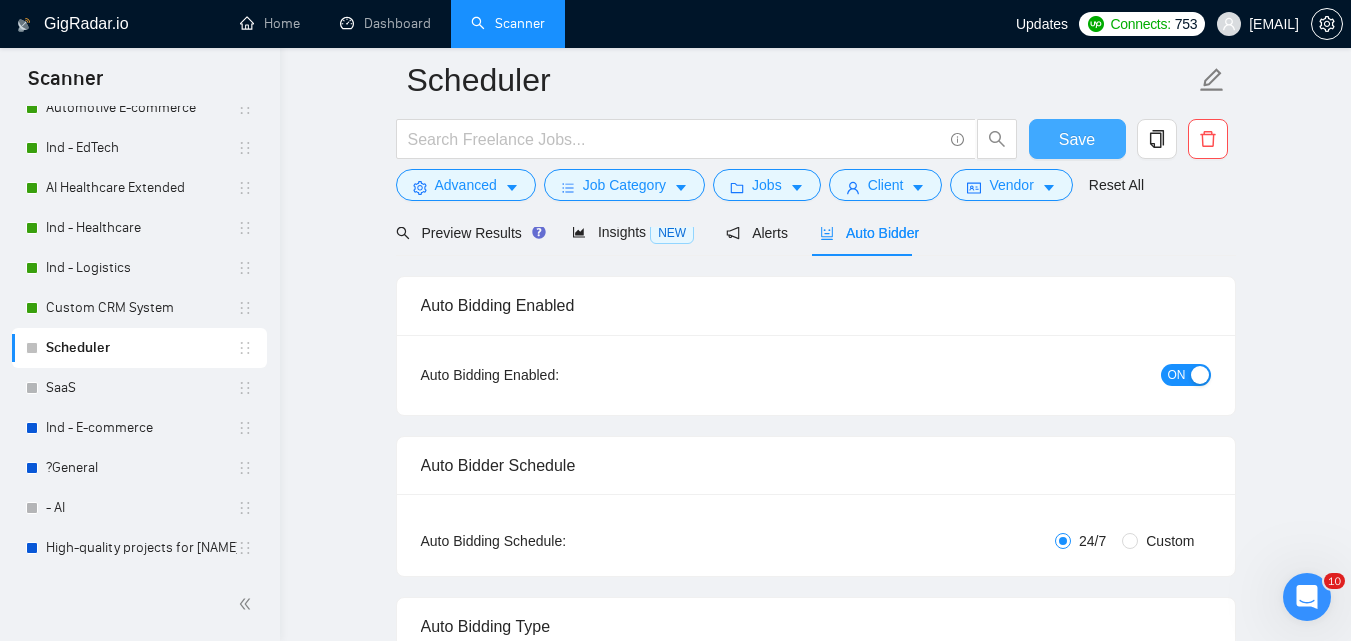 click on "Save" at bounding box center [1077, 139] 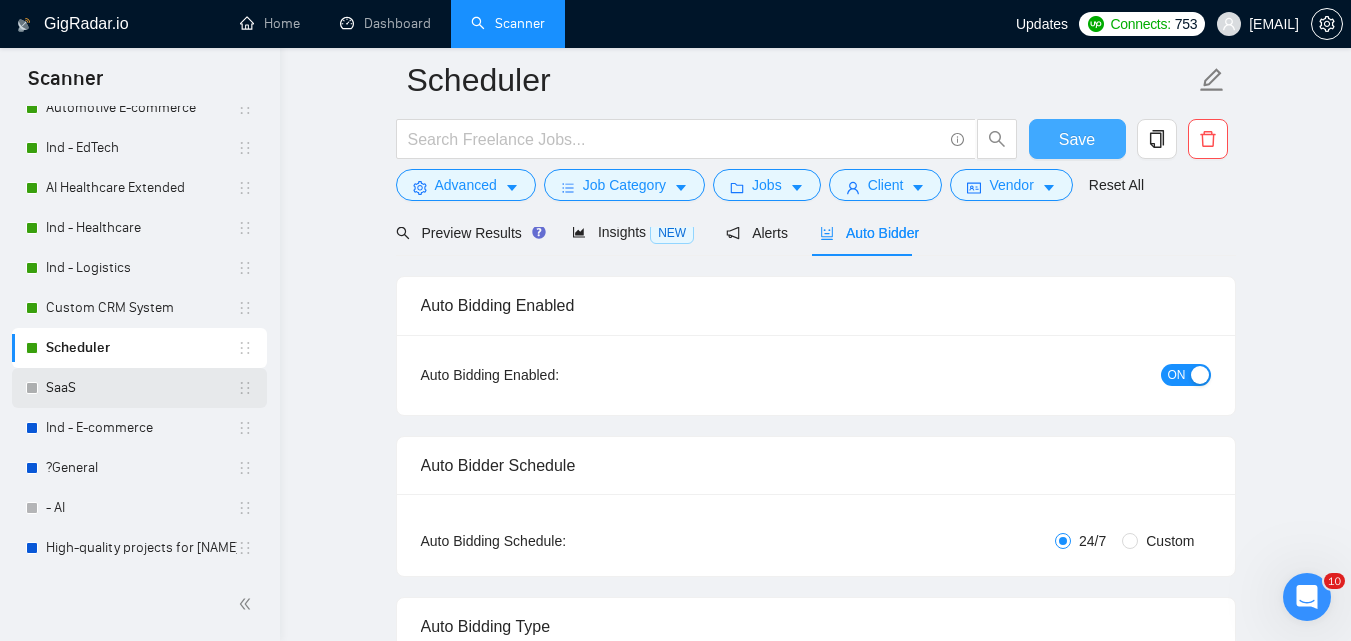 type 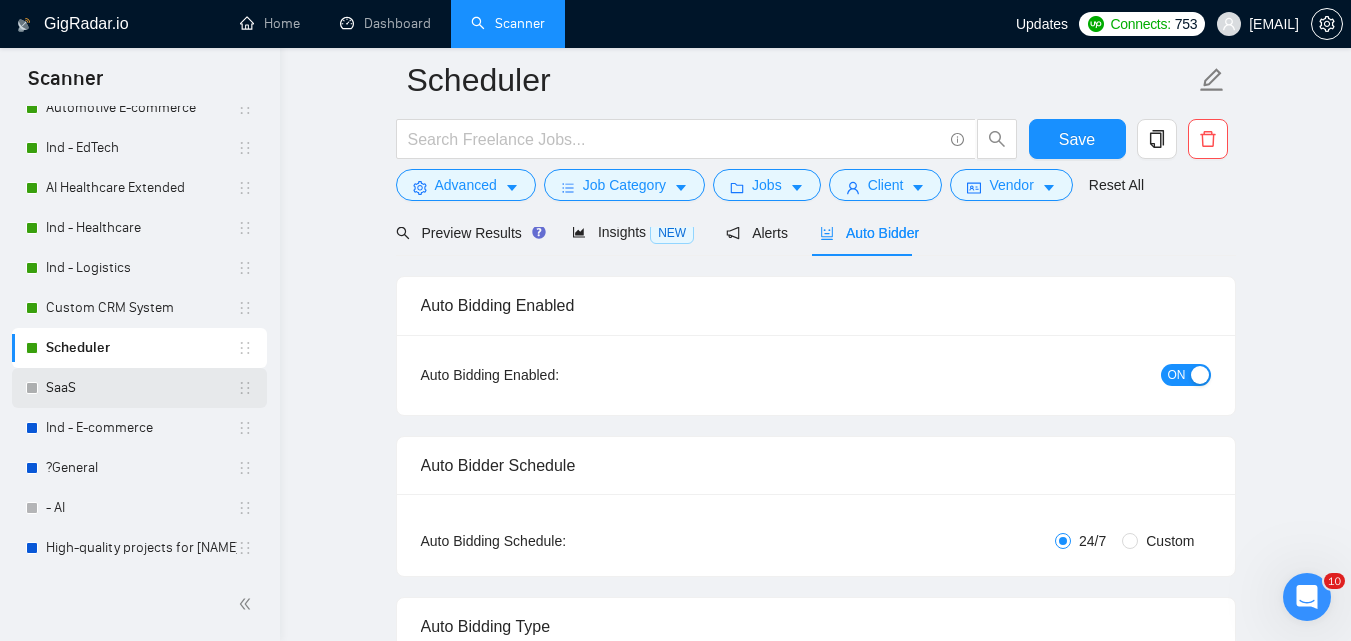 click on "SaaS" at bounding box center (141, 388) 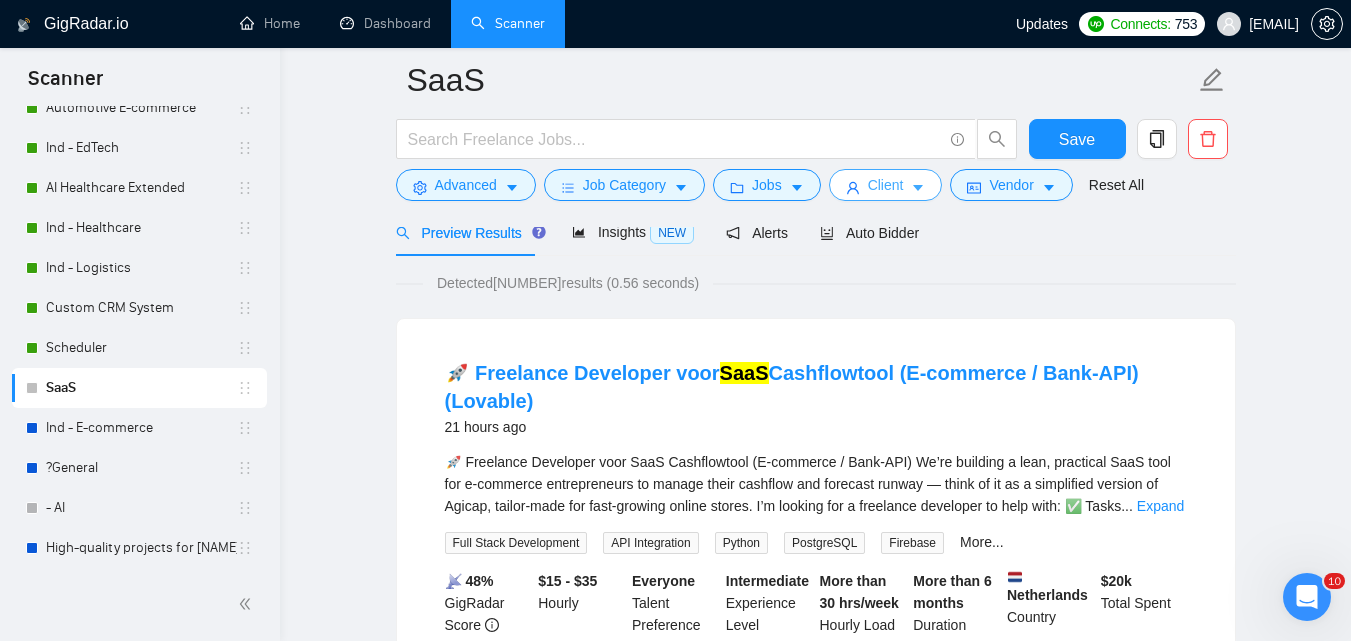 click on "Client" at bounding box center [886, 185] 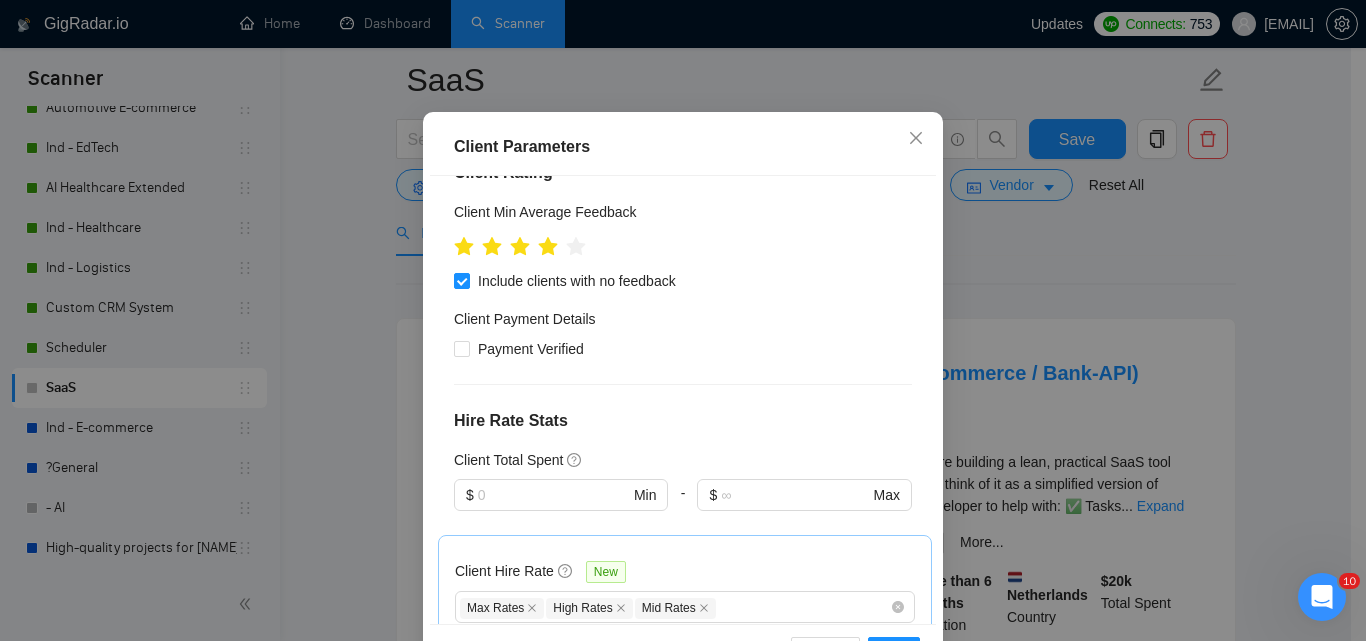 scroll, scrollTop: 251, scrollLeft: 0, axis: vertical 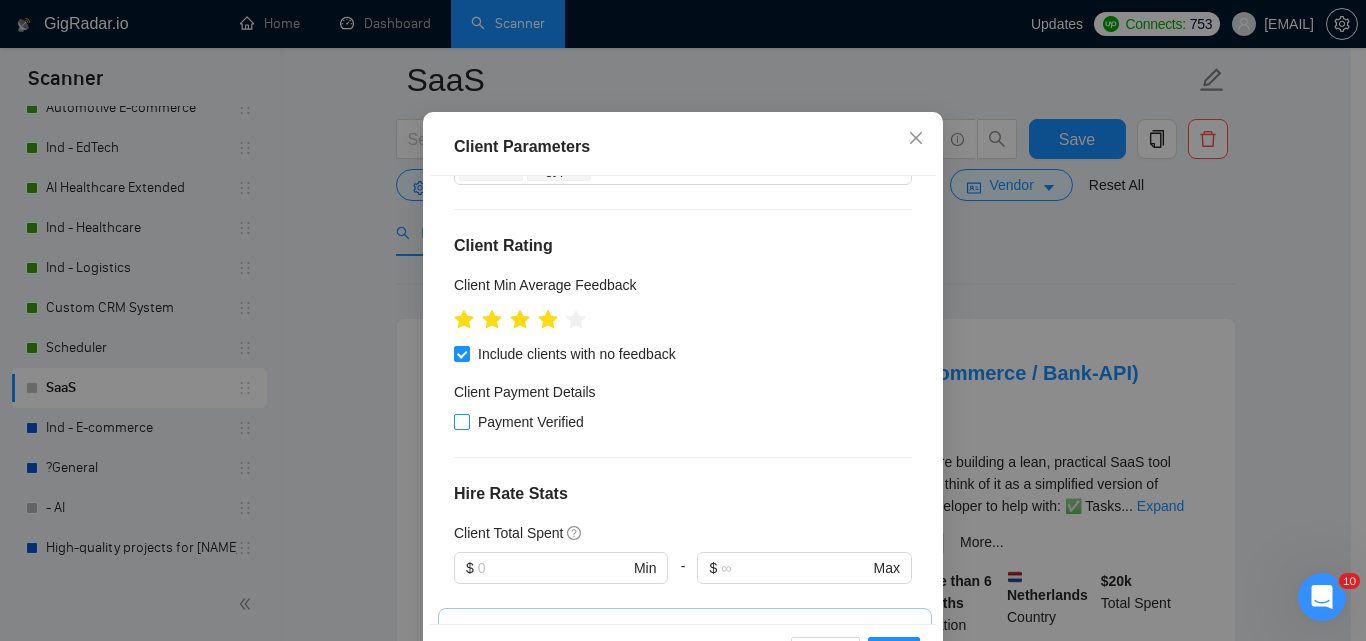 click on "Payment Verified" at bounding box center [531, 422] 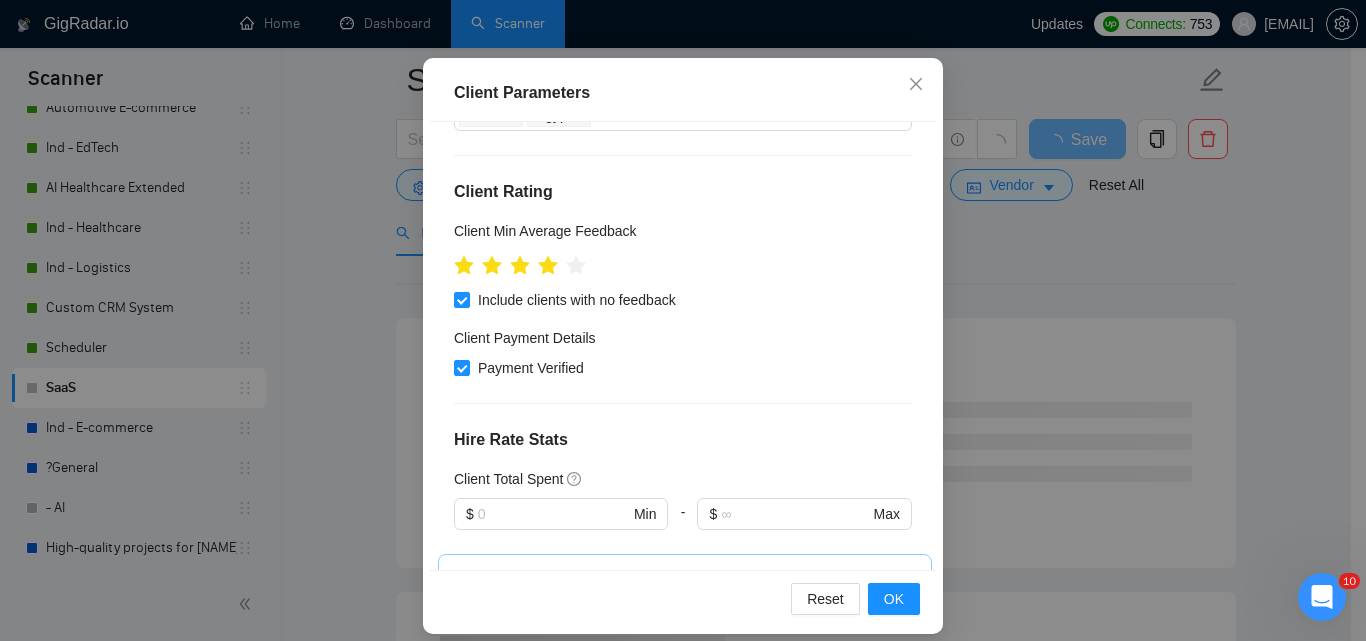 scroll, scrollTop: 151, scrollLeft: 0, axis: vertical 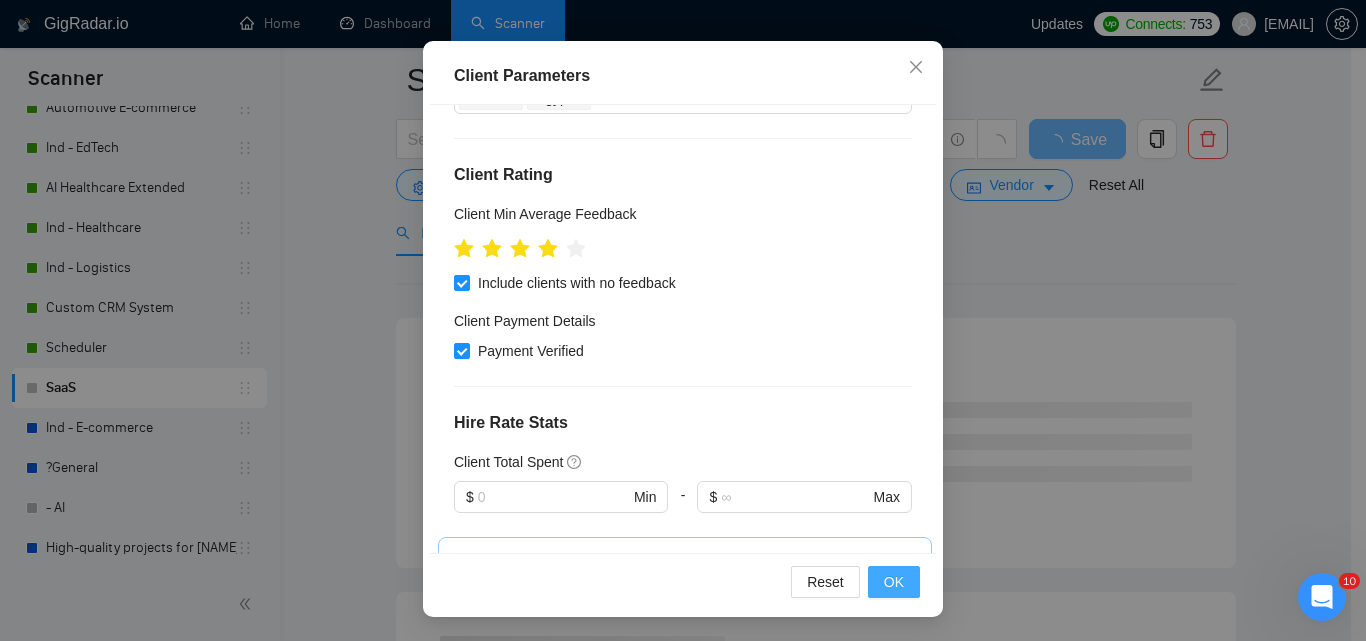 click on "OK" at bounding box center (894, 582) 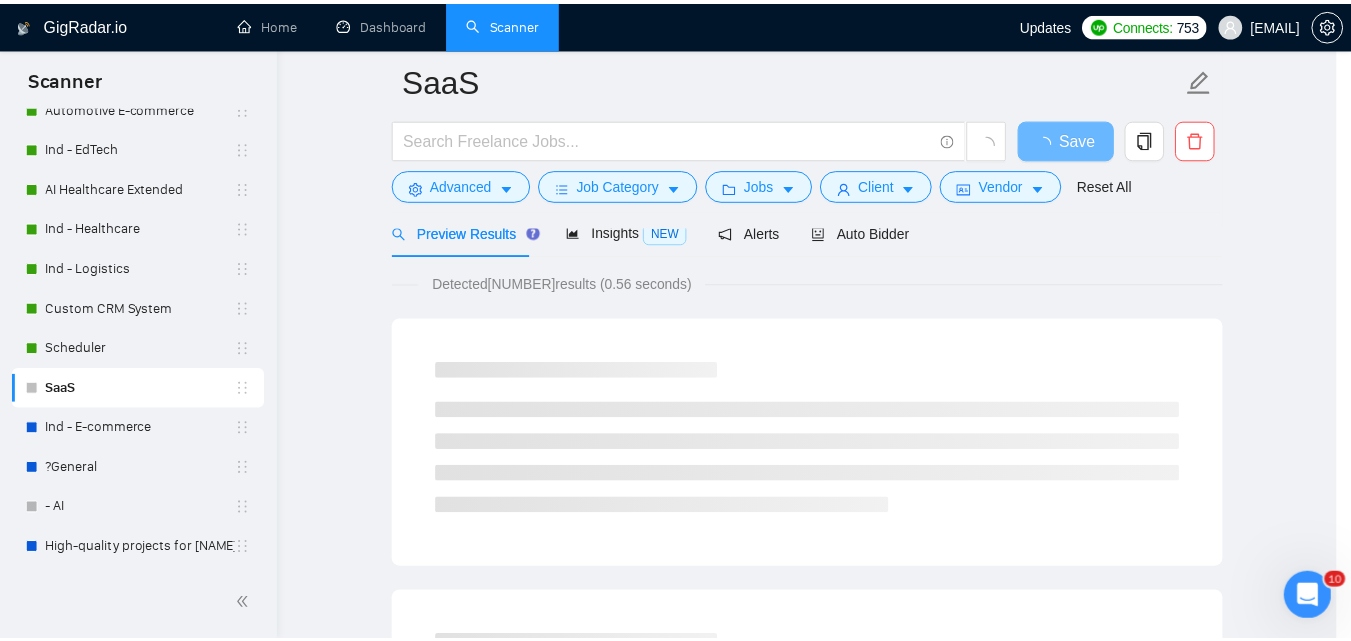 scroll, scrollTop: 80, scrollLeft: 0, axis: vertical 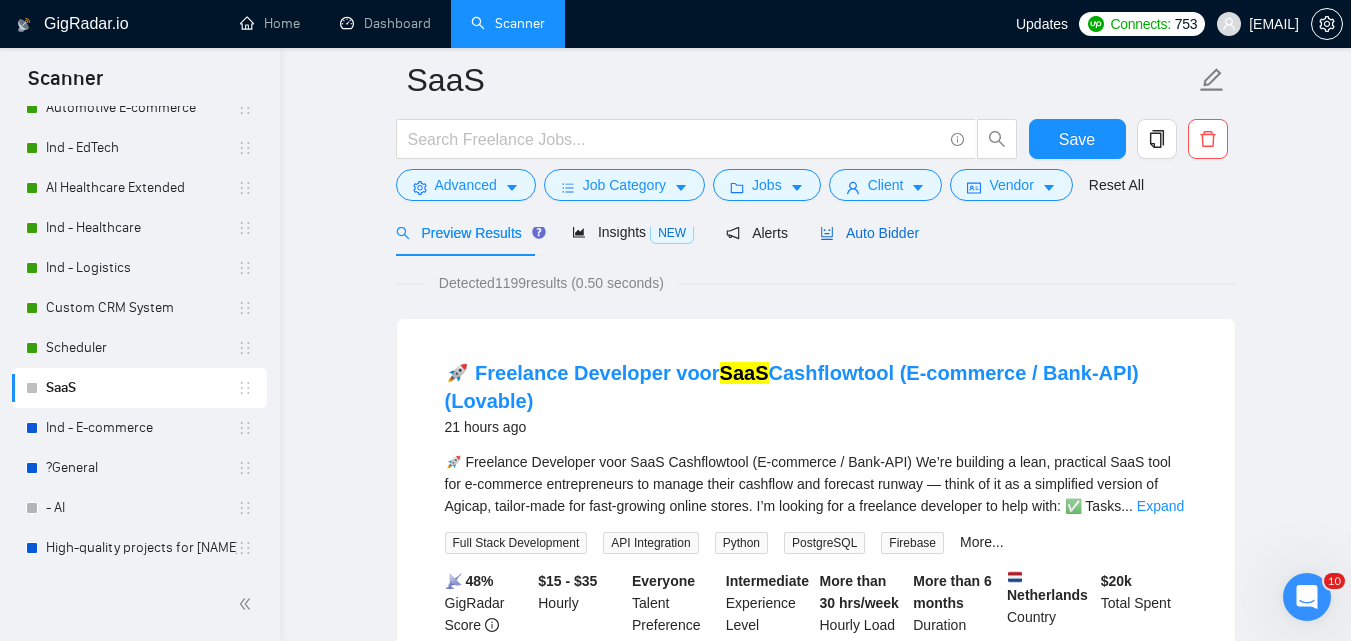 click on "Auto Bidder" at bounding box center (869, 233) 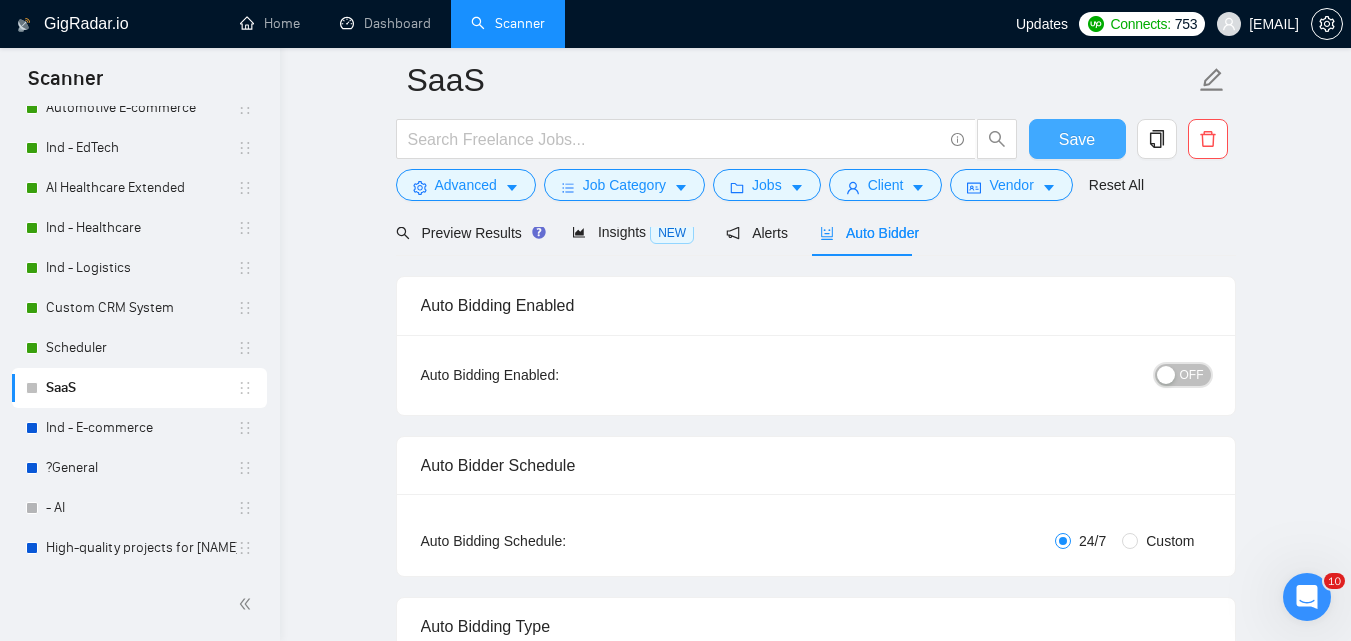 click on "OFF" at bounding box center (1192, 375) 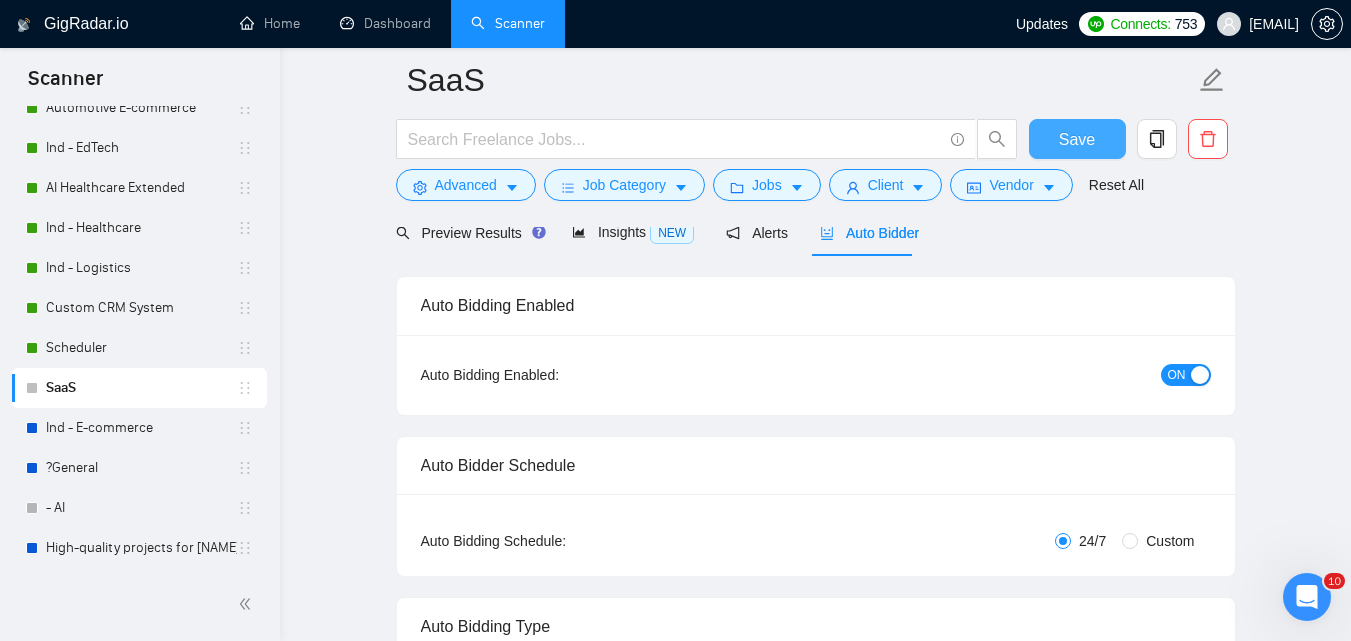 click on "Save" at bounding box center [1077, 139] 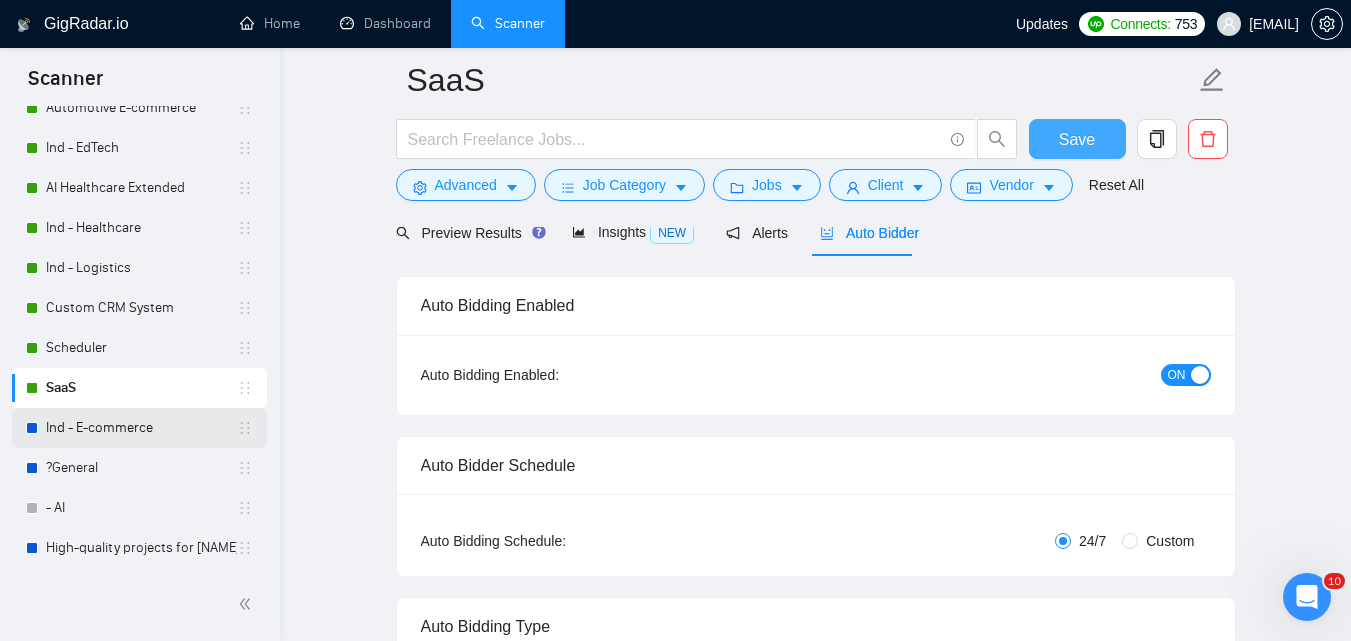 type 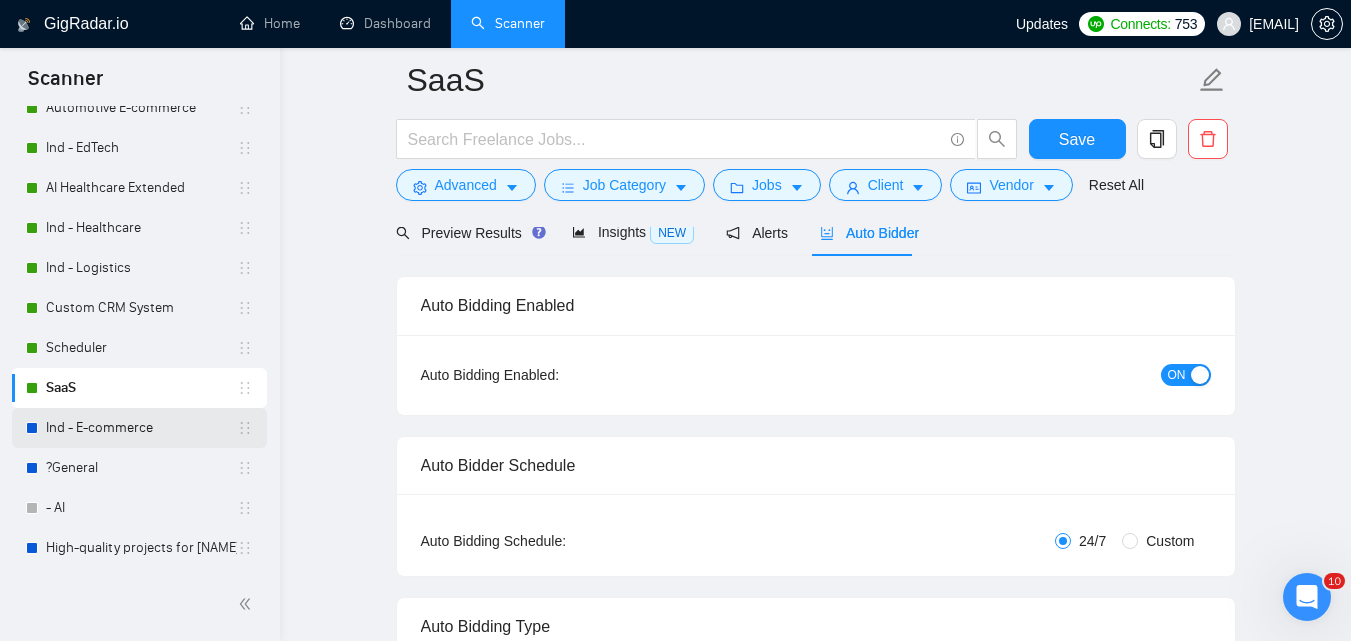 click on "Ind - E-commerce" at bounding box center (141, 428) 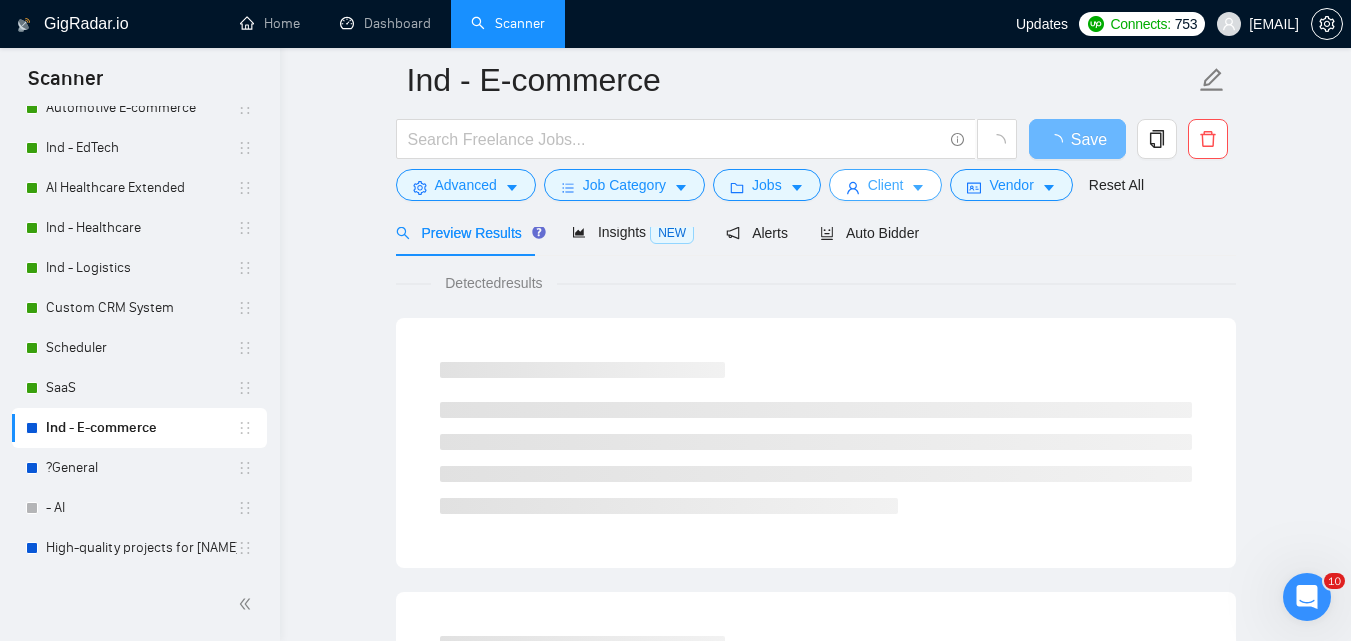click on "Client" at bounding box center (886, 185) 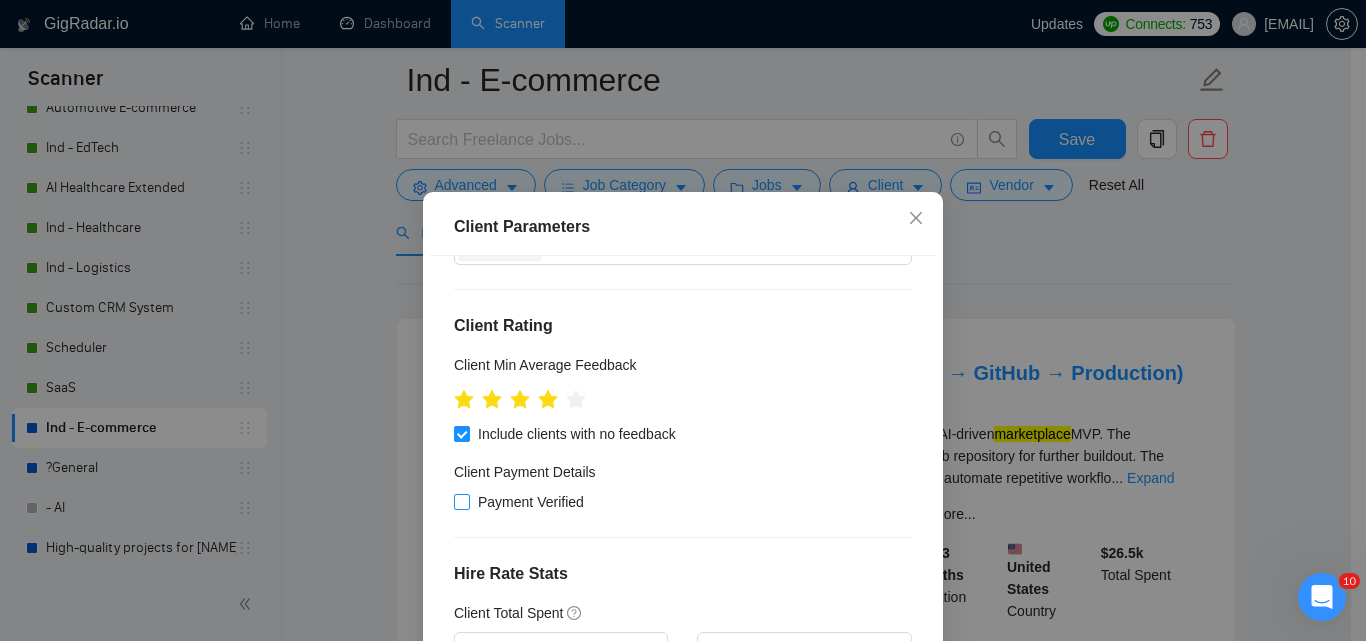 click on "Payment Verified" at bounding box center [531, 502] 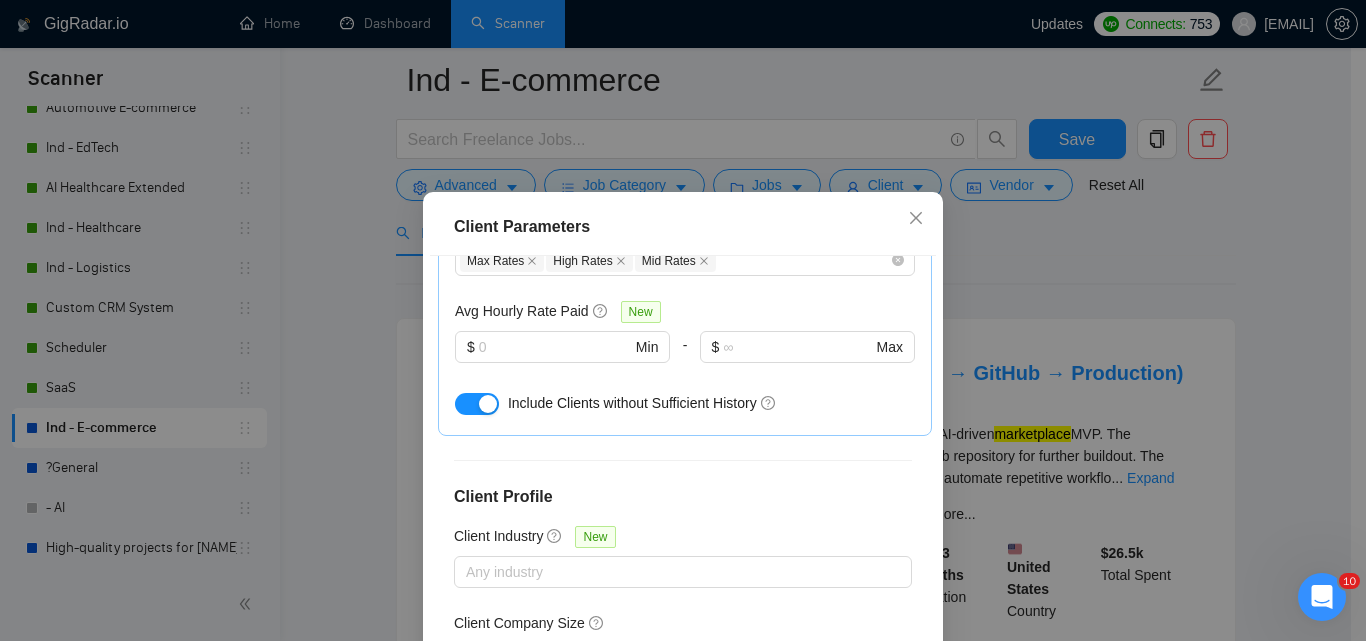 scroll, scrollTop: 851, scrollLeft: 0, axis: vertical 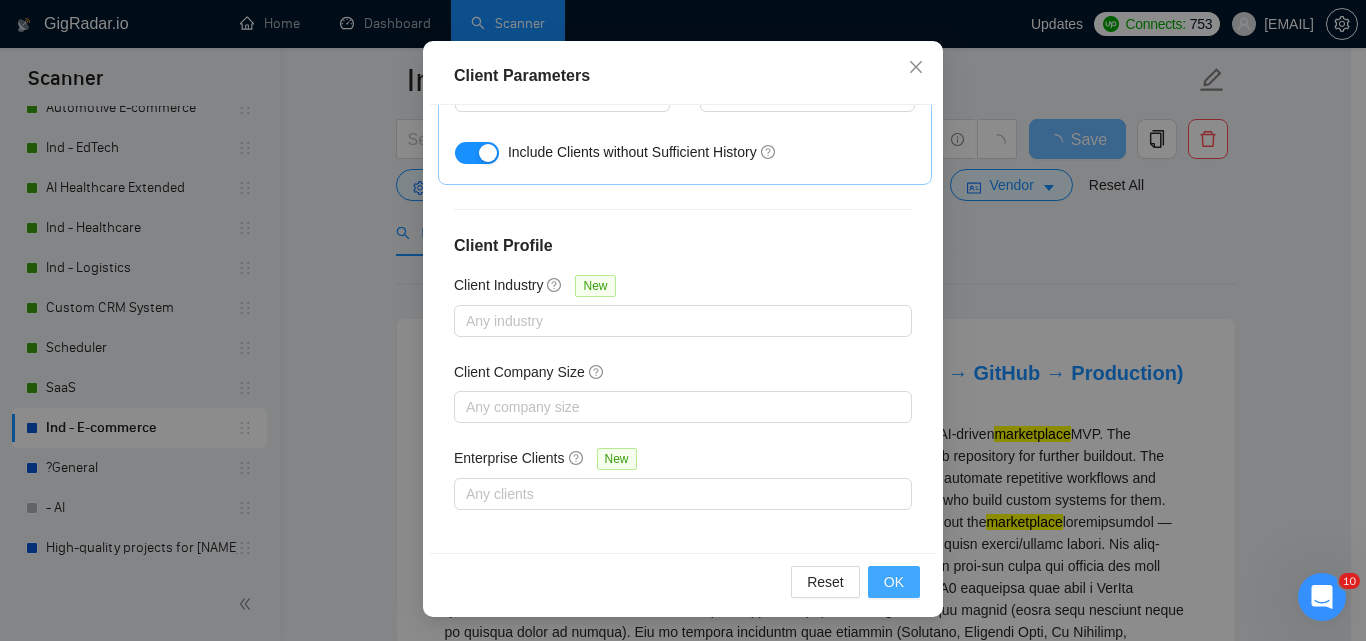 click on "OK" at bounding box center [894, 582] 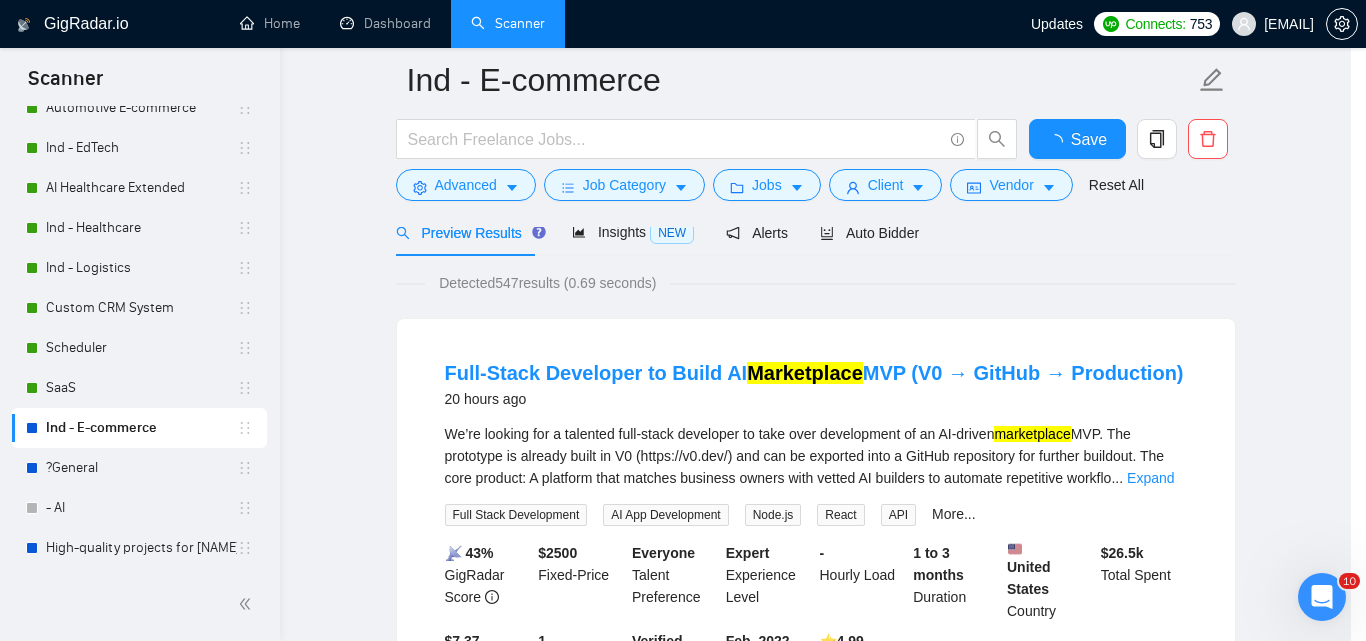 scroll, scrollTop: 80, scrollLeft: 0, axis: vertical 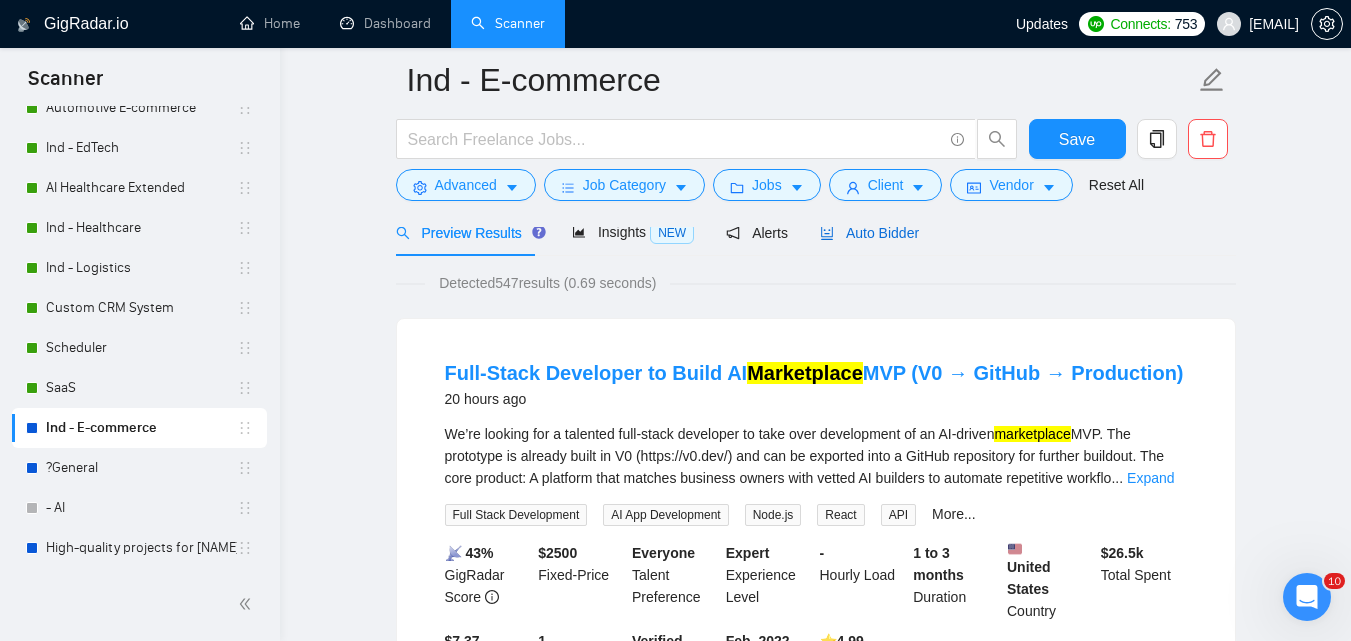 click on "Auto Bidder" at bounding box center [869, 233] 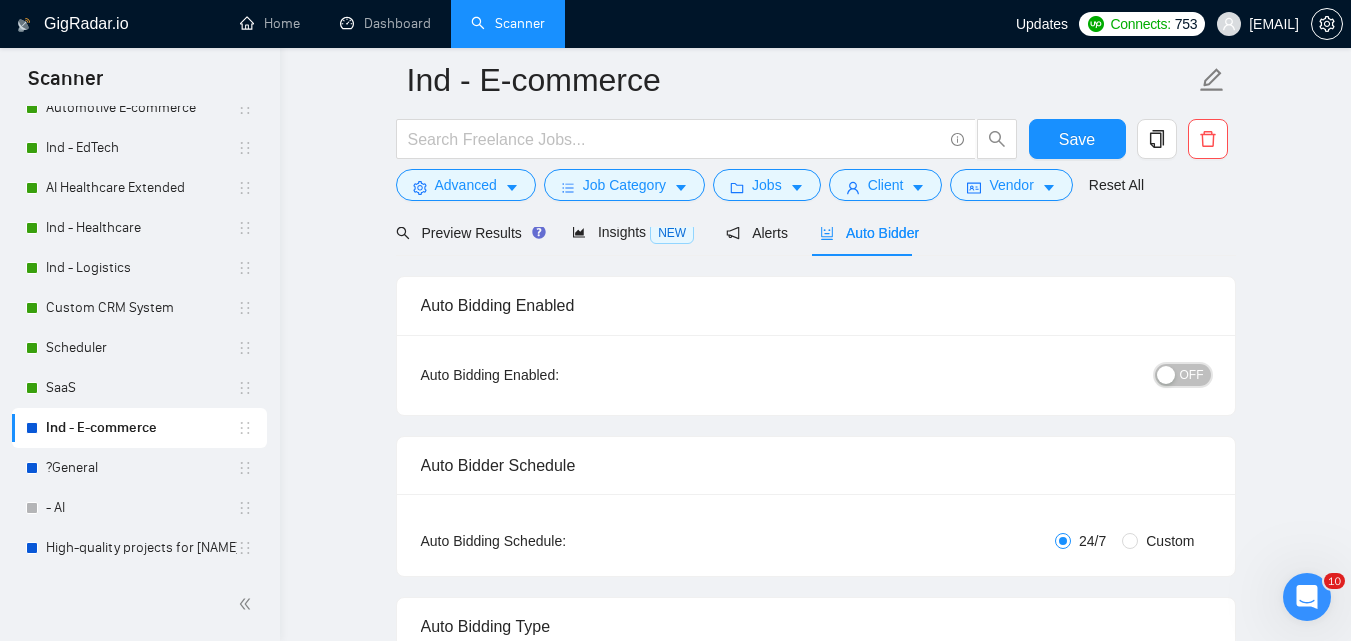 click at bounding box center (1166, 375) 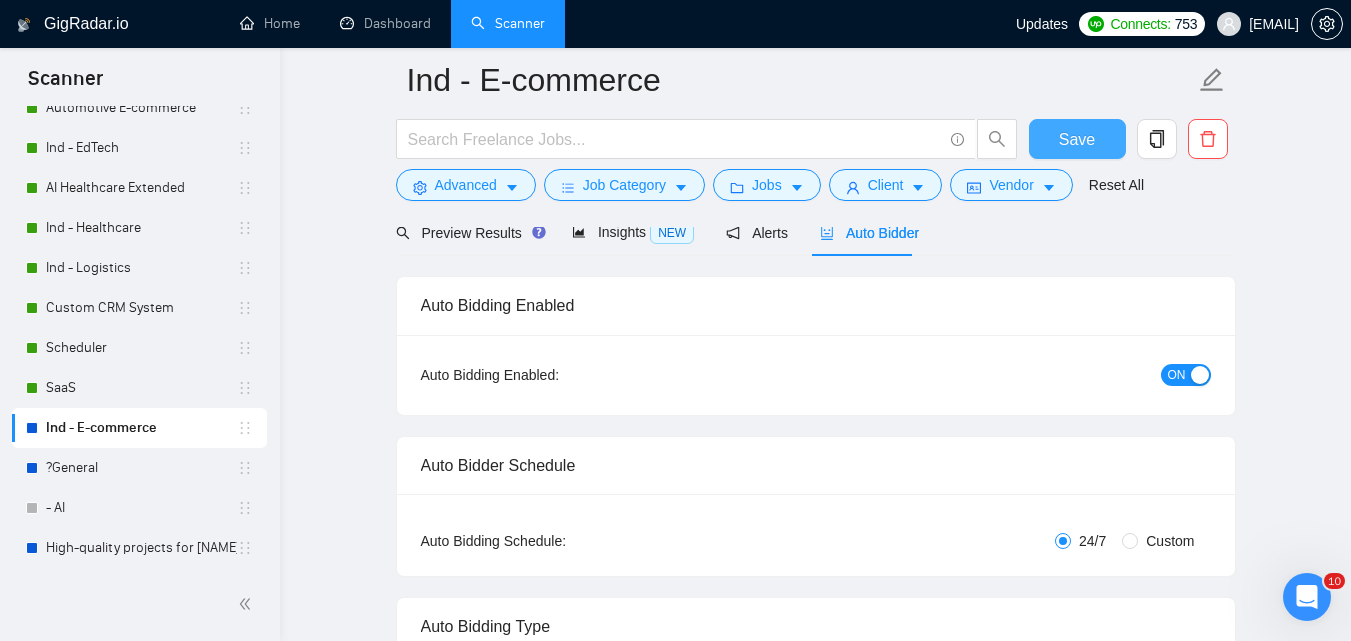 click on "Save" at bounding box center (1077, 139) 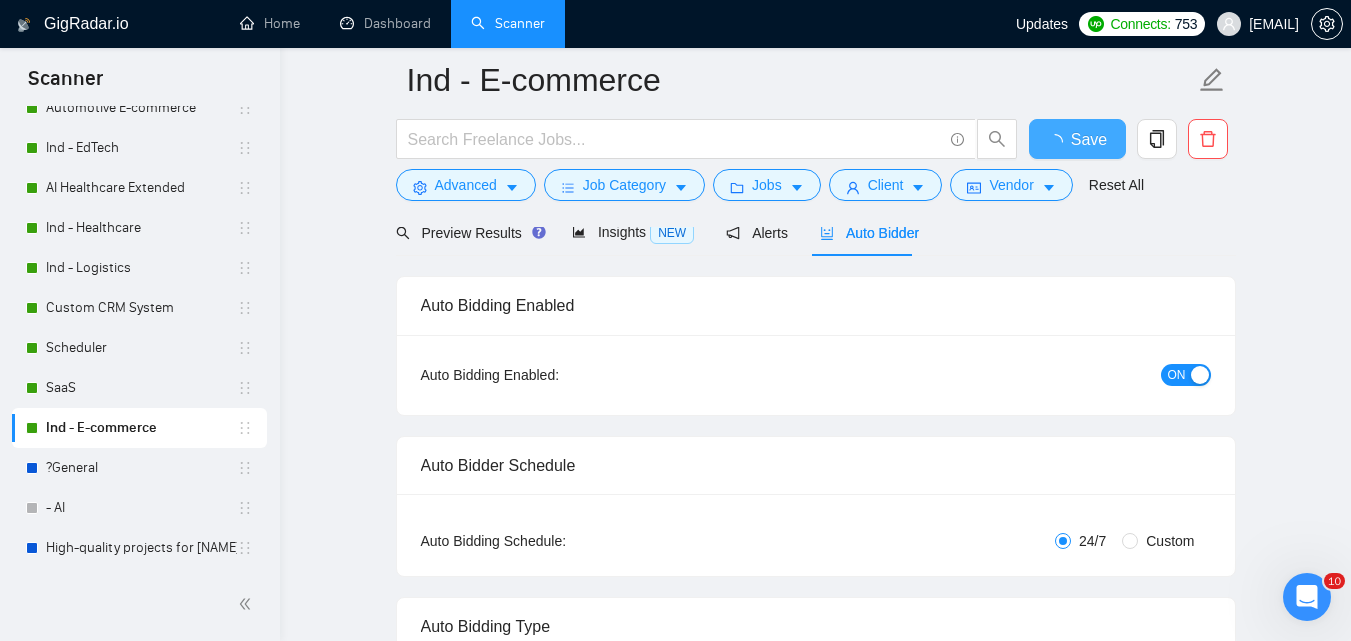 type 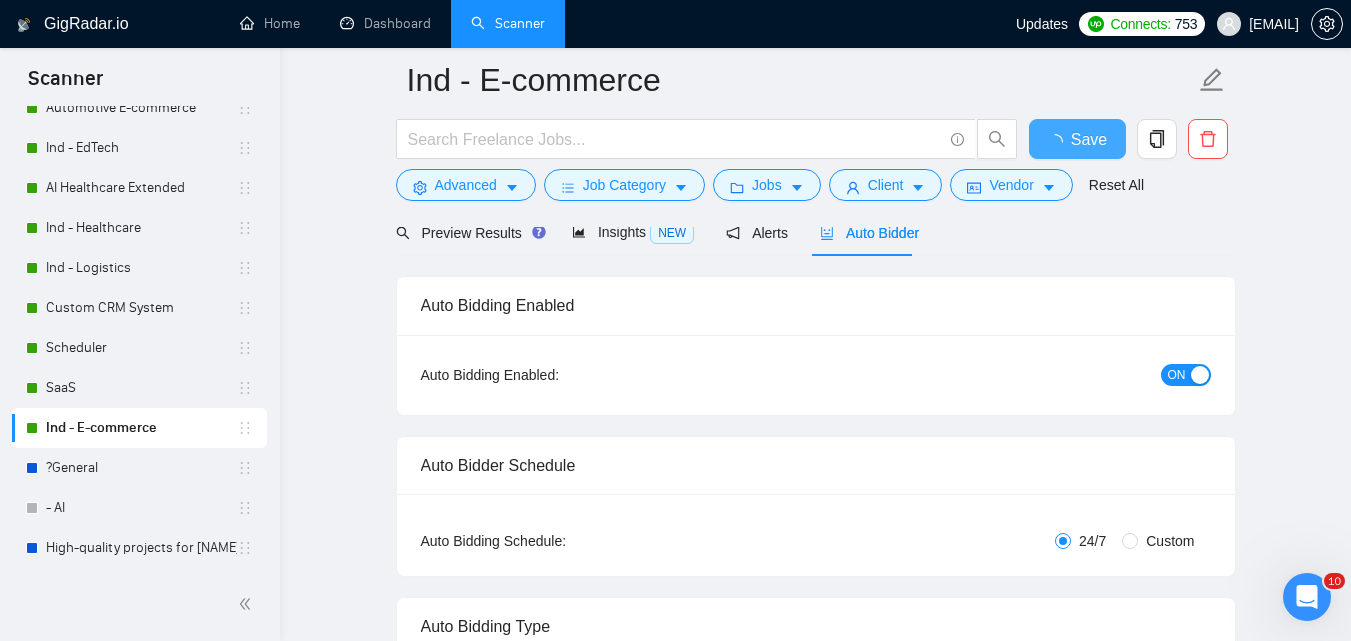 checkbox on "true" 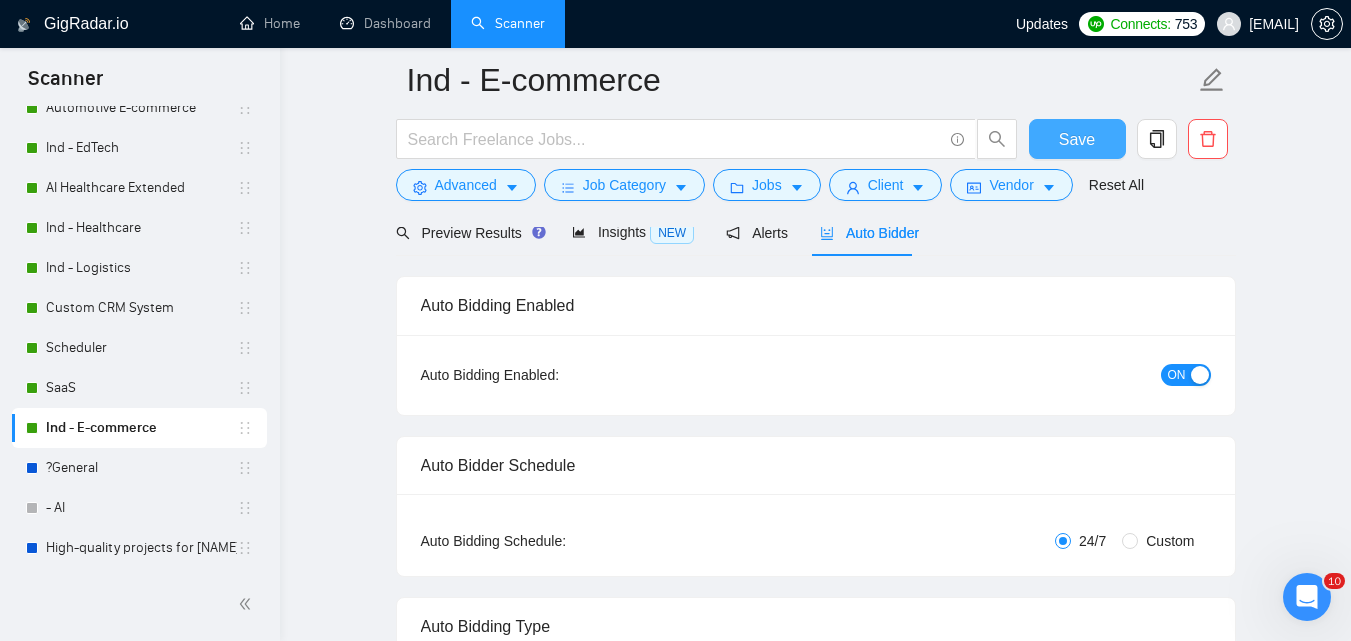 type 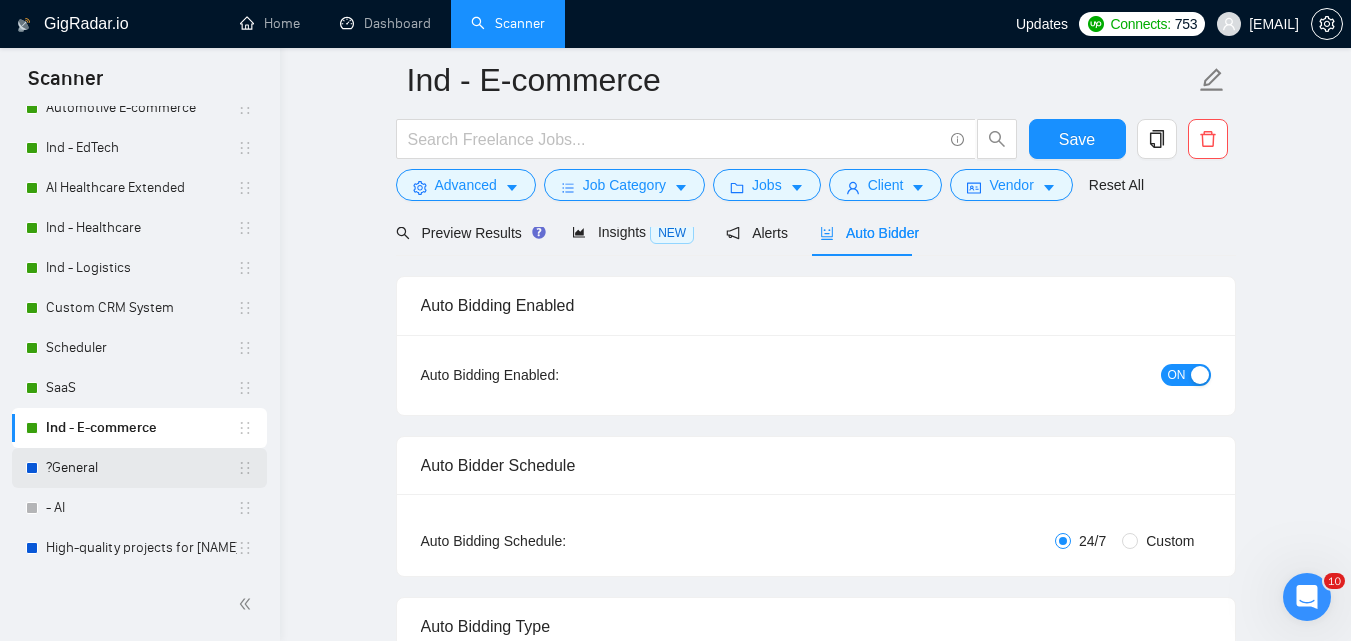 click on "?General" at bounding box center (141, 468) 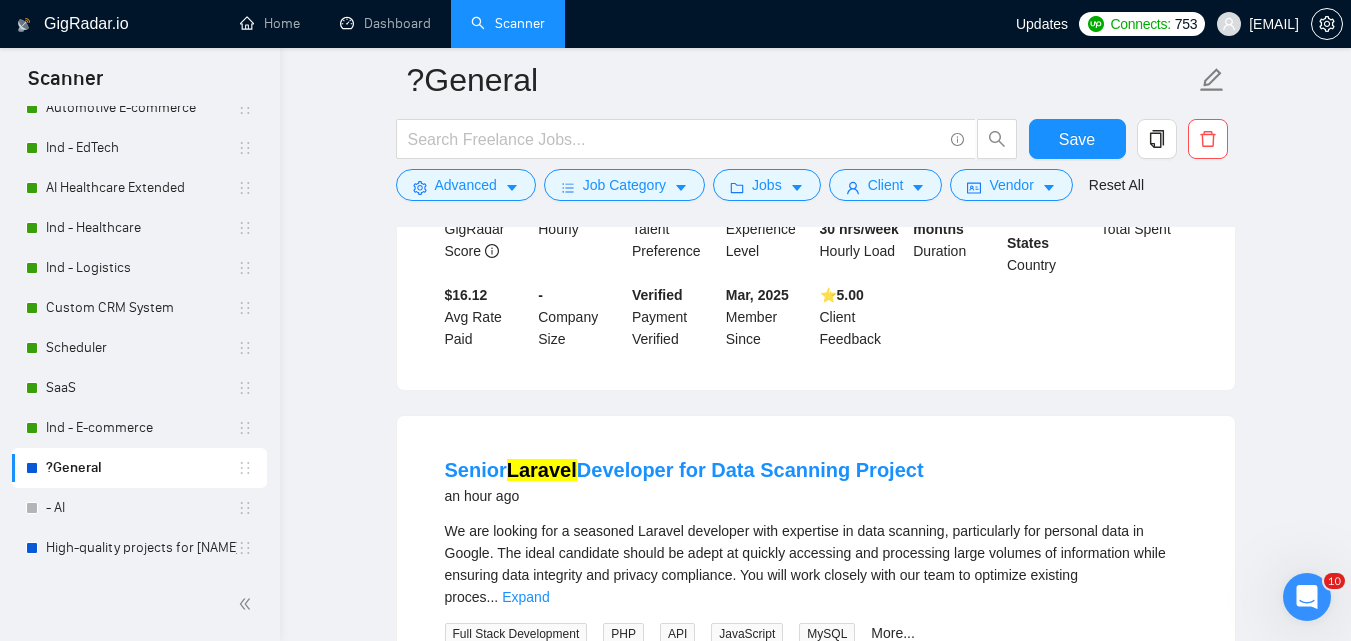 scroll, scrollTop: 600, scrollLeft: 0, axis: vertical 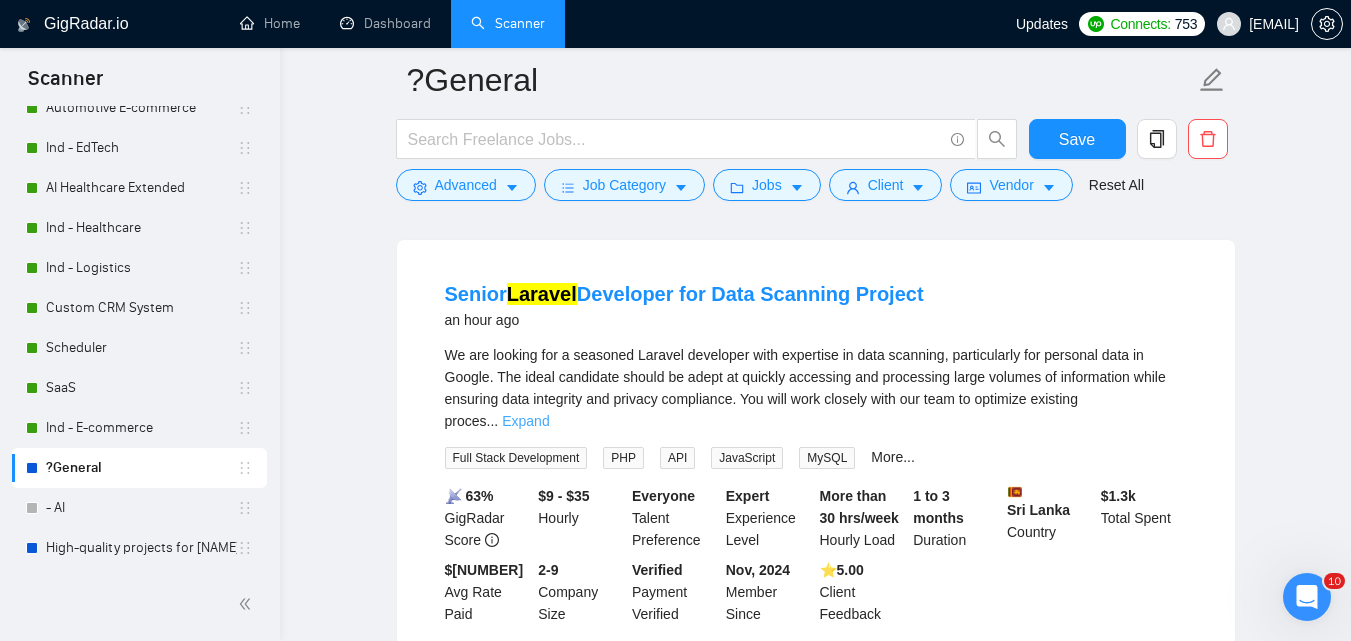 click on "Expand" at bounding box center [525, 421] 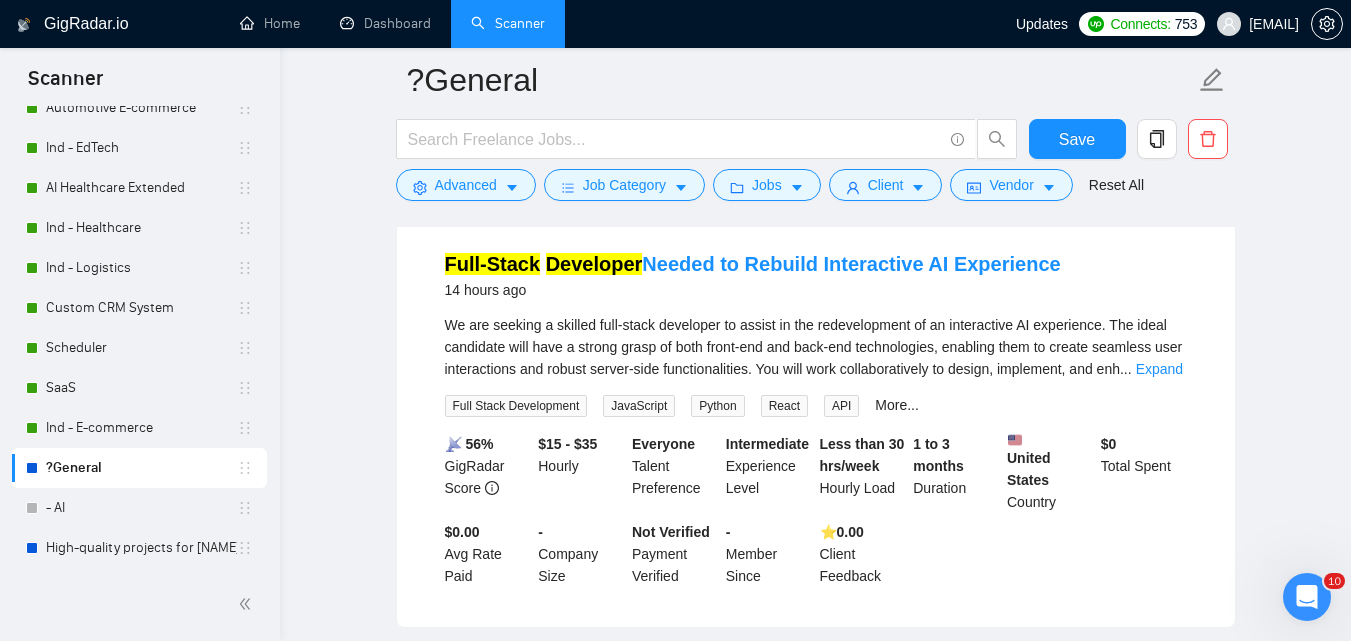scroll, scrollTop: 1600, scrollLeft: 0, axis: vertical 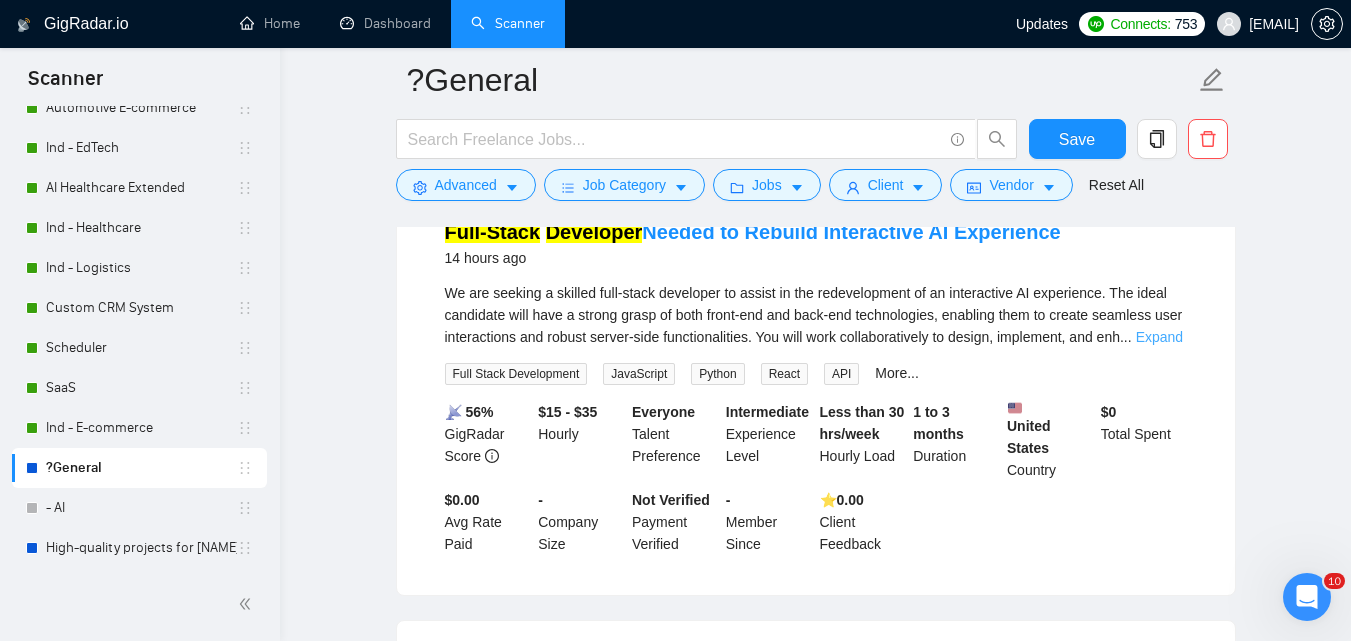 click on "Expand" at bounding box center [1159, 337] 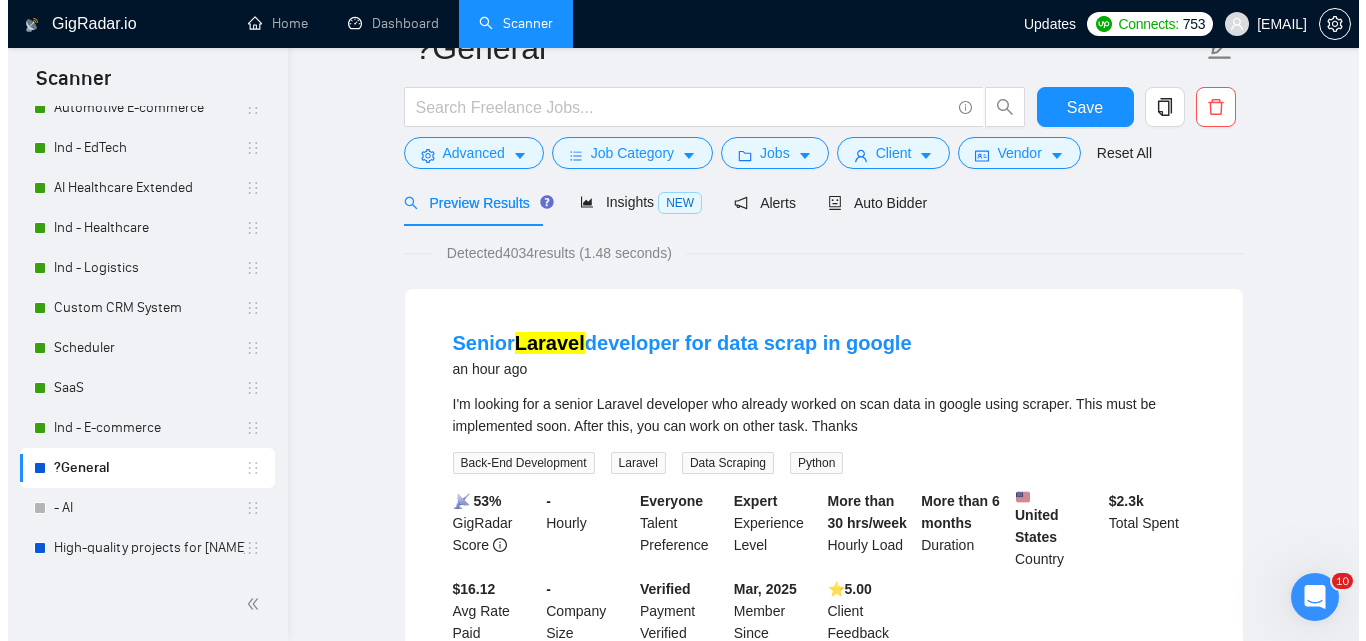 scroll, scrollTop: 0, scrollLeft: 0, axis: both 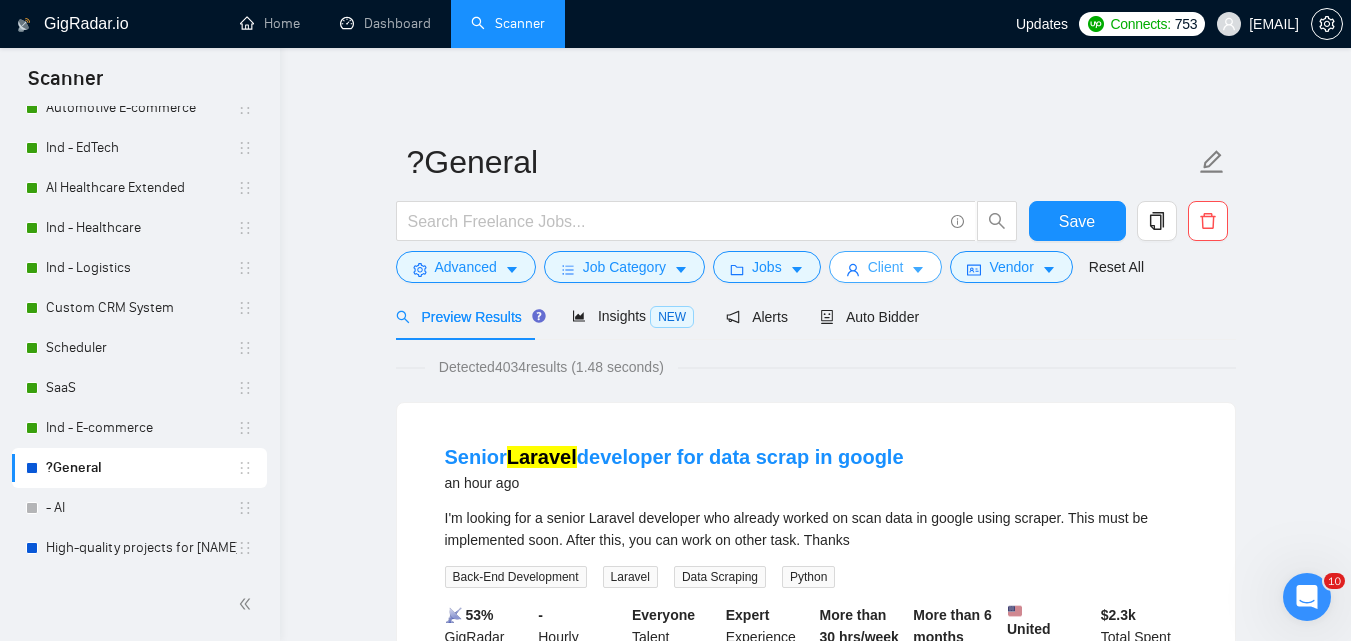 click 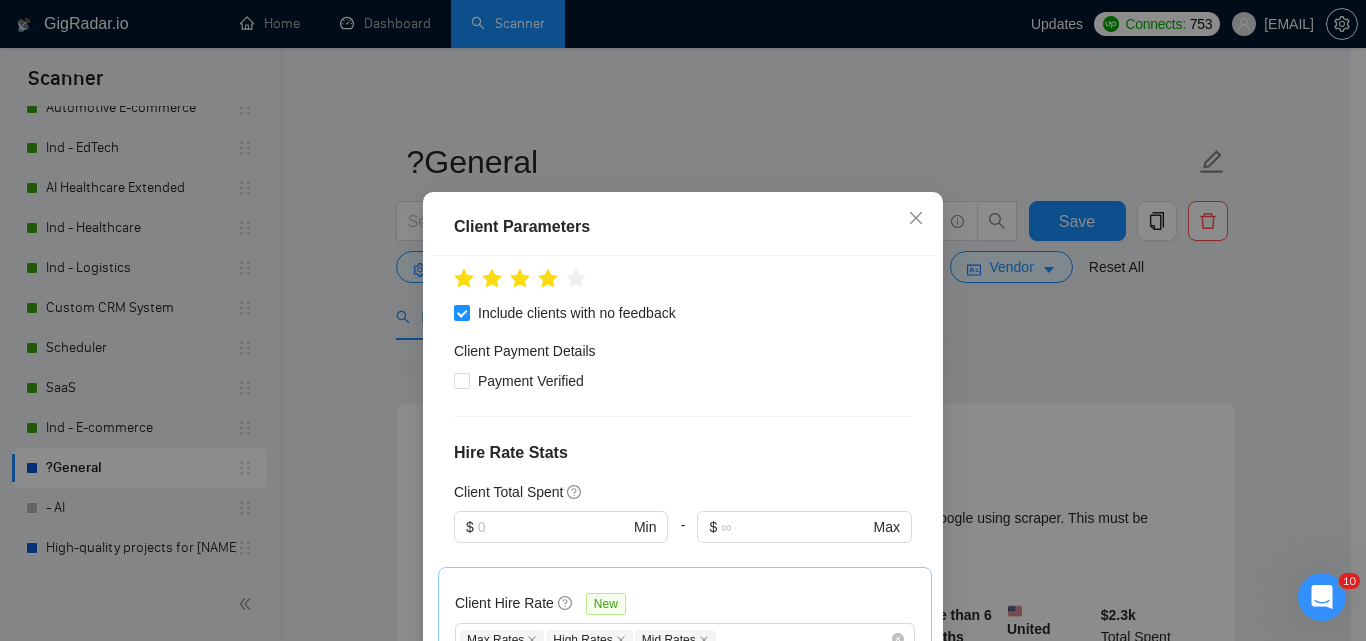 scroll, scrollTop: 351, scrollLeft: 0, axis: vertical 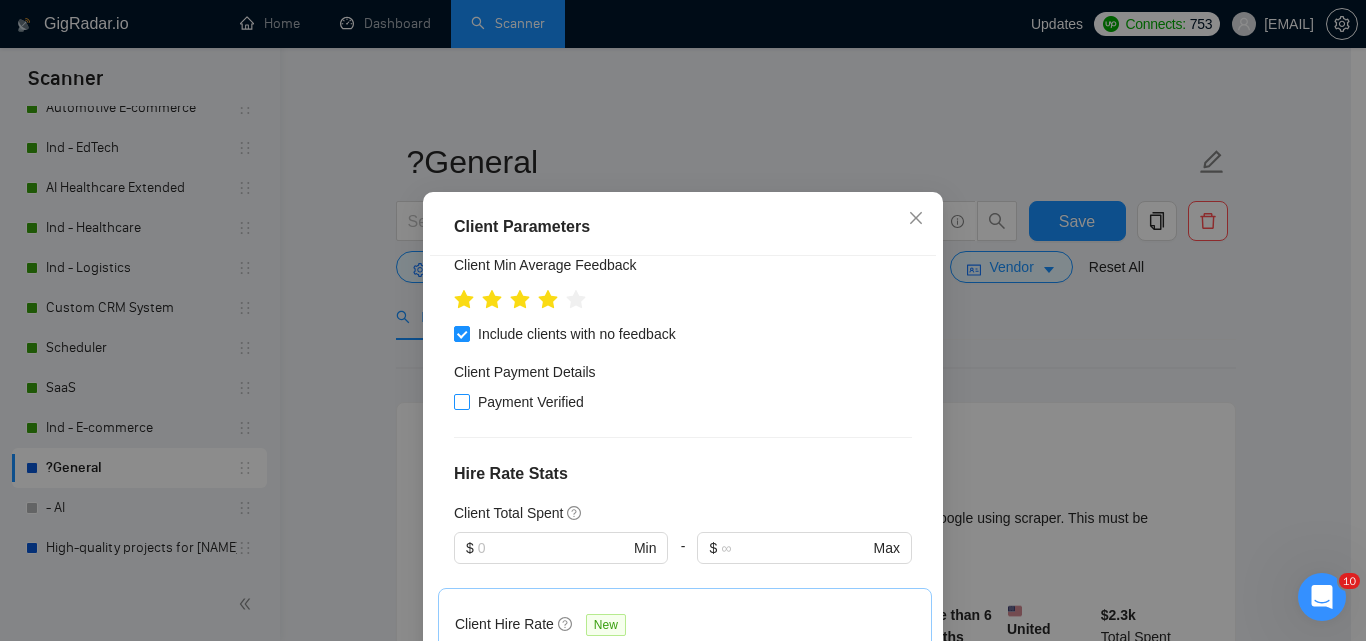 click on "Payment Verified" at bounding box center [531, 402] 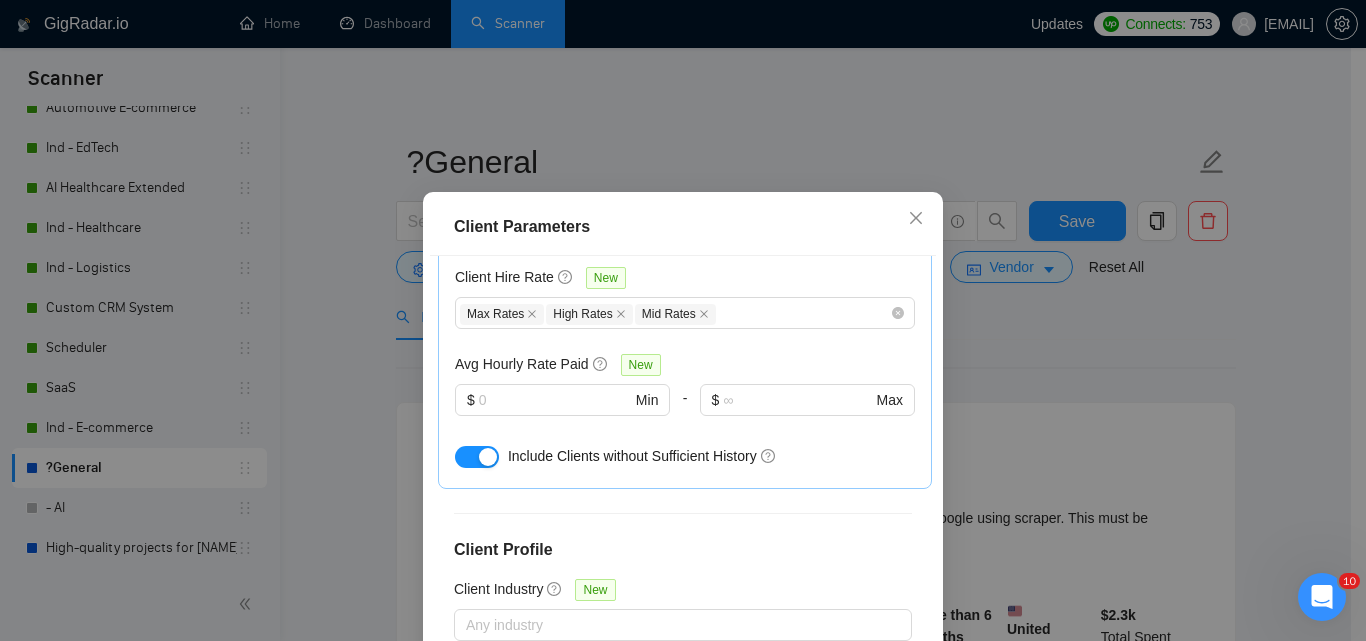 scroll, scrollTop: 851, scrollLeft: 0, axis: vertical 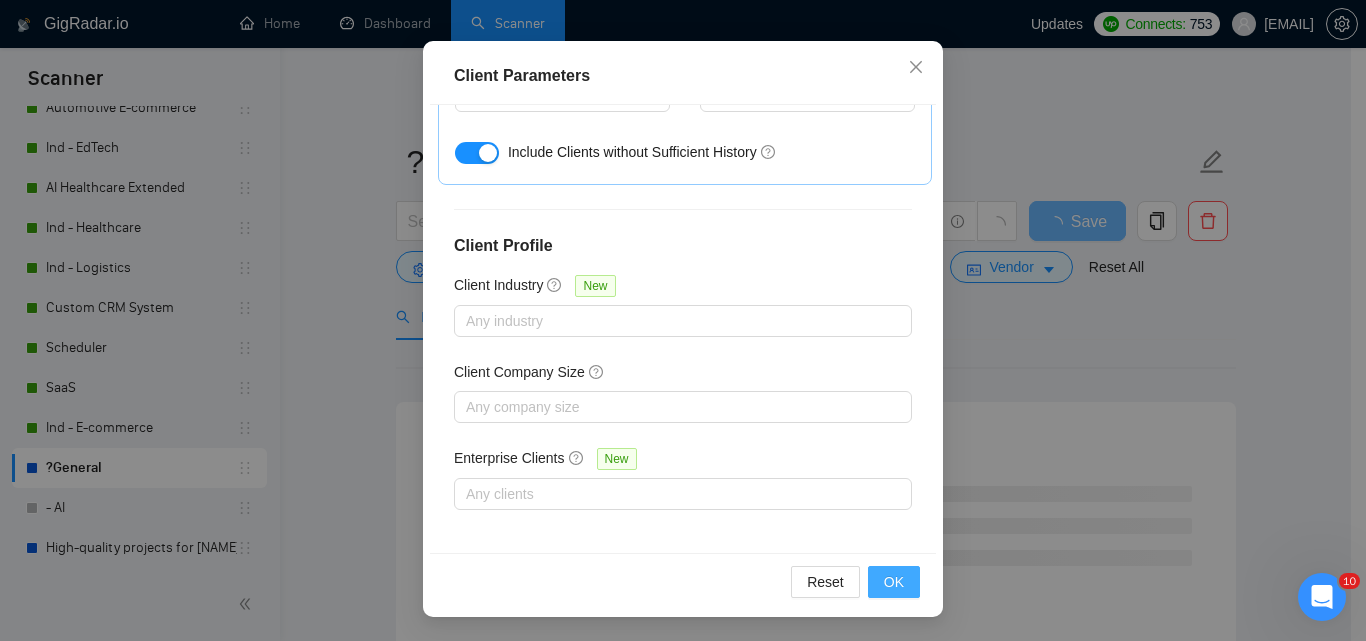click on "OK" at bounding box center [894, 582] 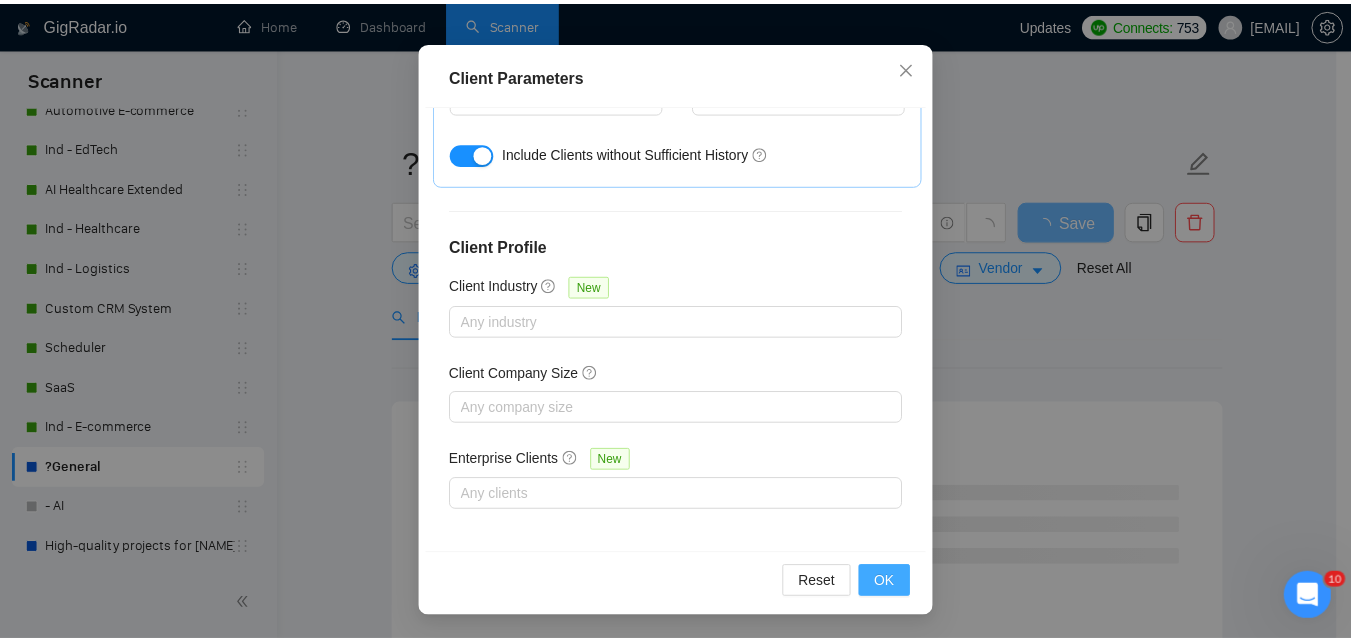 scroll, scrollTop: 80, scrollLeft: 0, axis: vertical 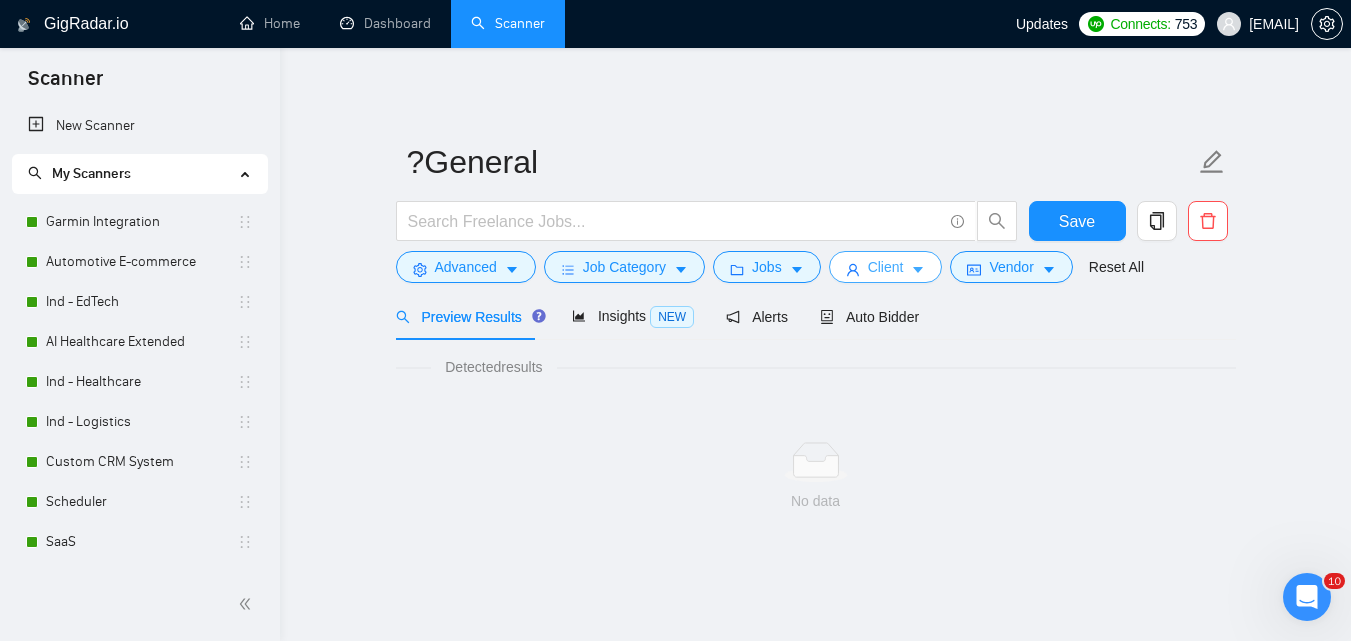 click on "Client" at bounding box center [886, 267] 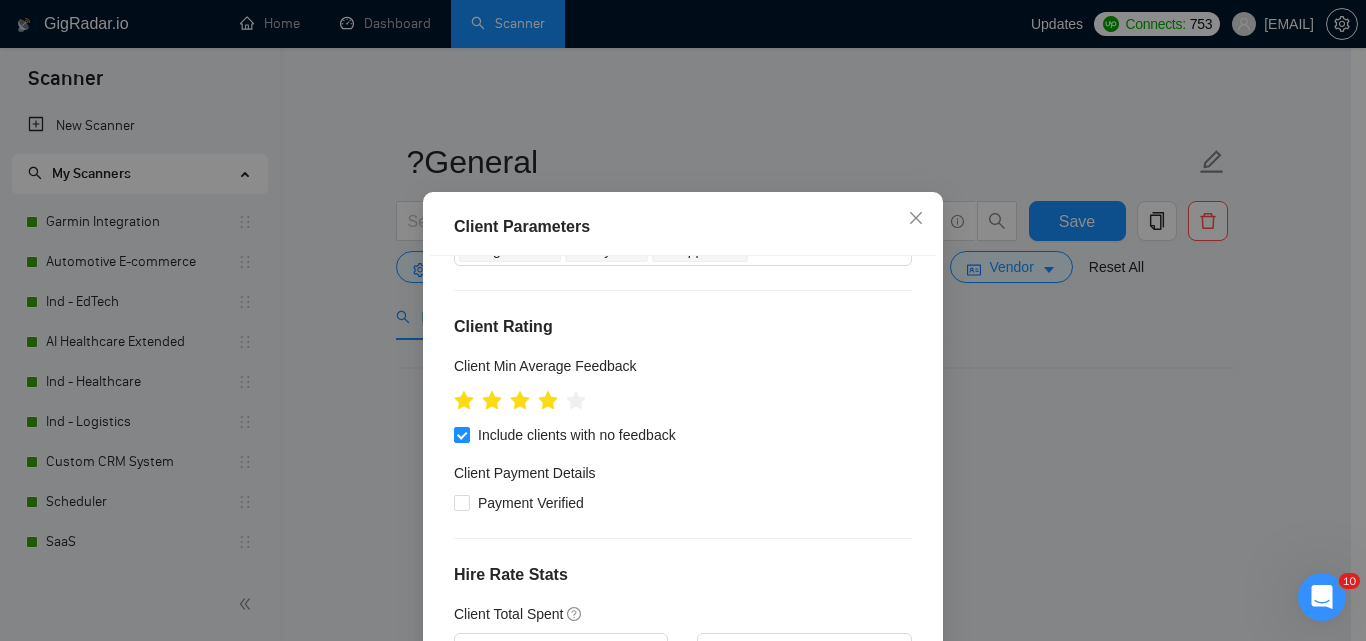 scroll, scrollTop: 300, scrollLeft: 0, axis: vertical 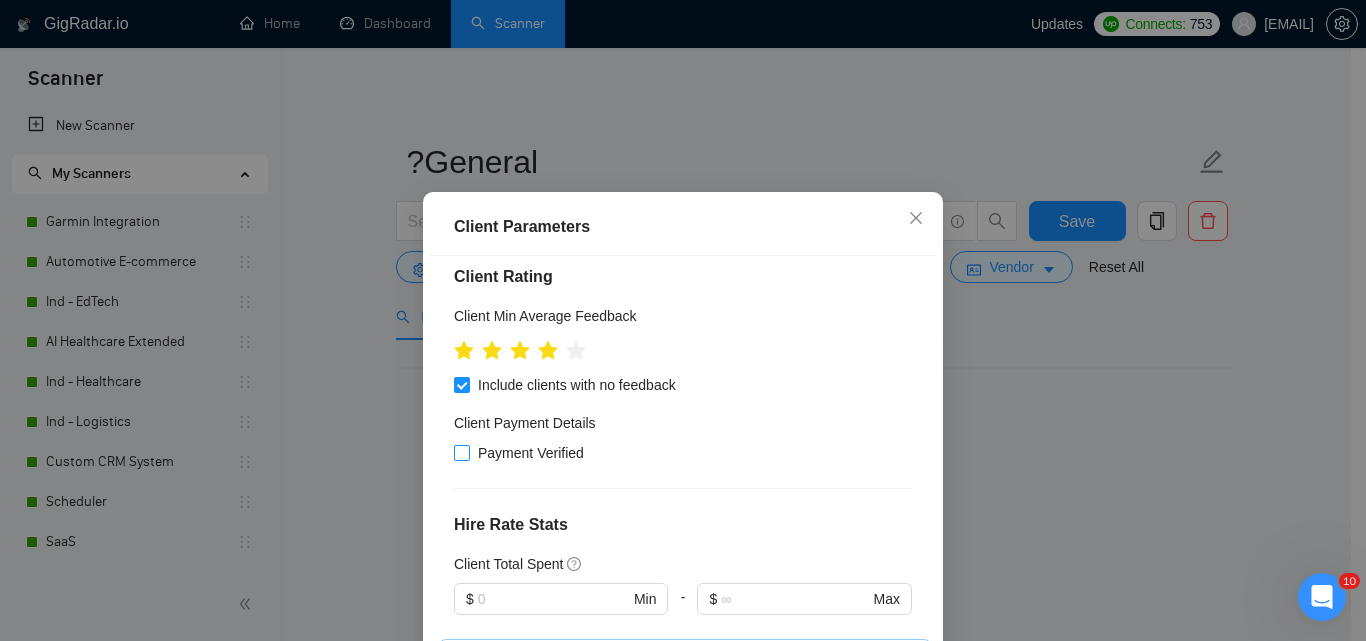 click on "Payment Verified" at bounding box center (531, 453) 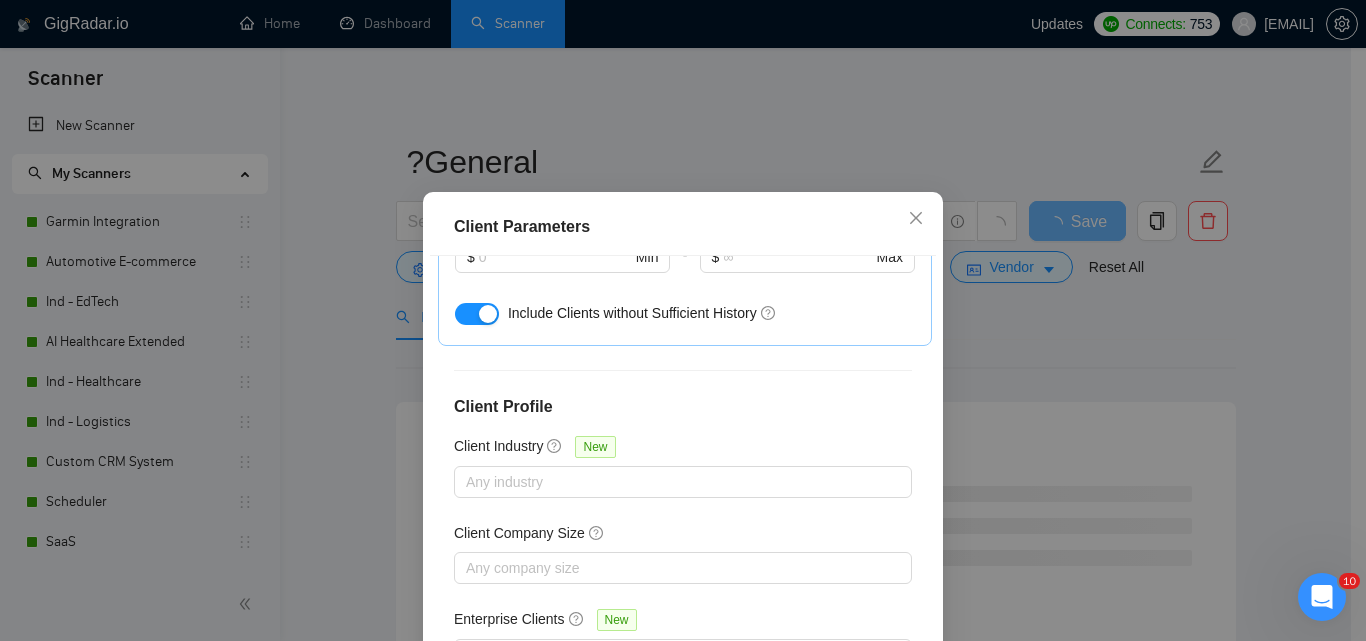 scroll, scrollTop: 851, scrollLeft: 0, axis: vertical 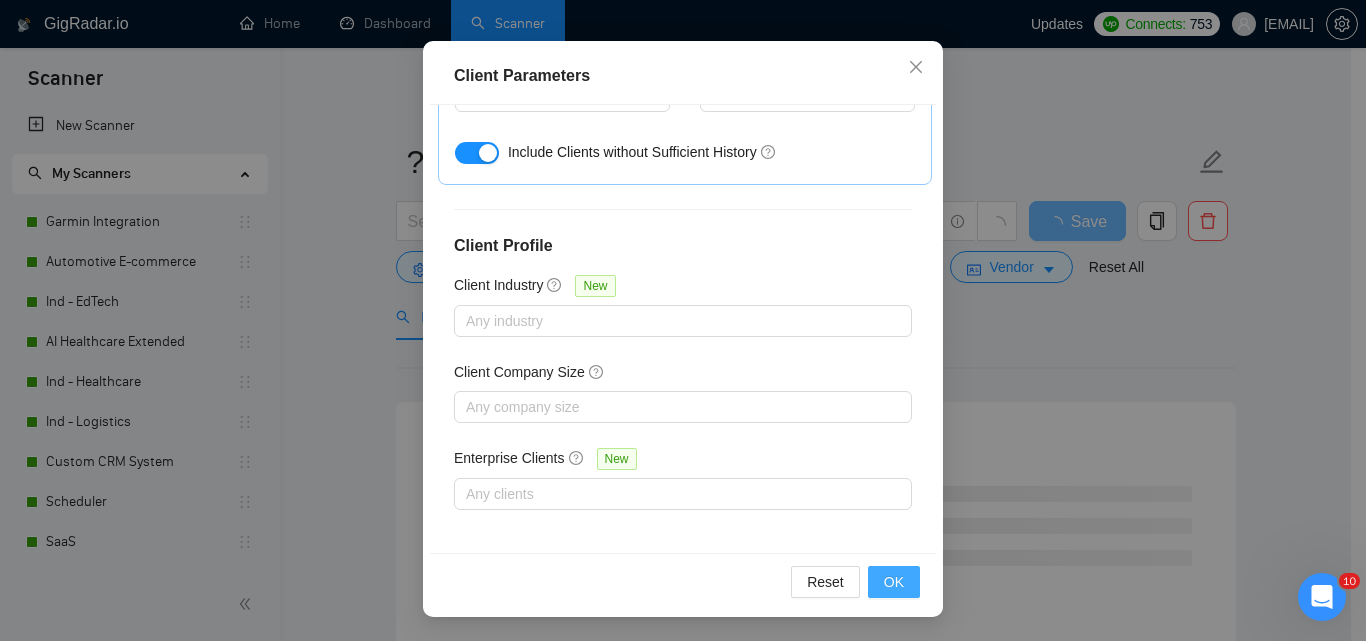 click on "OK" at bounding box center (894, 582) 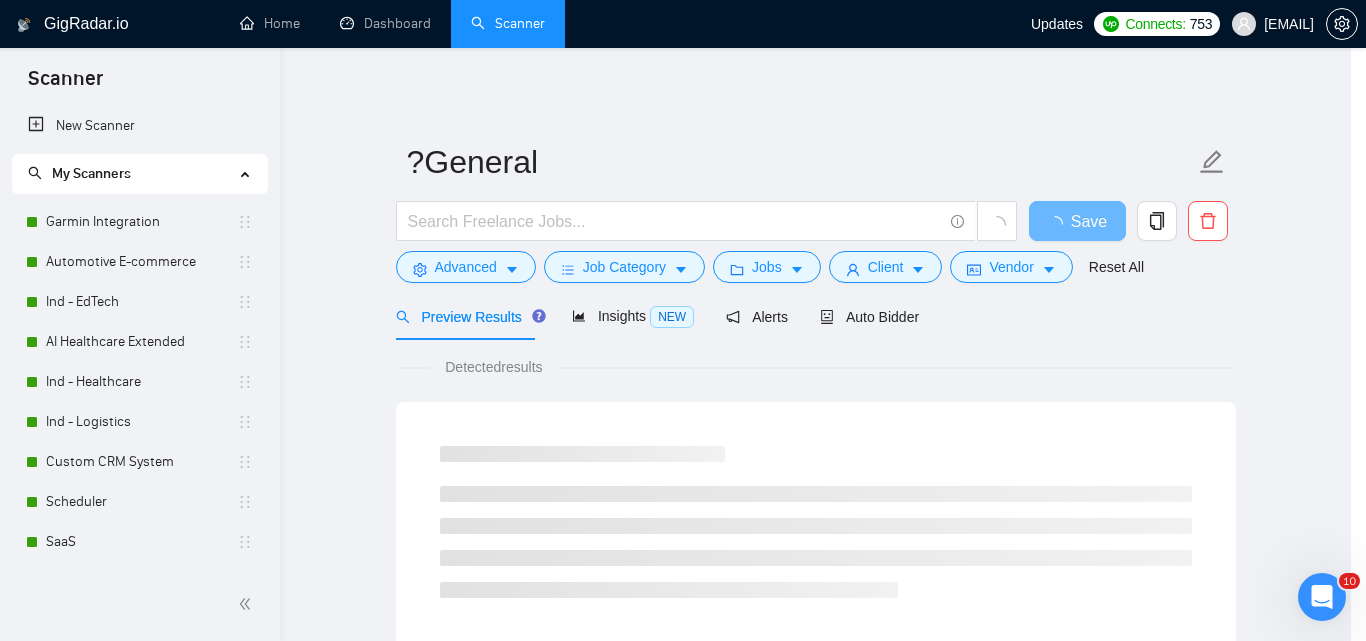 scroll, scrollTop: 80, scrollLeft: 0, axis: vertical 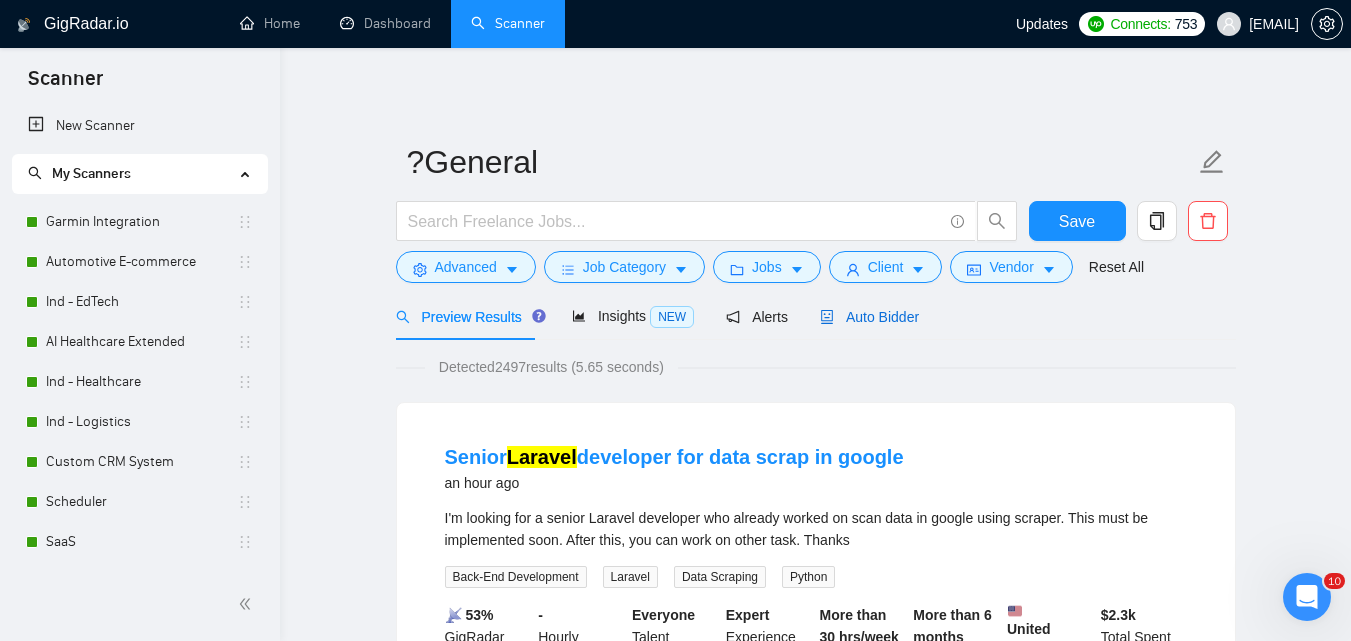 click on "Auto Bidder" at bounding box center (869, 317) 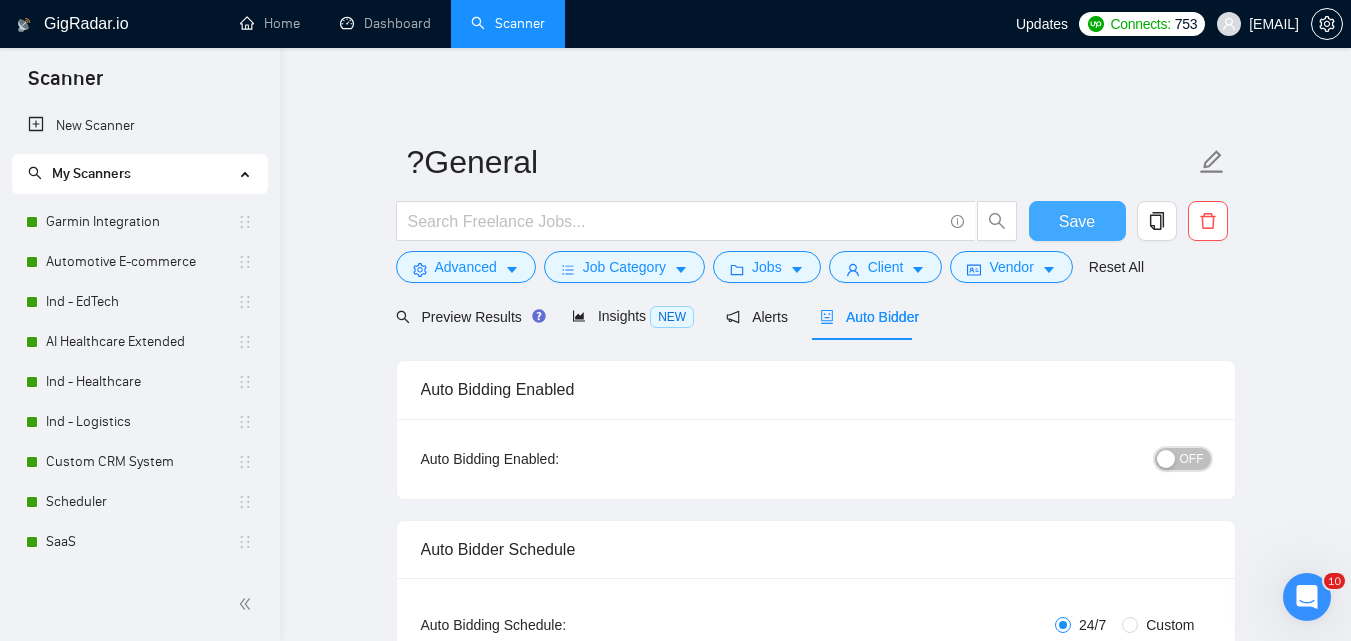 click at bounding box center [1166, 459] 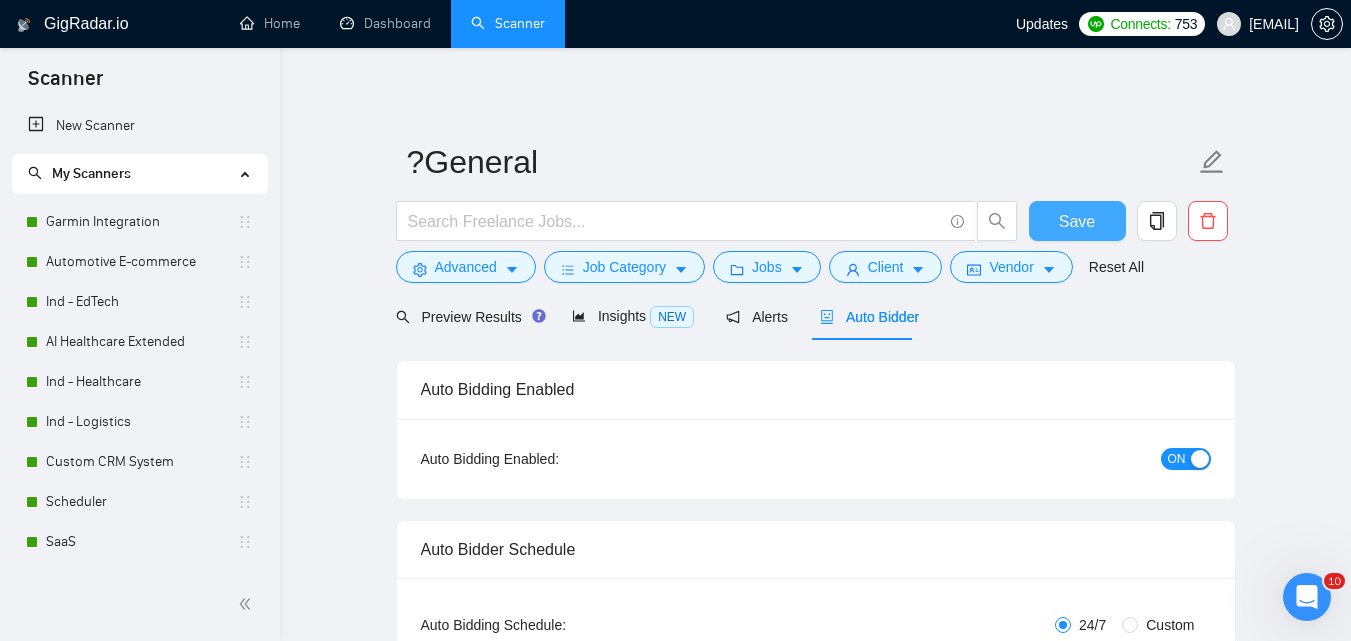 click on "Save" at bounding box center [1077, 221] 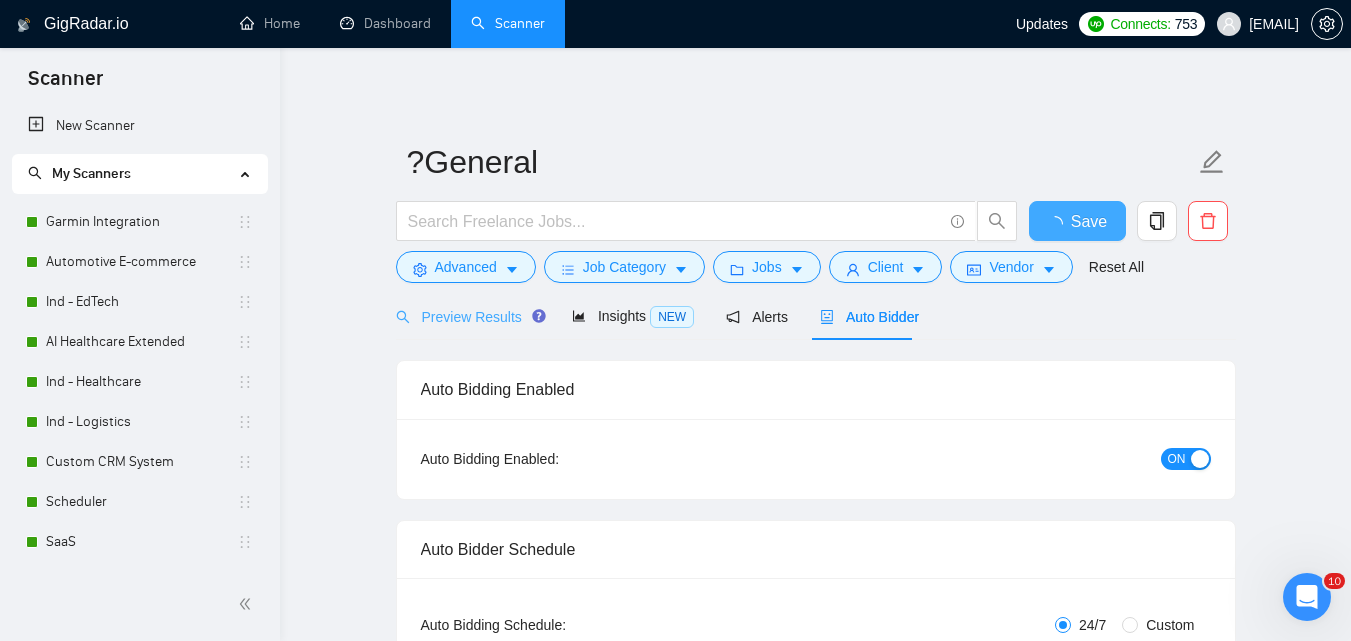 type 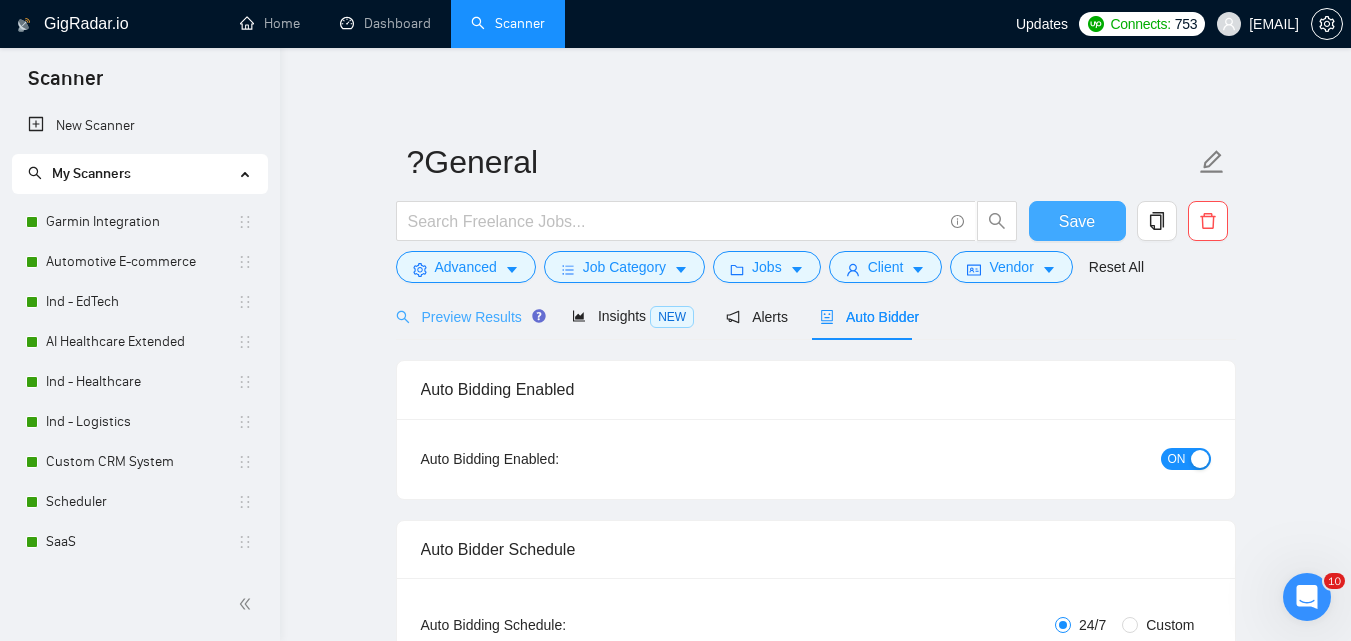 type 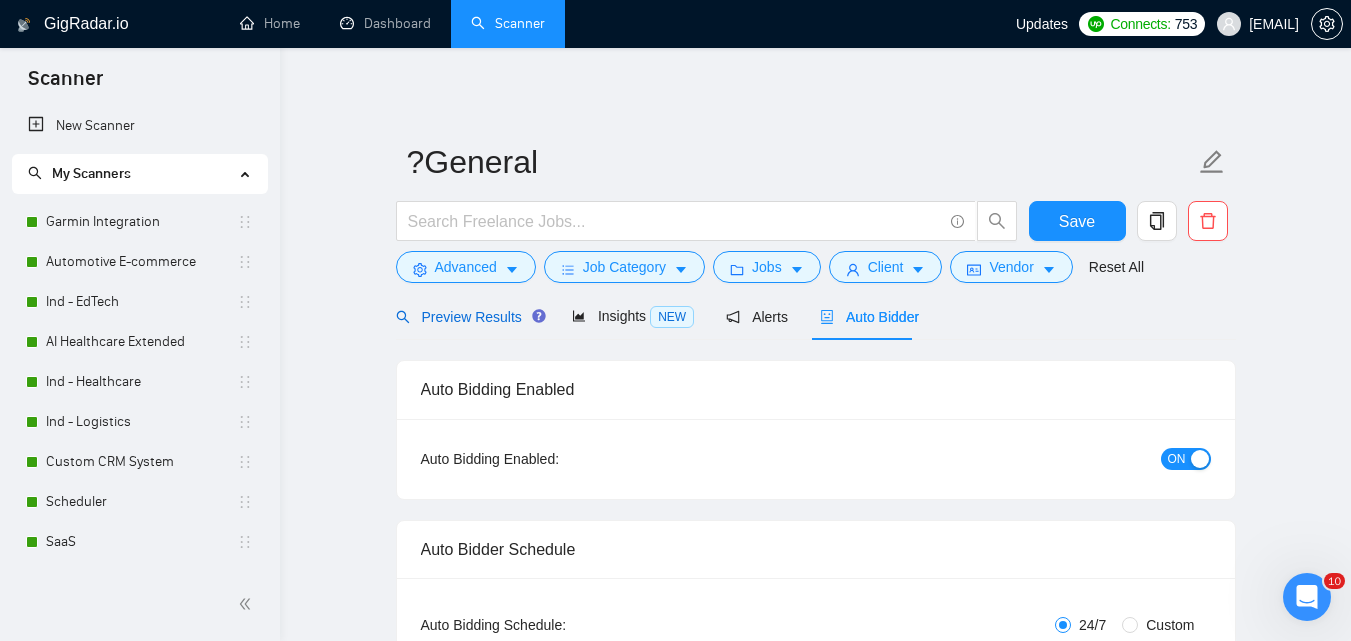 click on "Preview Results" at bounding box center [468, 317] 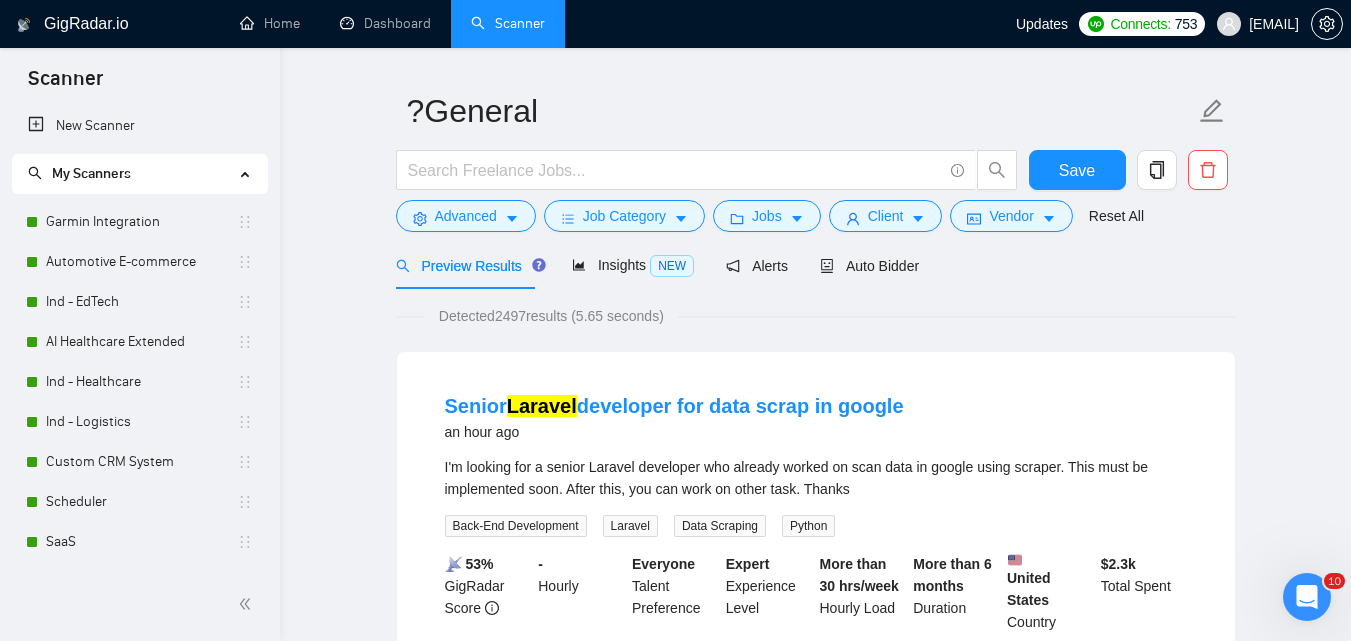scroll, scrollTop: 0, scrollLeft: 0, axis: both 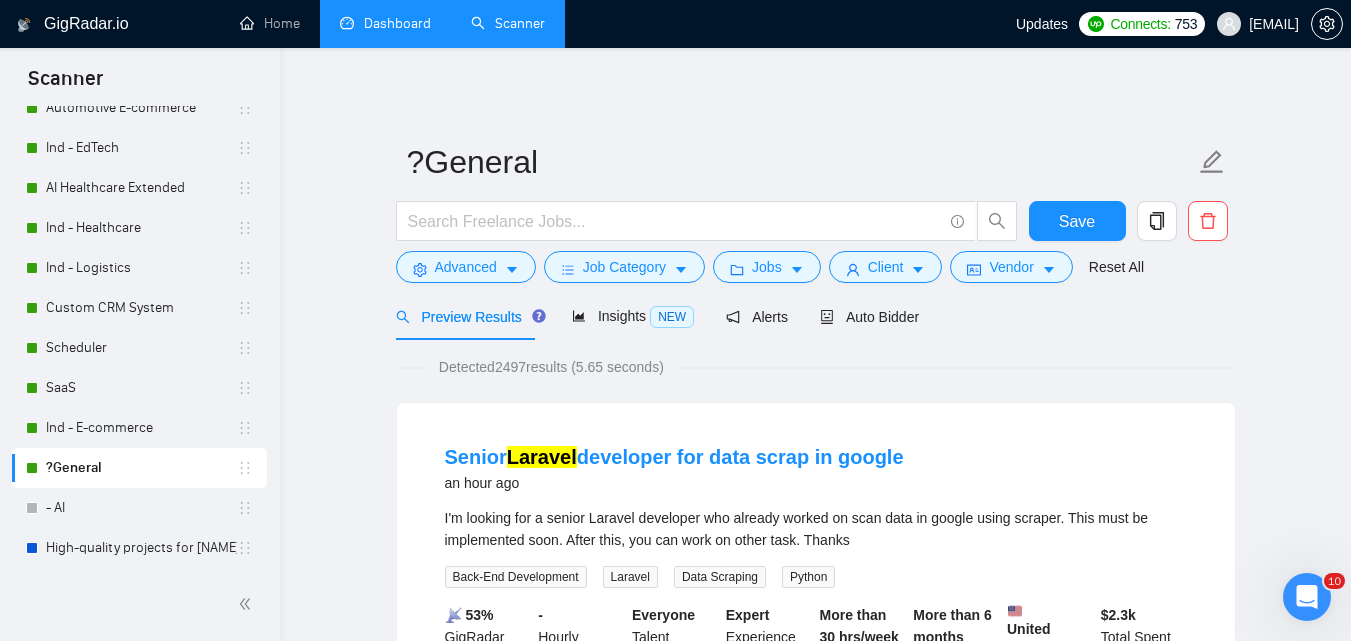 click on "Dashboard" at bounding box center [385, 23] 